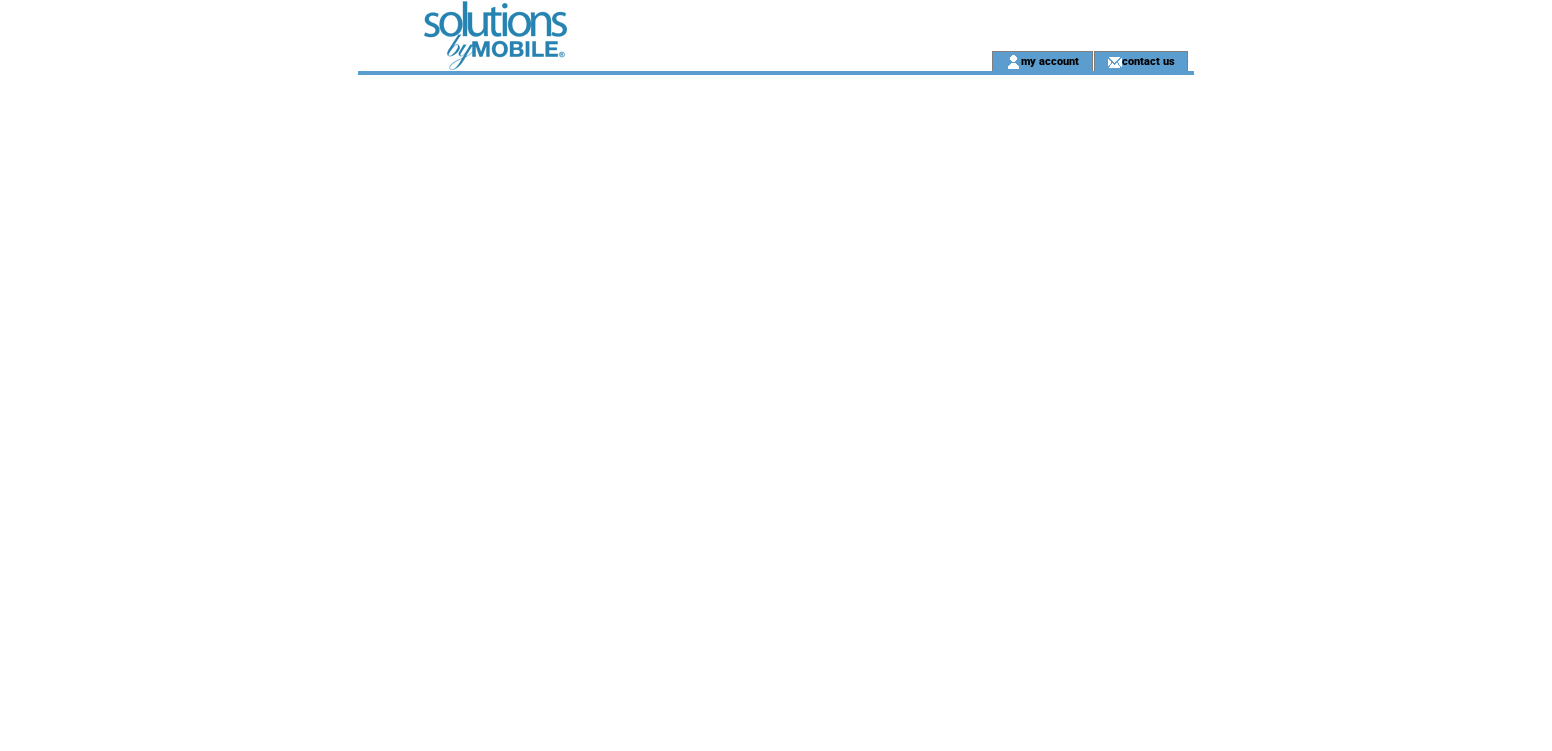scroll, scrollTop: 0, scrollLeft: 0, axis: both 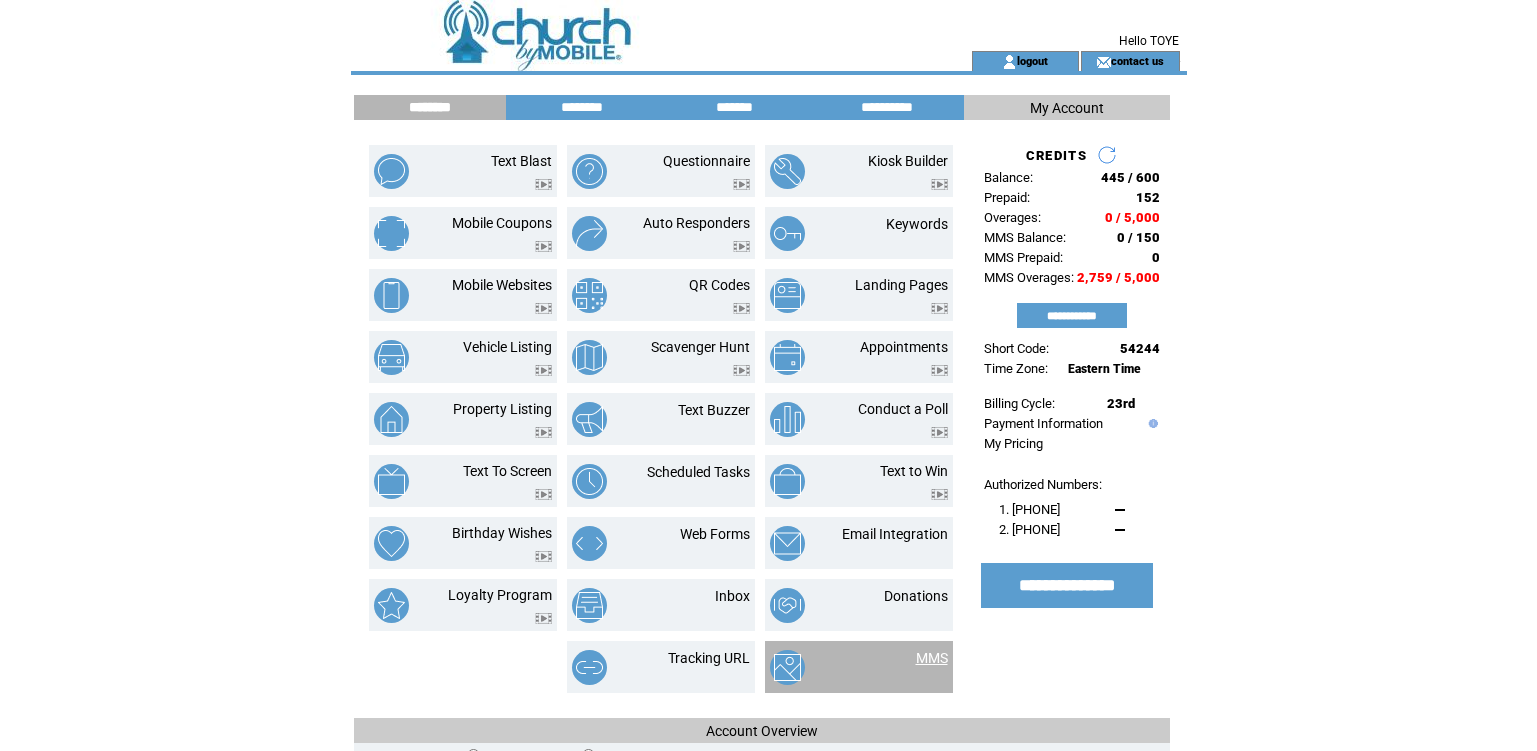 click on "MMS" at bounding box center (932, 658) 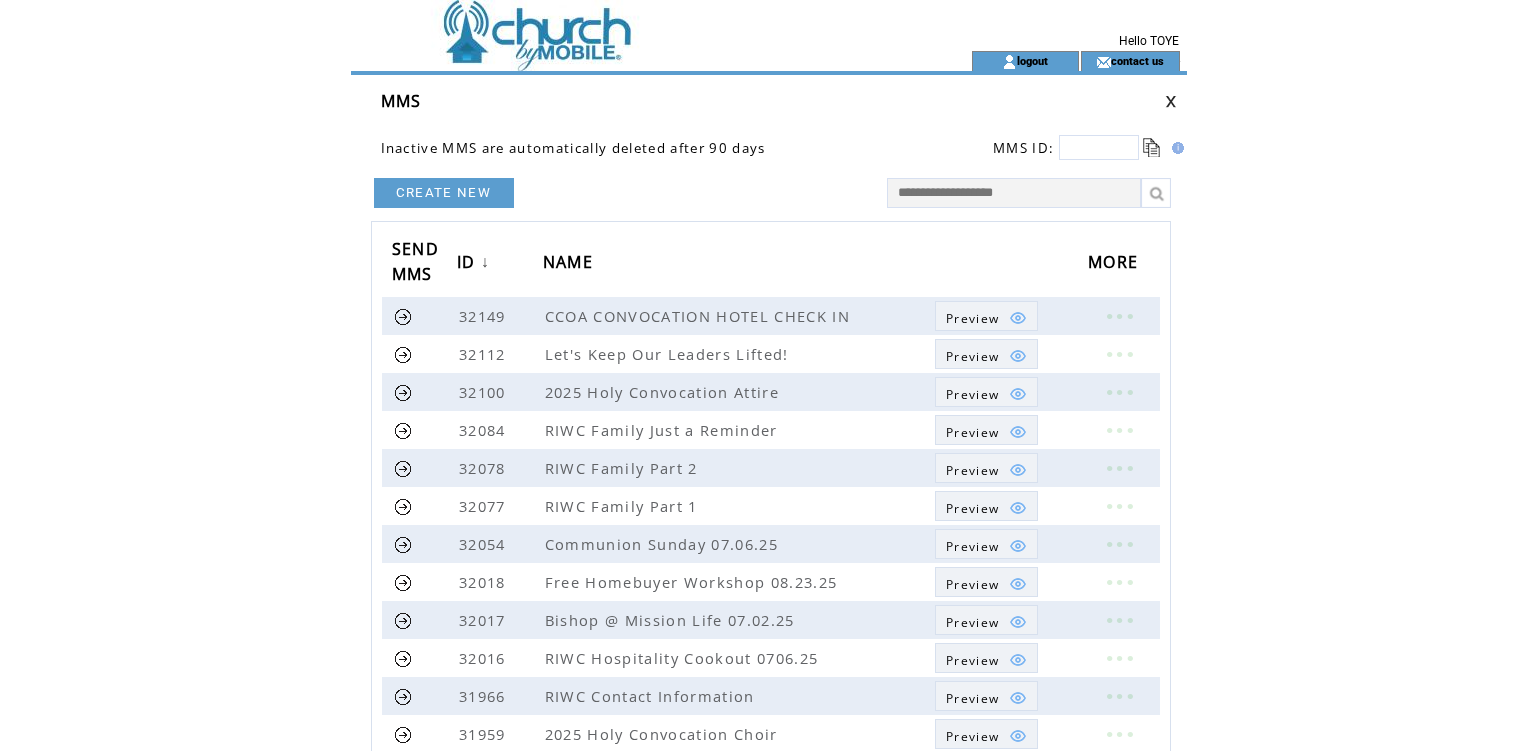 scroll, scrollTop: 0, scrollLeft: 0, axis: both 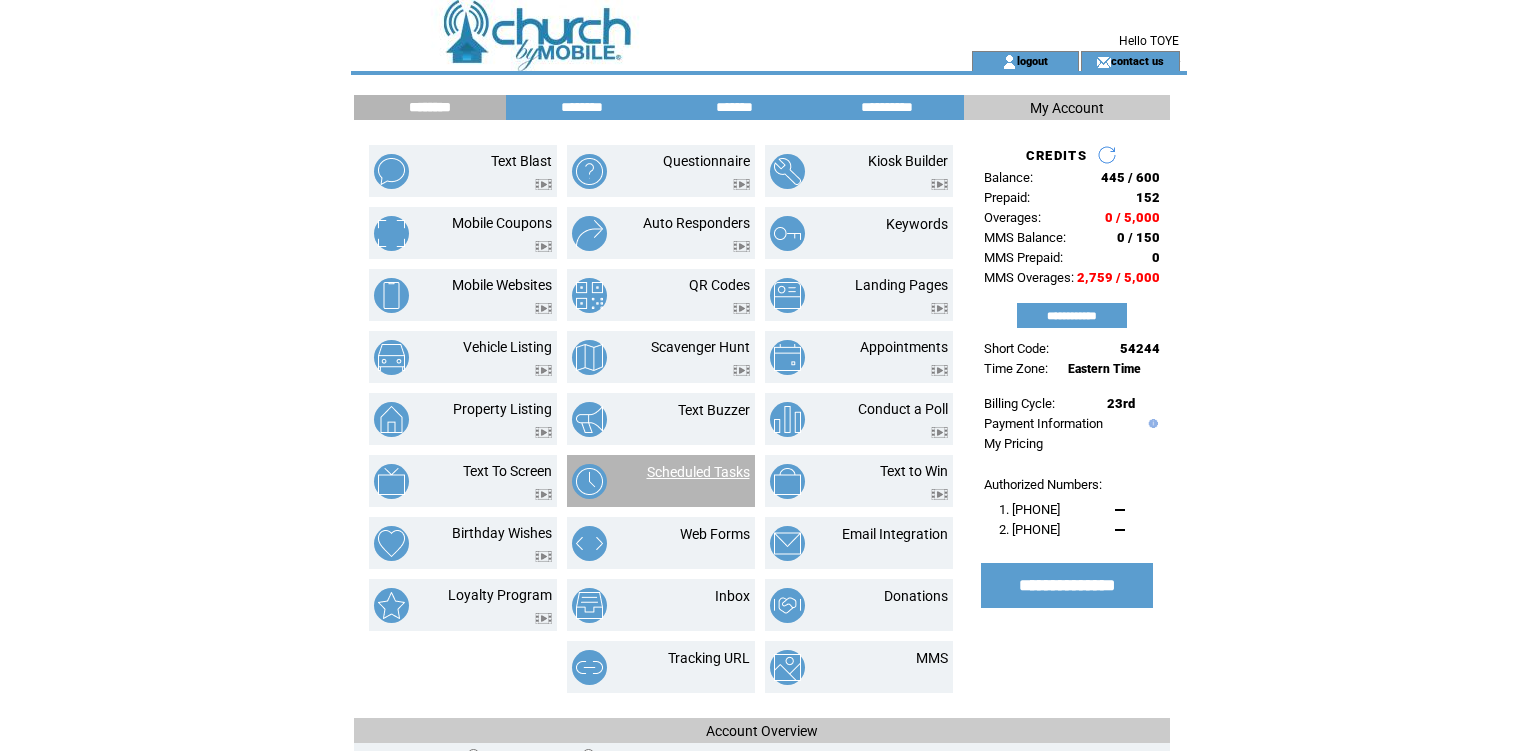 click on "Scheduled Tasks" at bounding box center [698, 472] 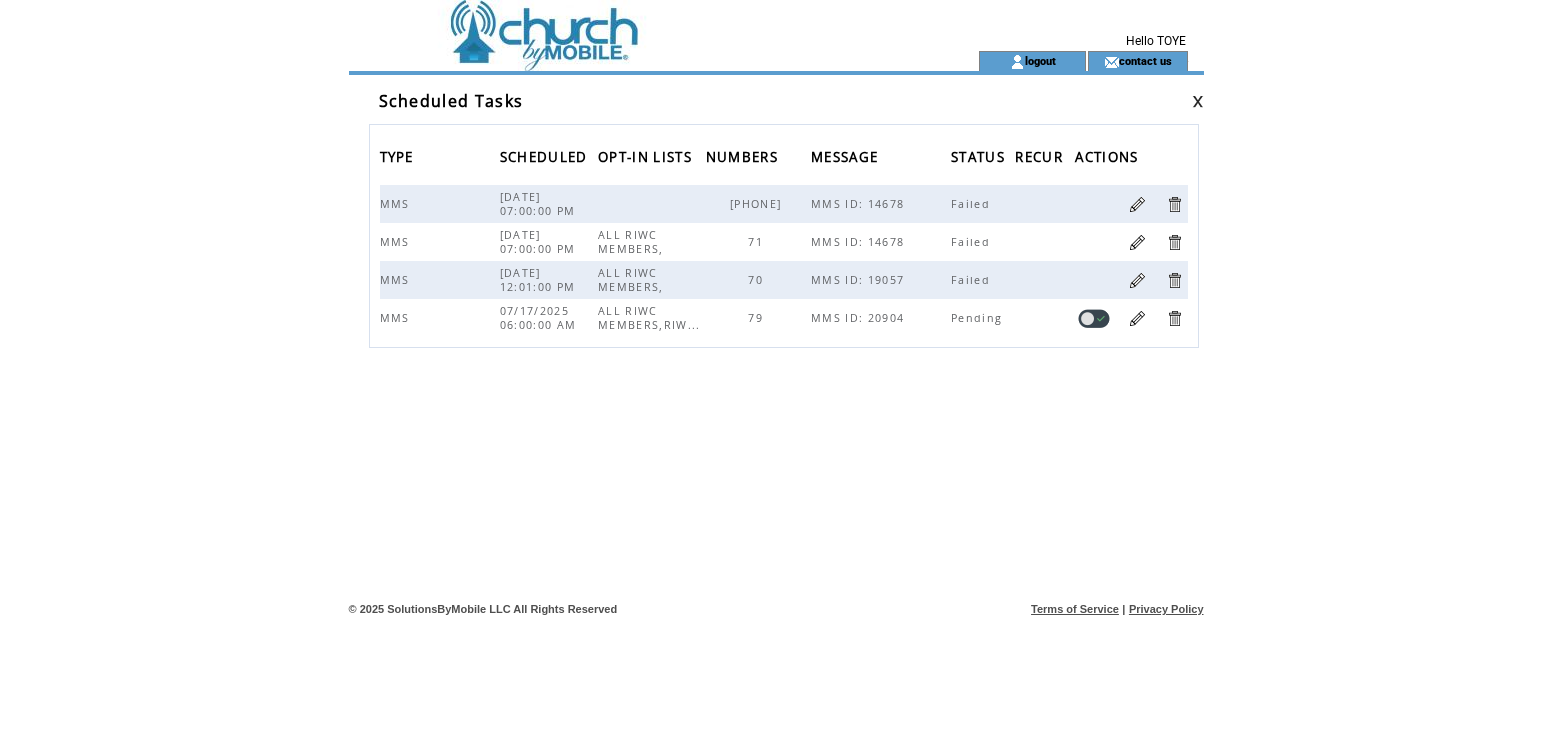 scroll, scrollTop: 0, scrollLeft: 0, axis: both 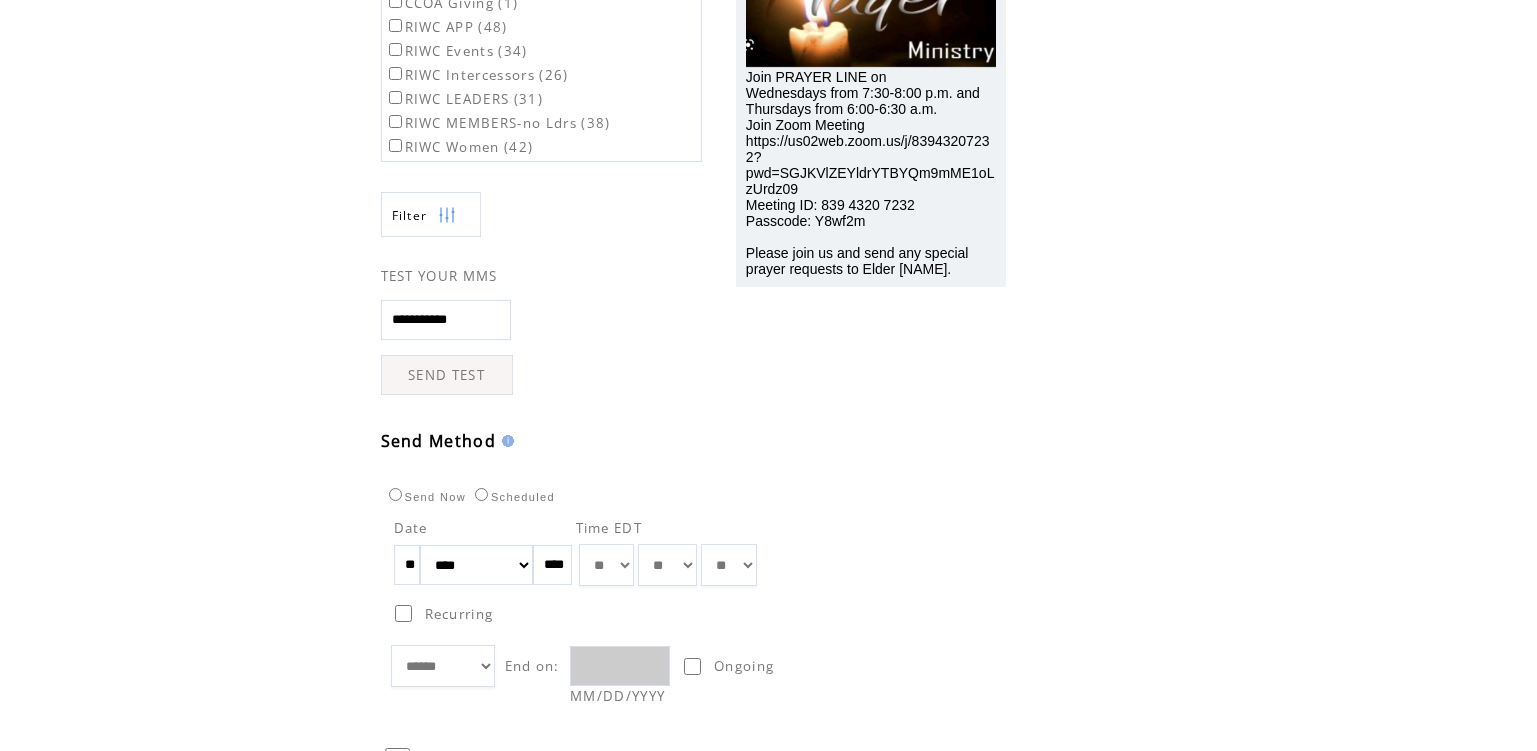 drag, startPoint x: 424, startPoint y: 560, endPoint x: 356, endPoint y: 565, distance: 68.18358 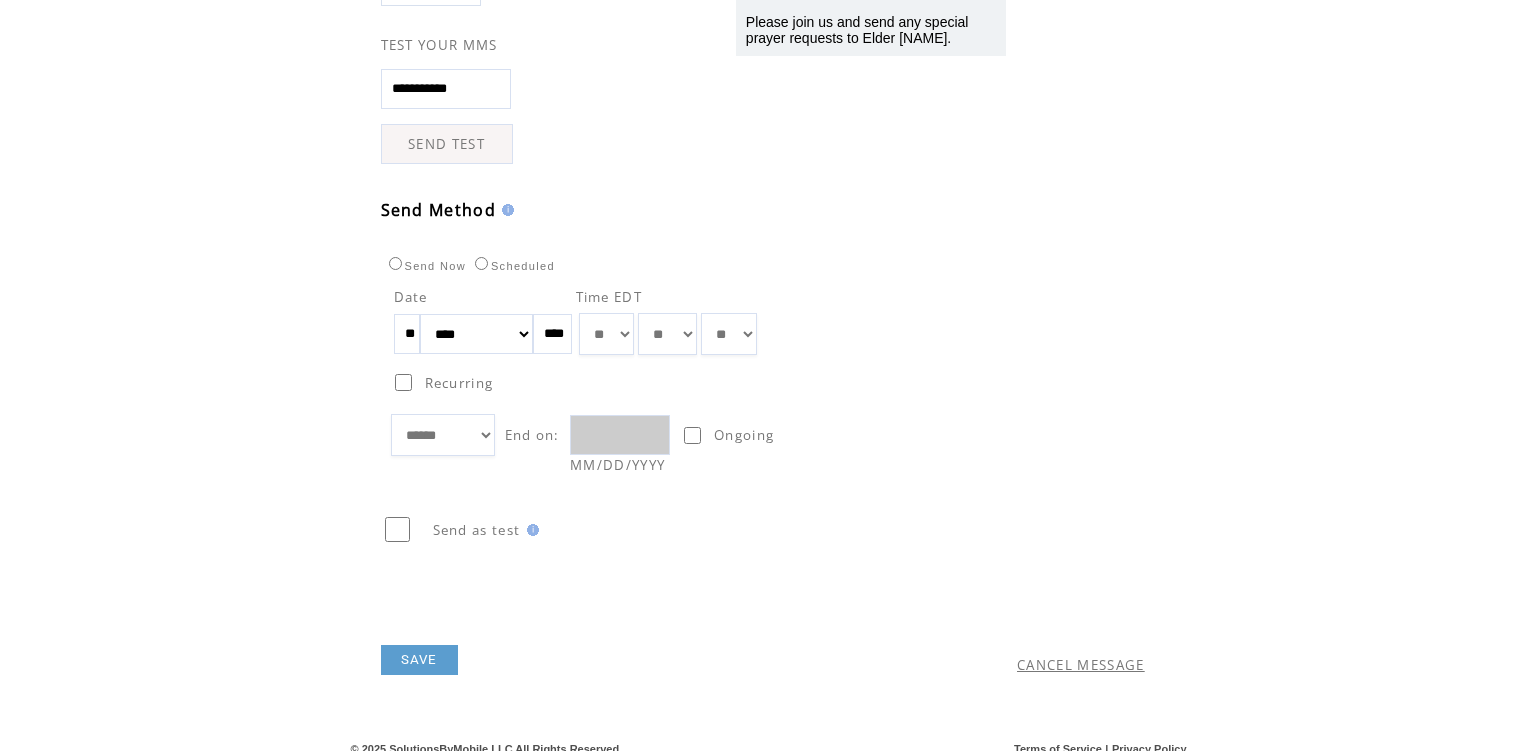 scroll, scrollTop: 545, scrollLeft: 0, axis: vertical 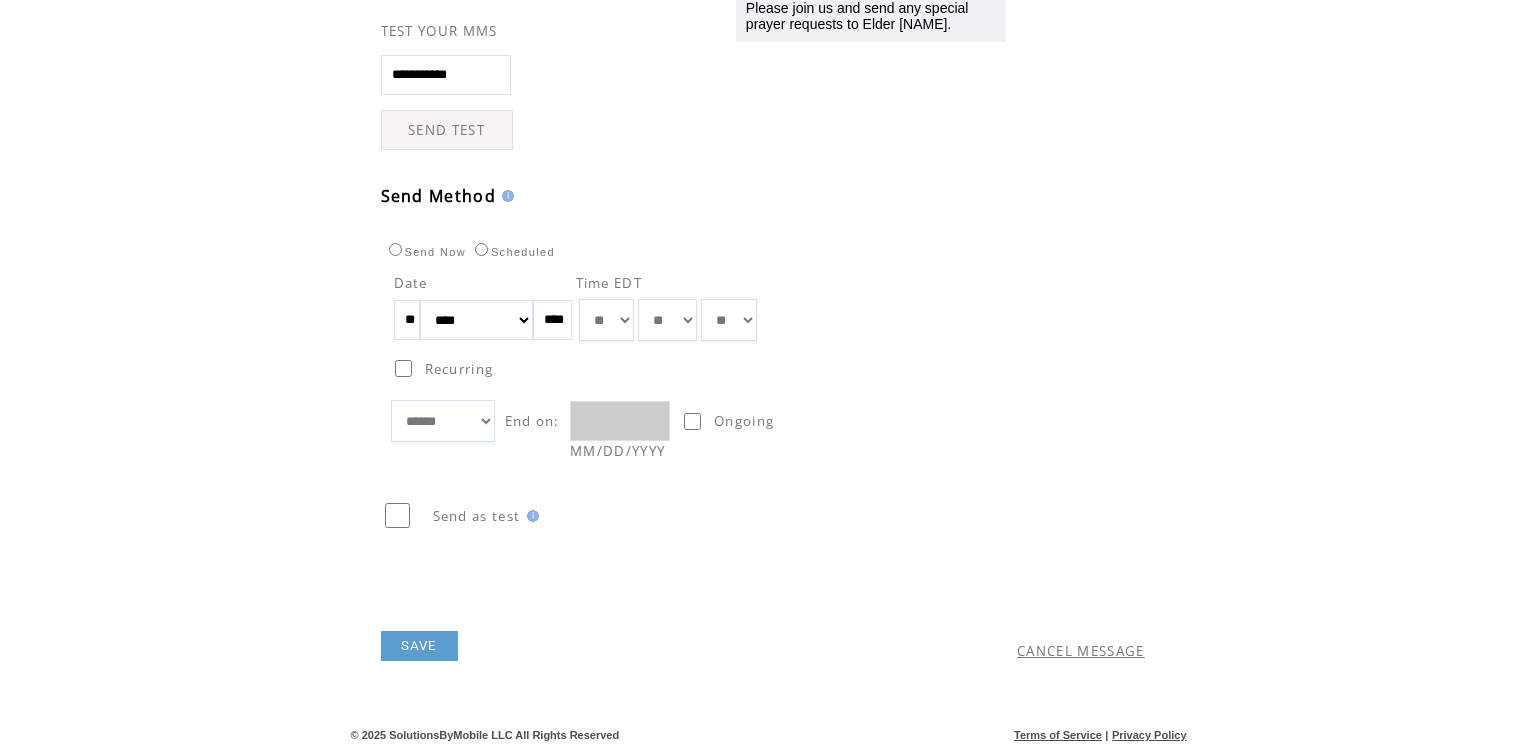 click on "SAVE" at bounding box center (419, 646) 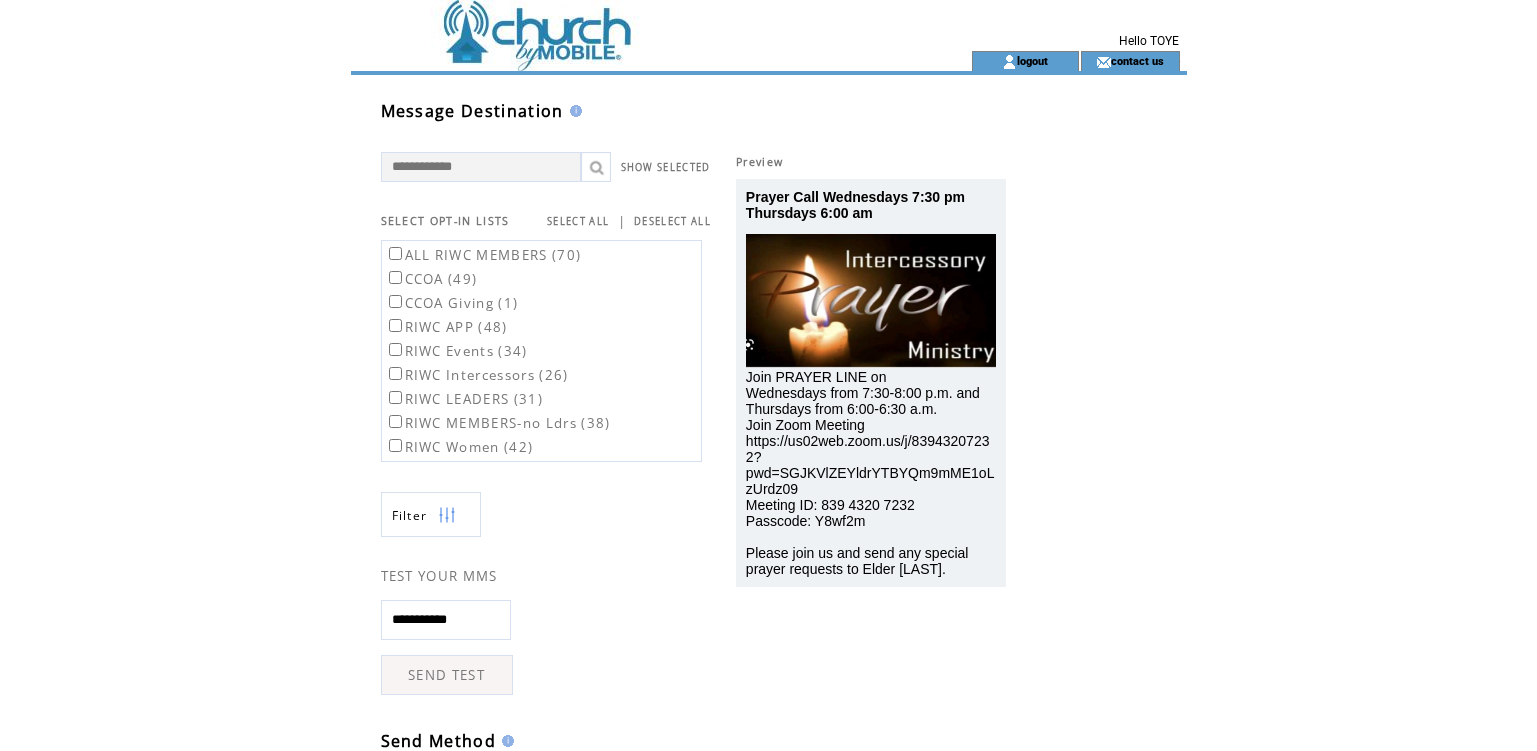 scroll, scrollTop: 1, scrollLeft: 0, axis: vertical 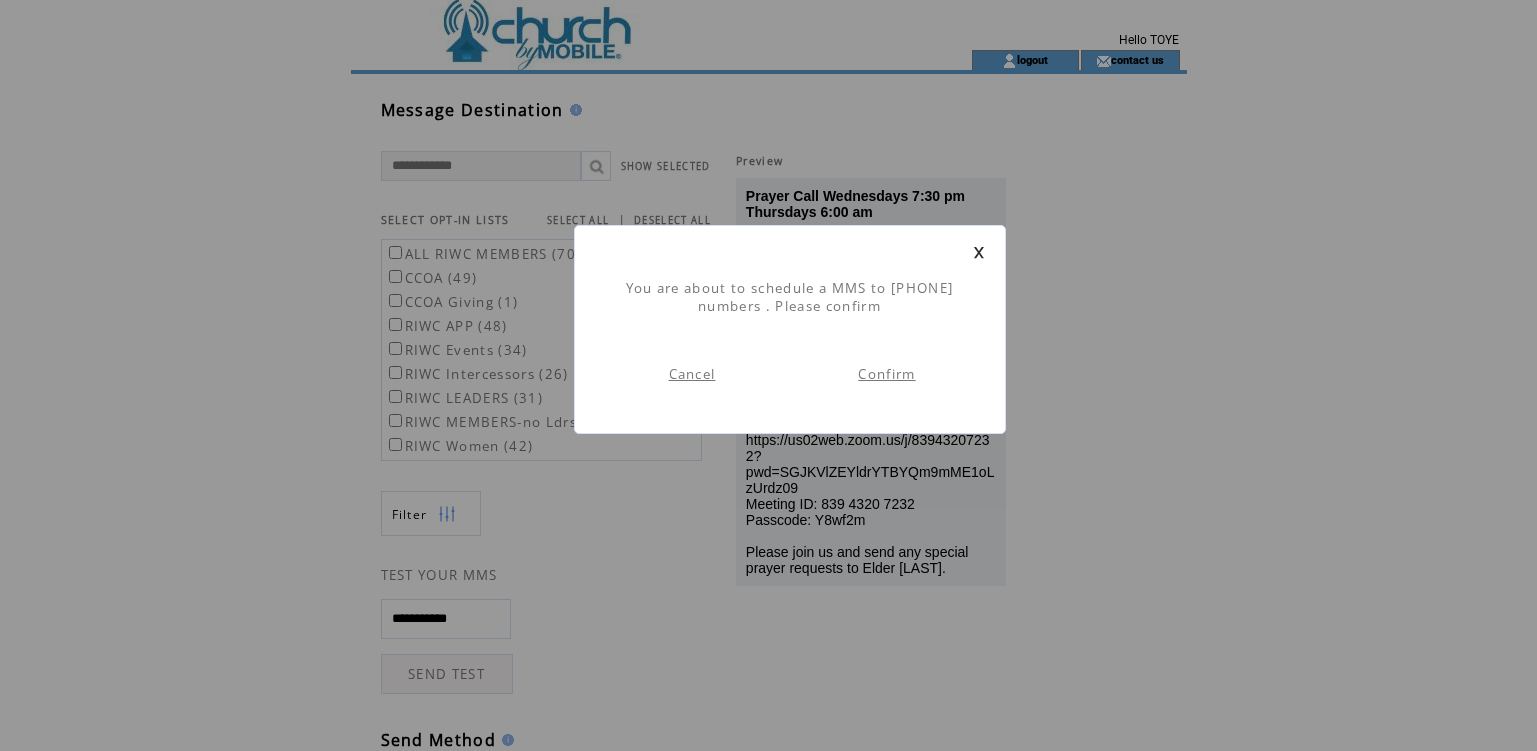 click on "Confirm" at bounding box center [886, 374] 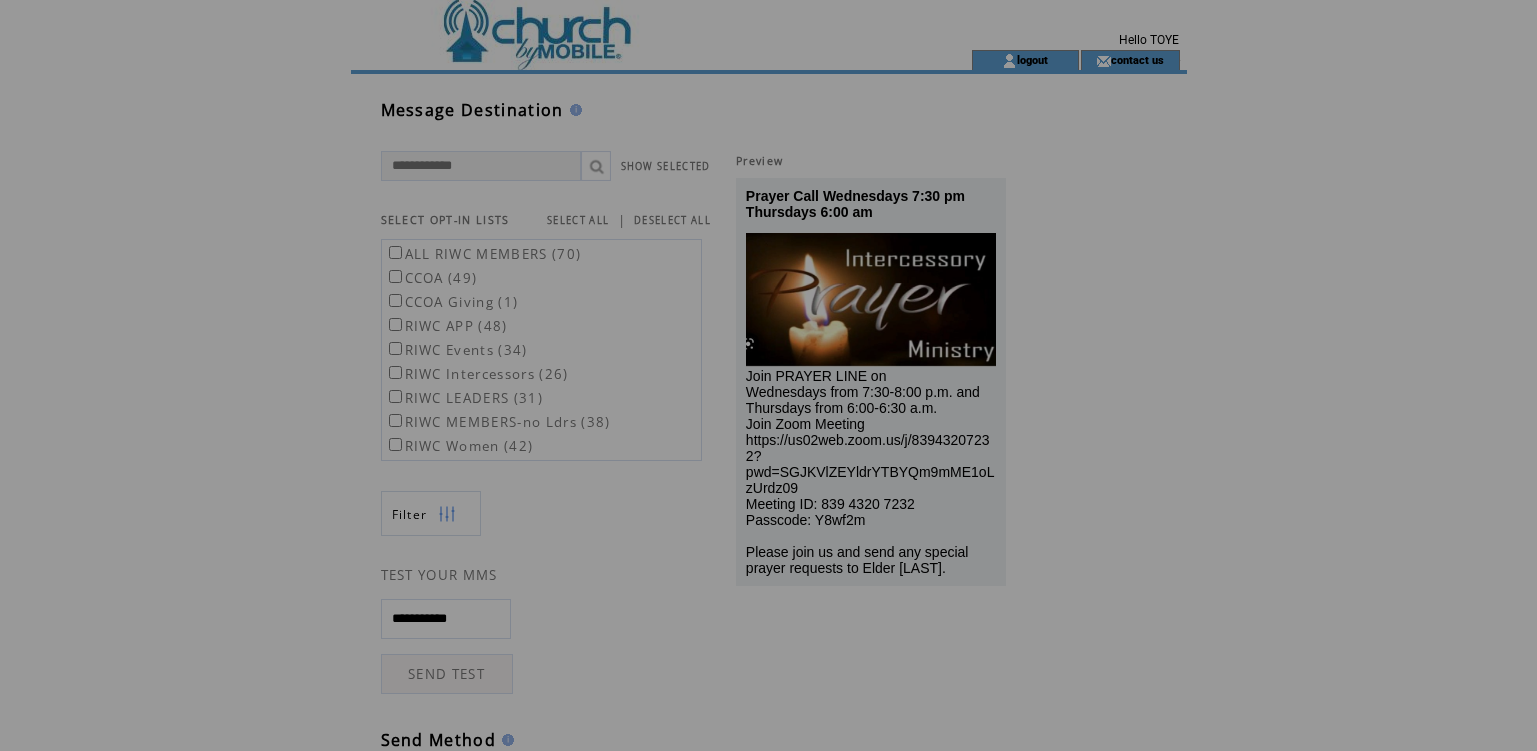 scroll, scrollTop: 0, scrollLeft: 0, axis: both 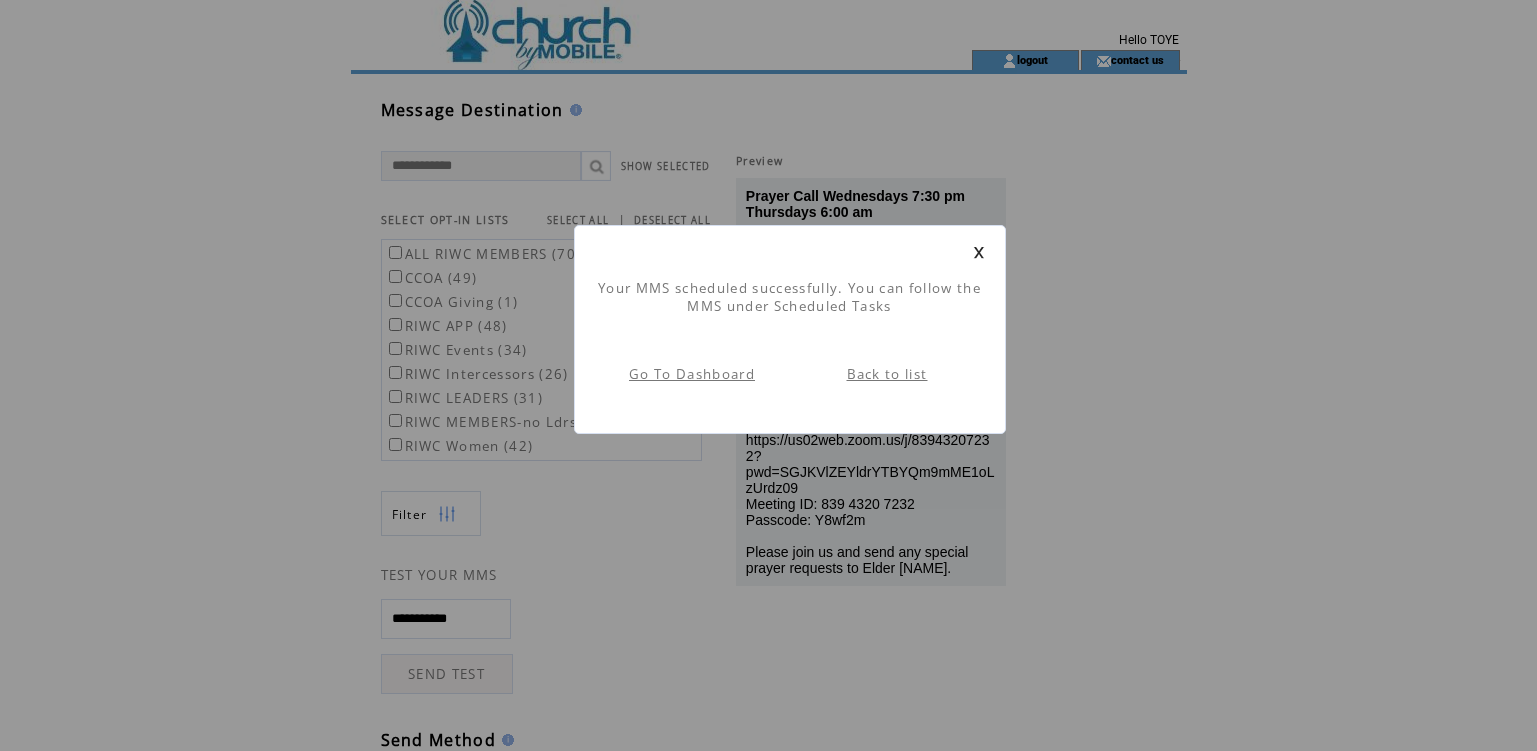 click on "Back to list" at bounding box center [887, 374] 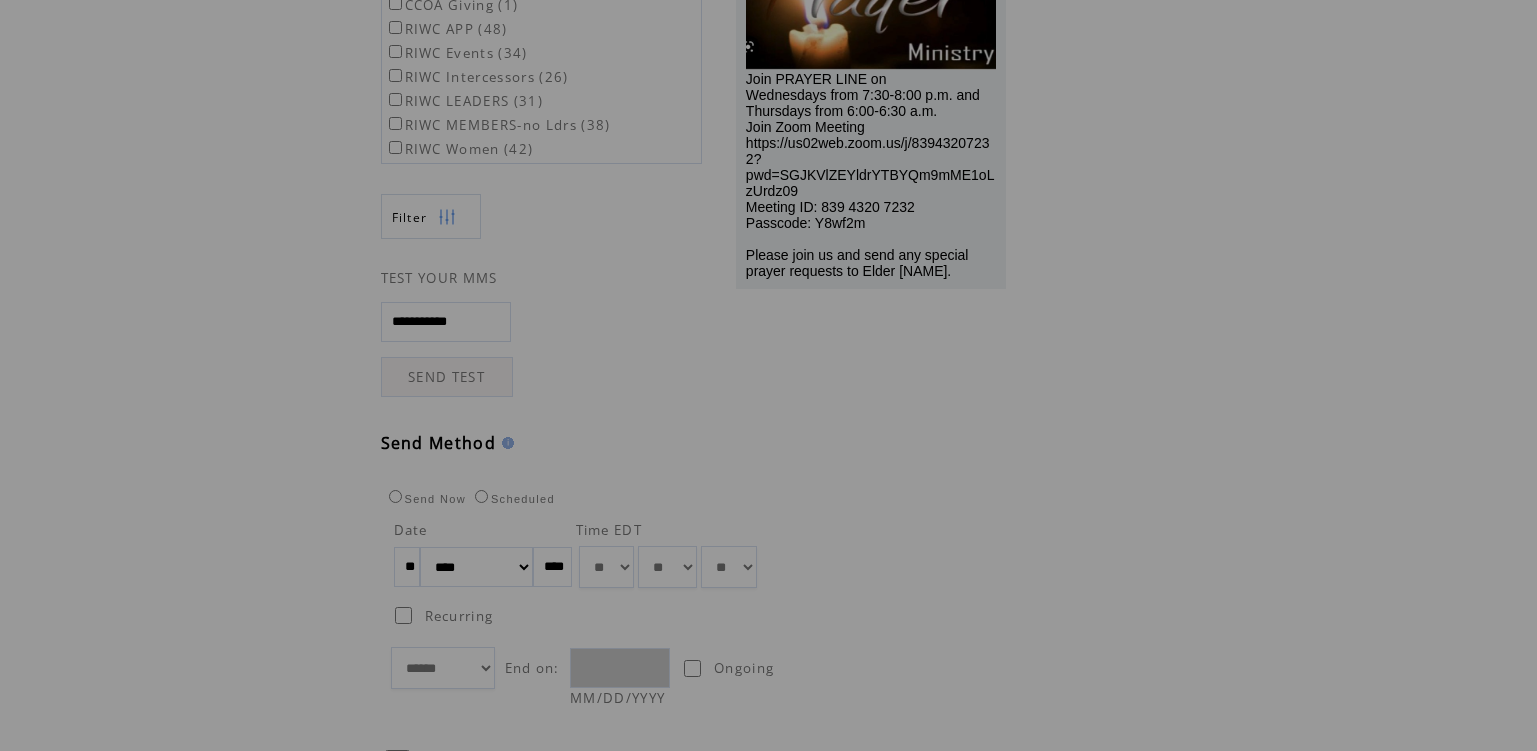 scroll, scrollTop: 300, scrollLeft: 0, axis: vertical 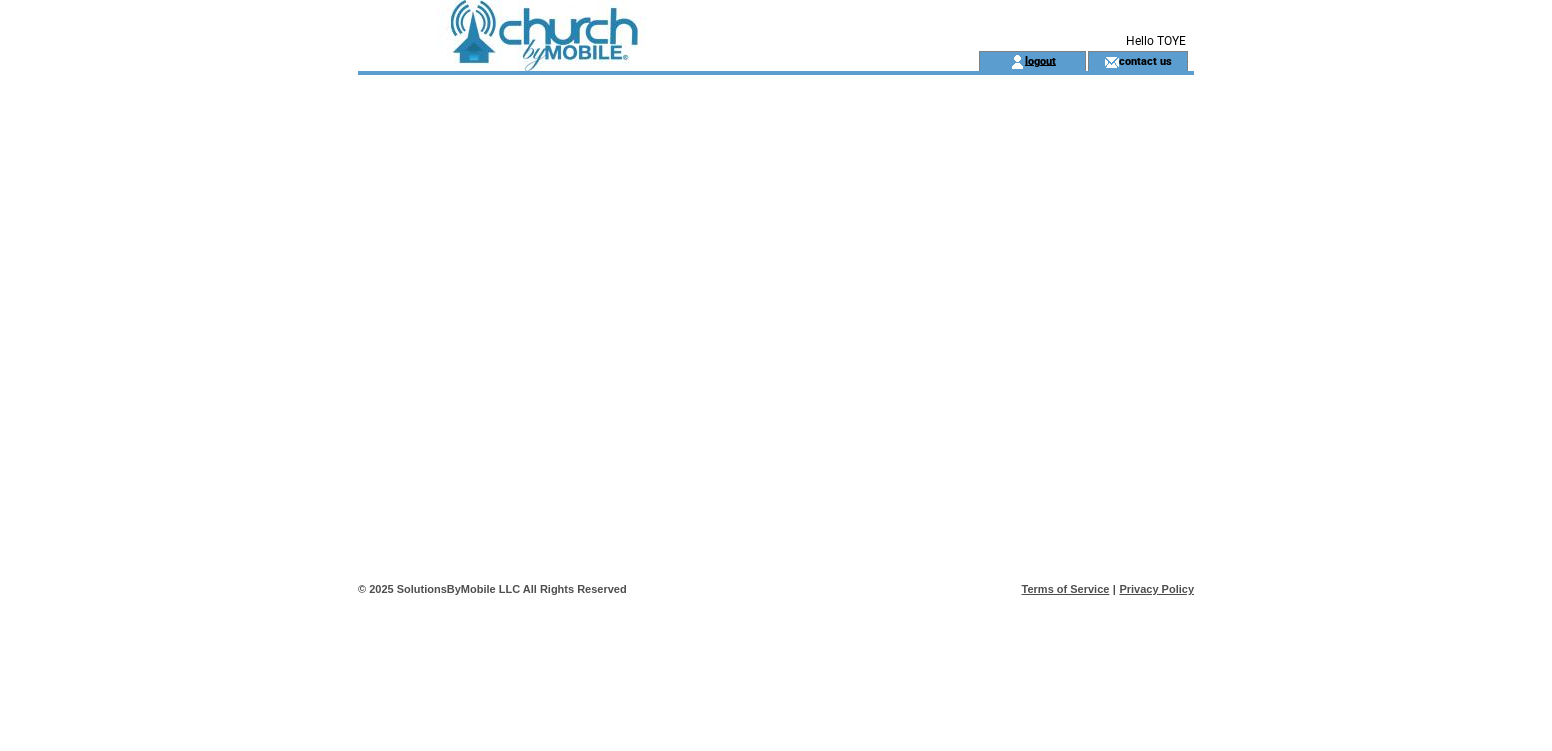 click on "logout" at bounding box center [1040, 60] 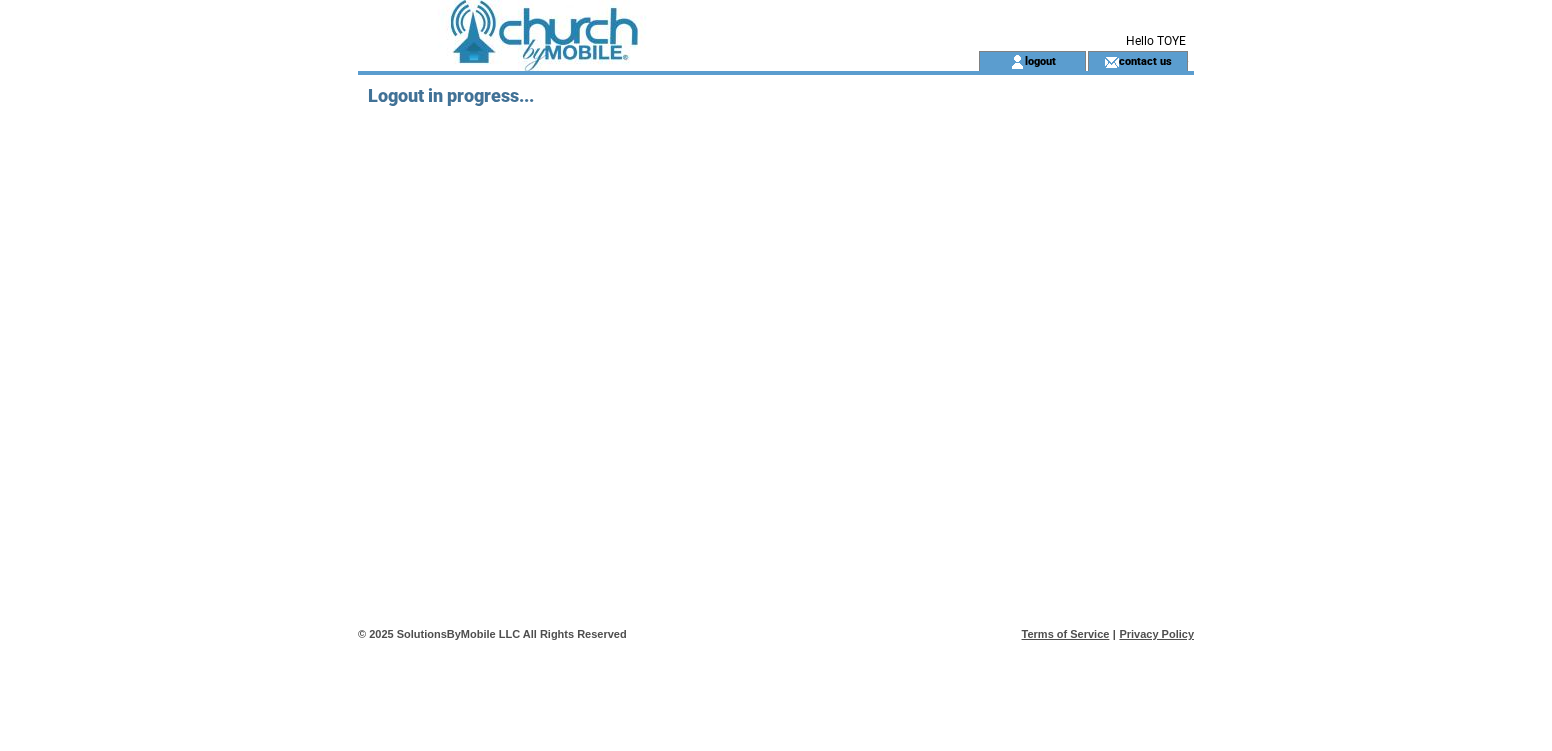 scroll, scrollTop: 0, scrollLeft: 0, axis: both 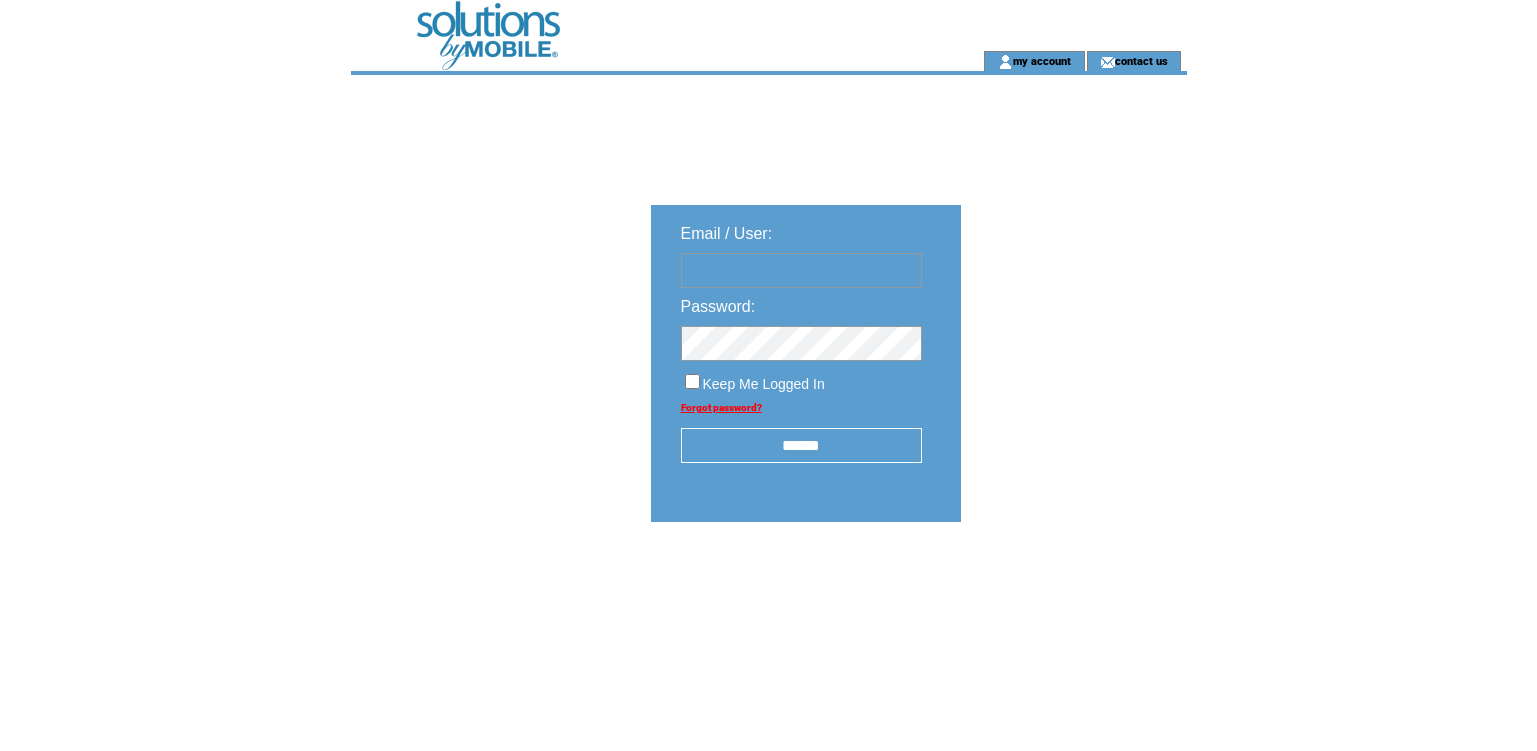 type on "**********" 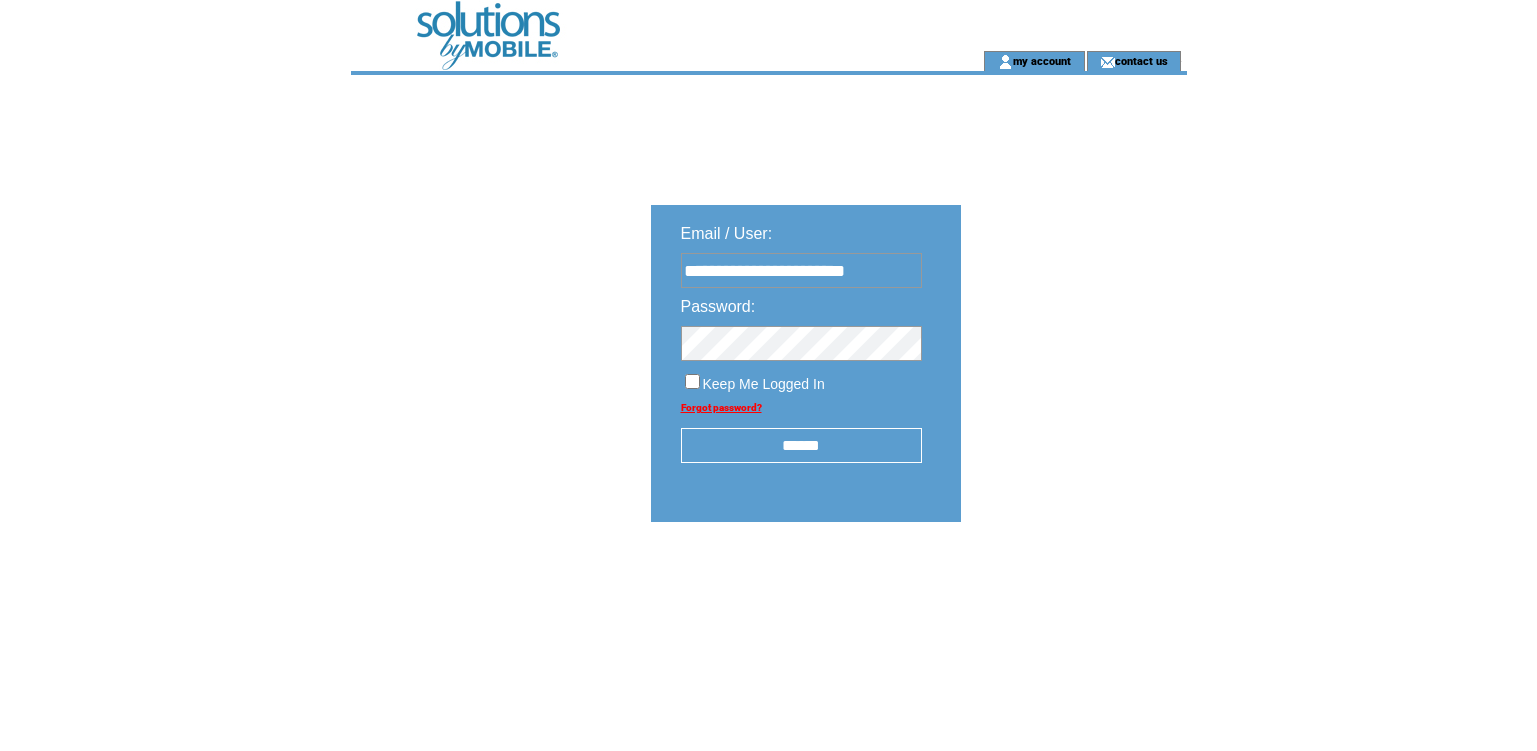 click on "******" at bounding box center [801, 445] 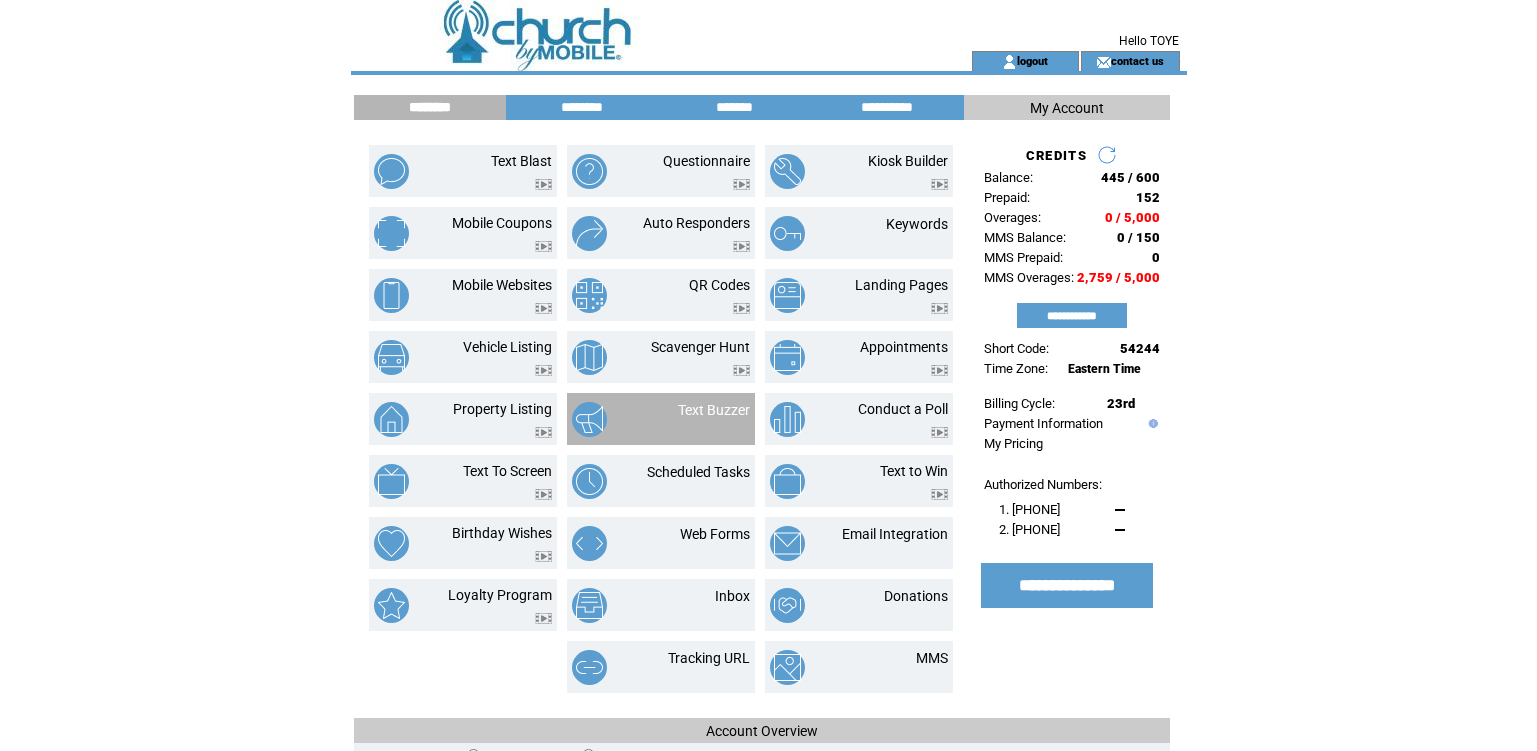 scroll, scrollTop: 0, scrollLeft: 0, axis: both 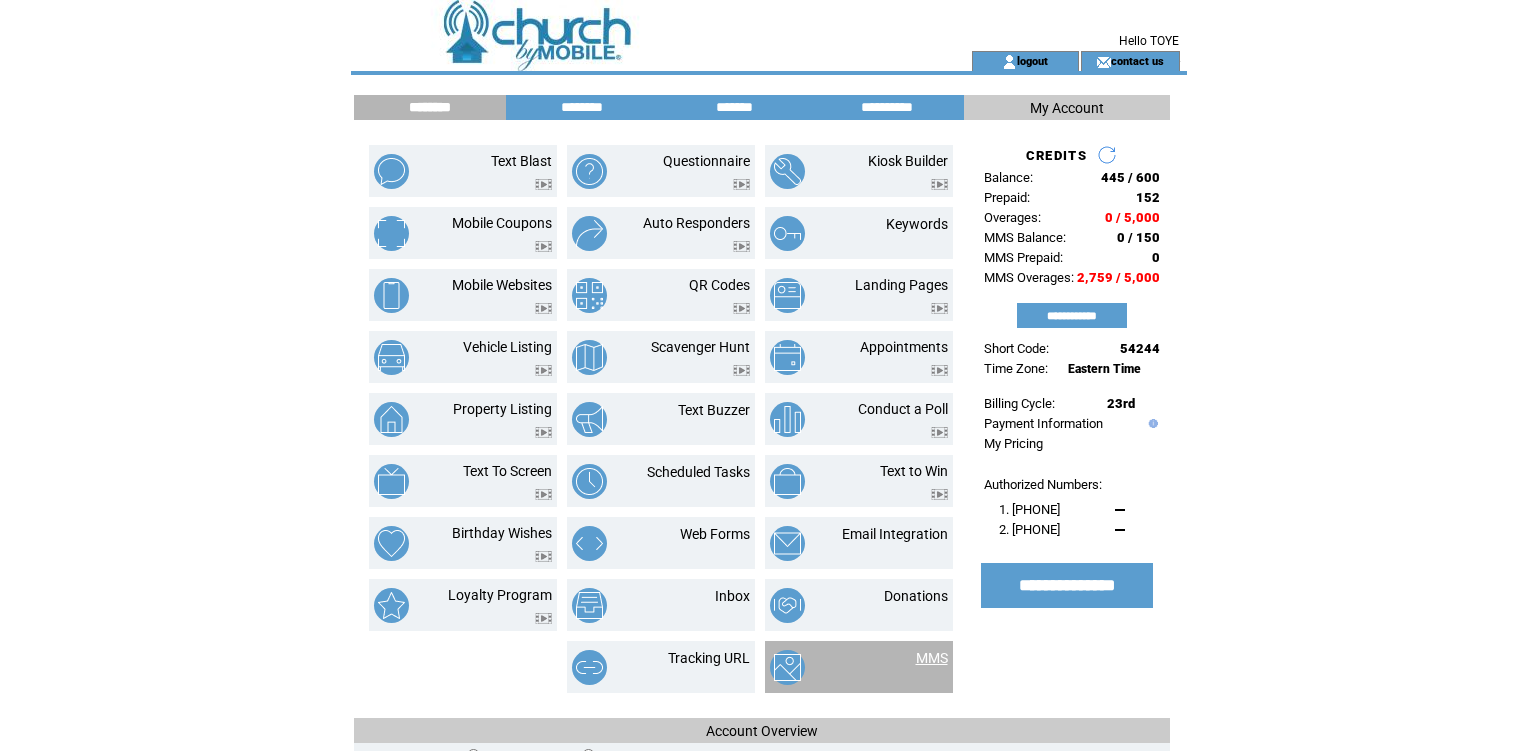 click on "MMS" at bounding box center (932, 658) 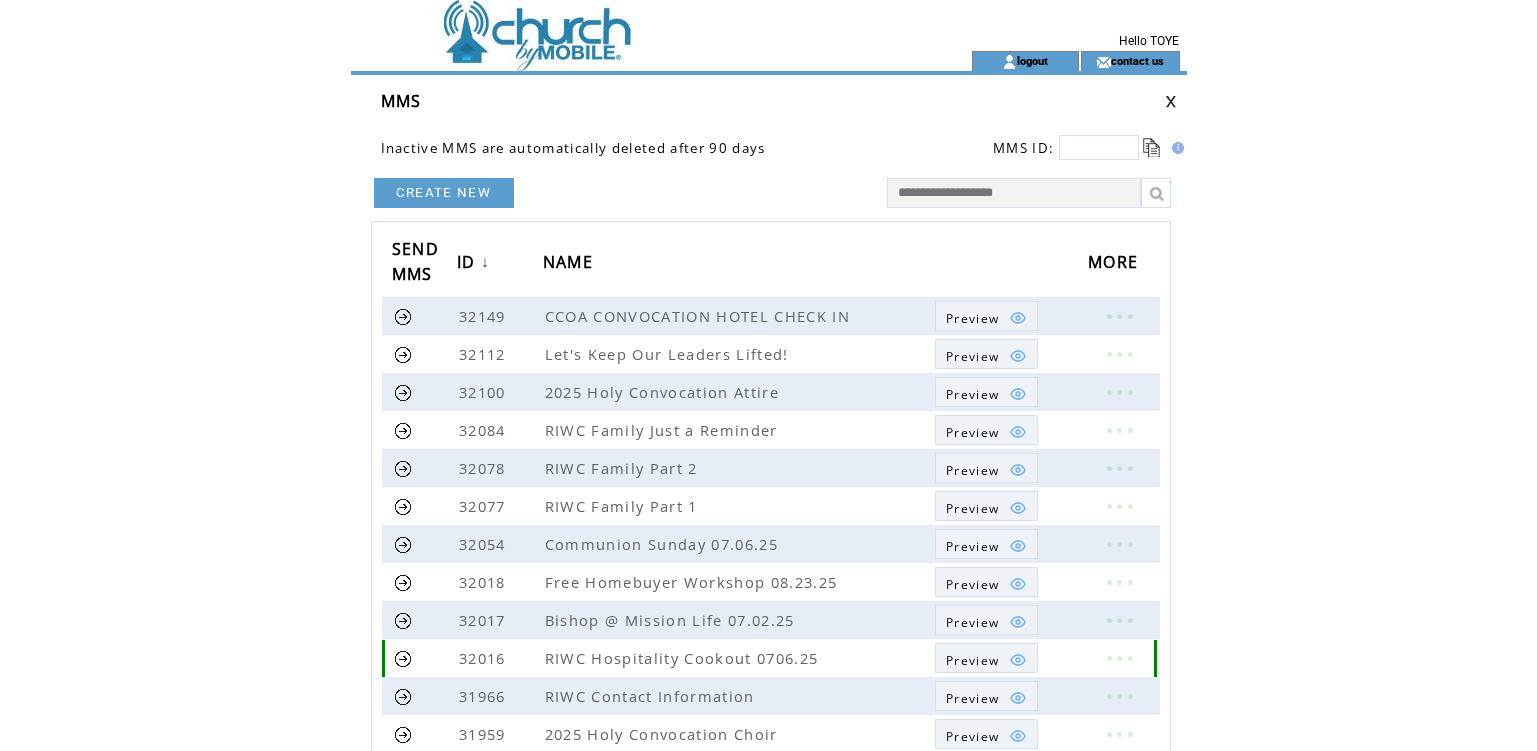 scroll, scrollTop: 0, scrollLeft: 0, axis: both 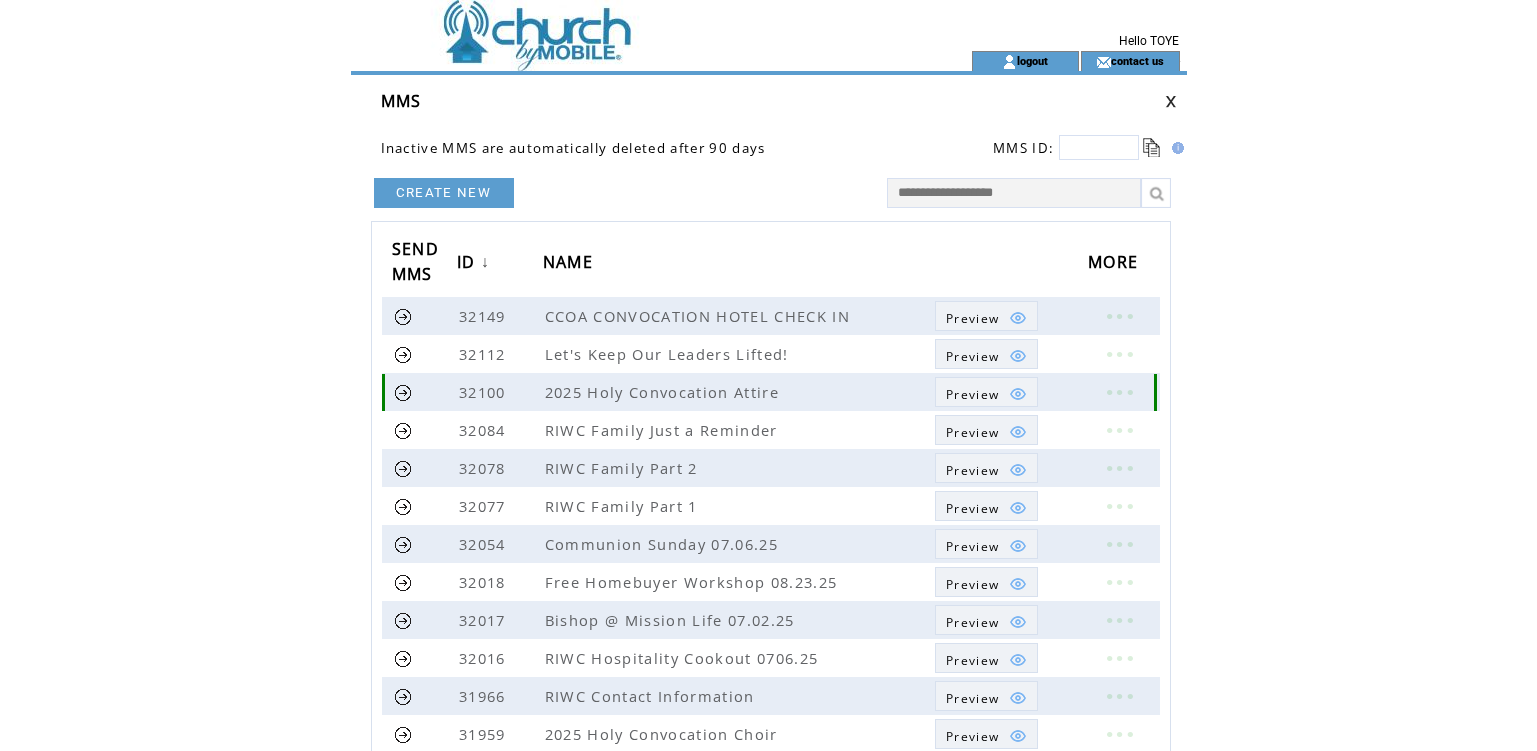click at bounding box center (403, 392) 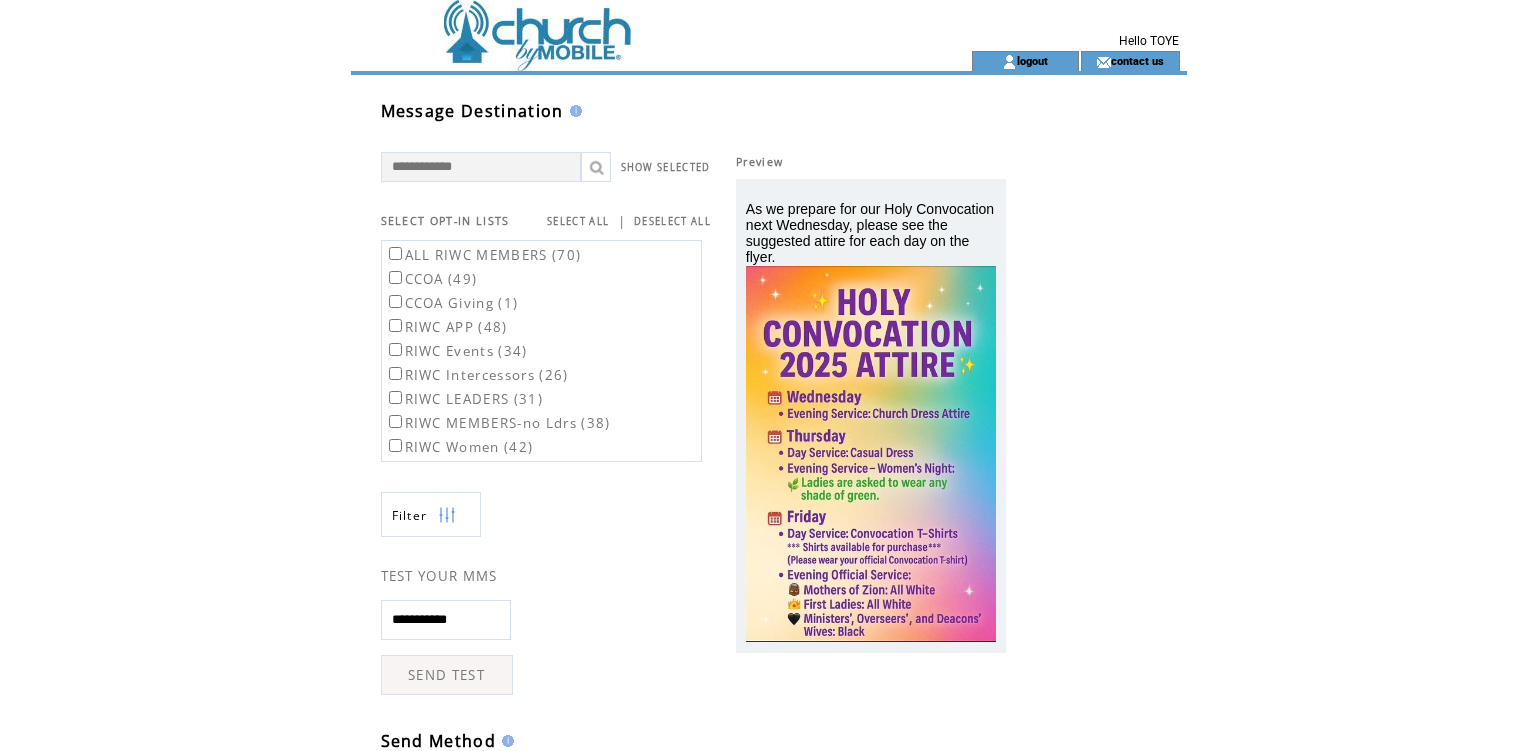 scroll, scrollTop: 0, scrollLeft: 0, axis: both 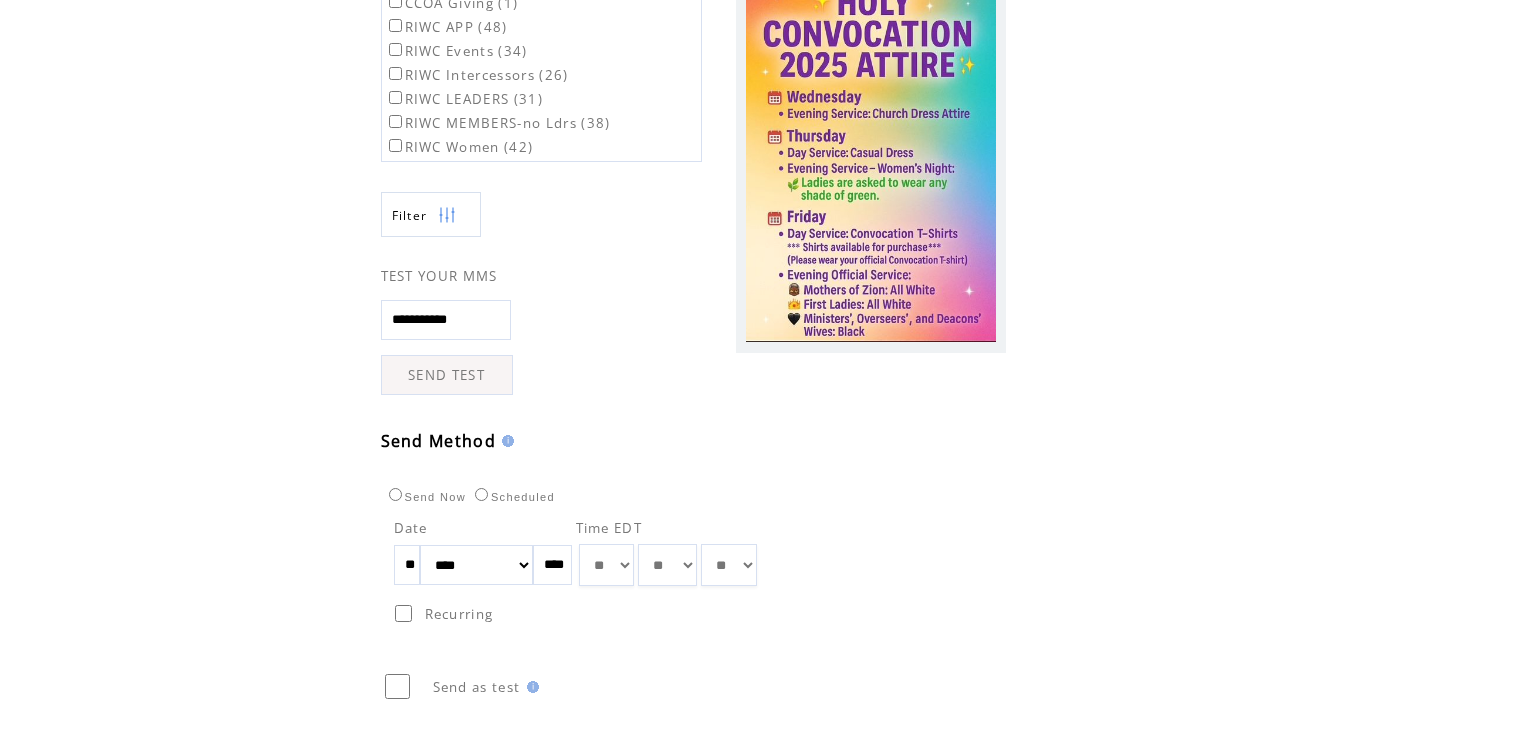 drag, startPoint x: 421, startPoint y: 562, endPoint x: 390, endPoint y: 560, distance: 31.06445 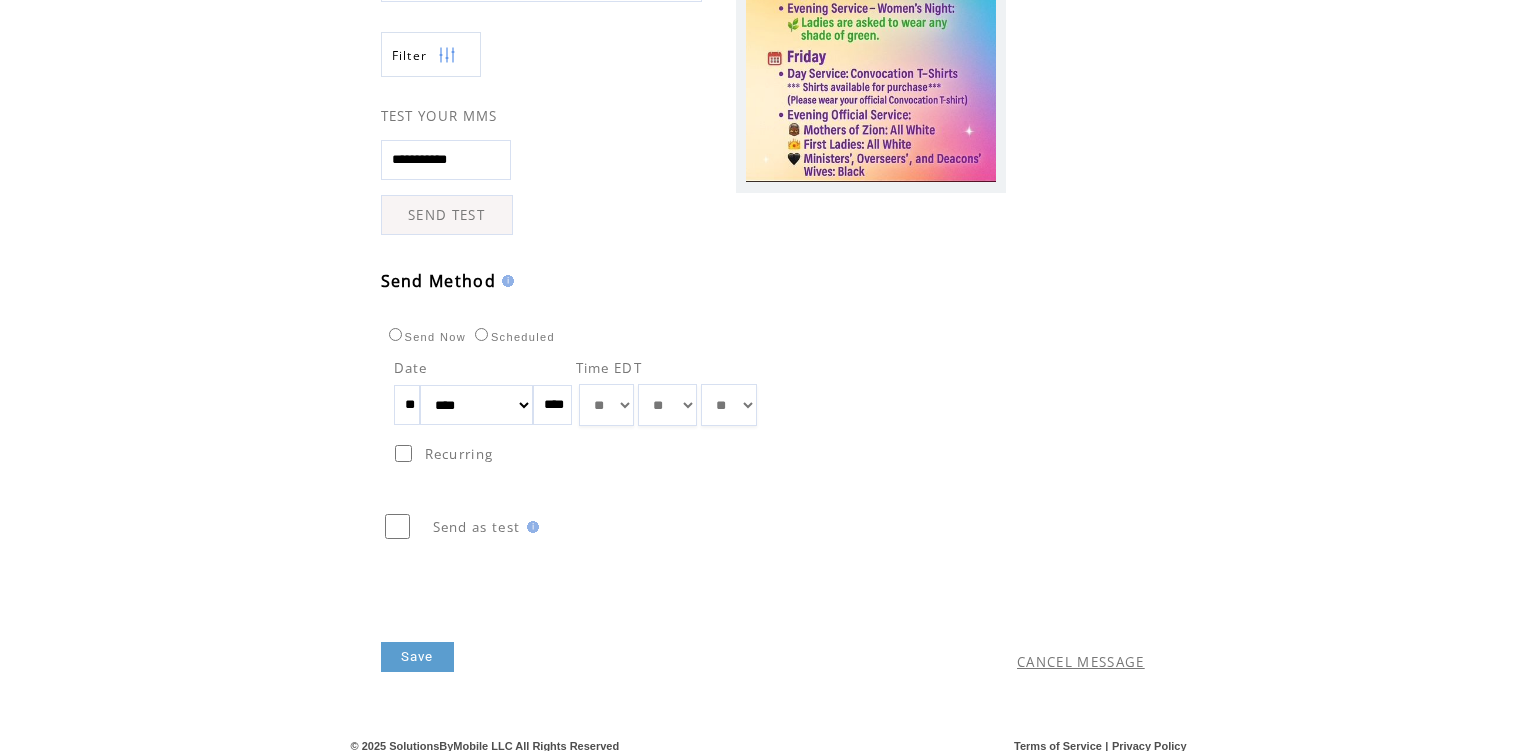 scroll, scrollTop: 471, scrollLeft: 0, axis: vertical 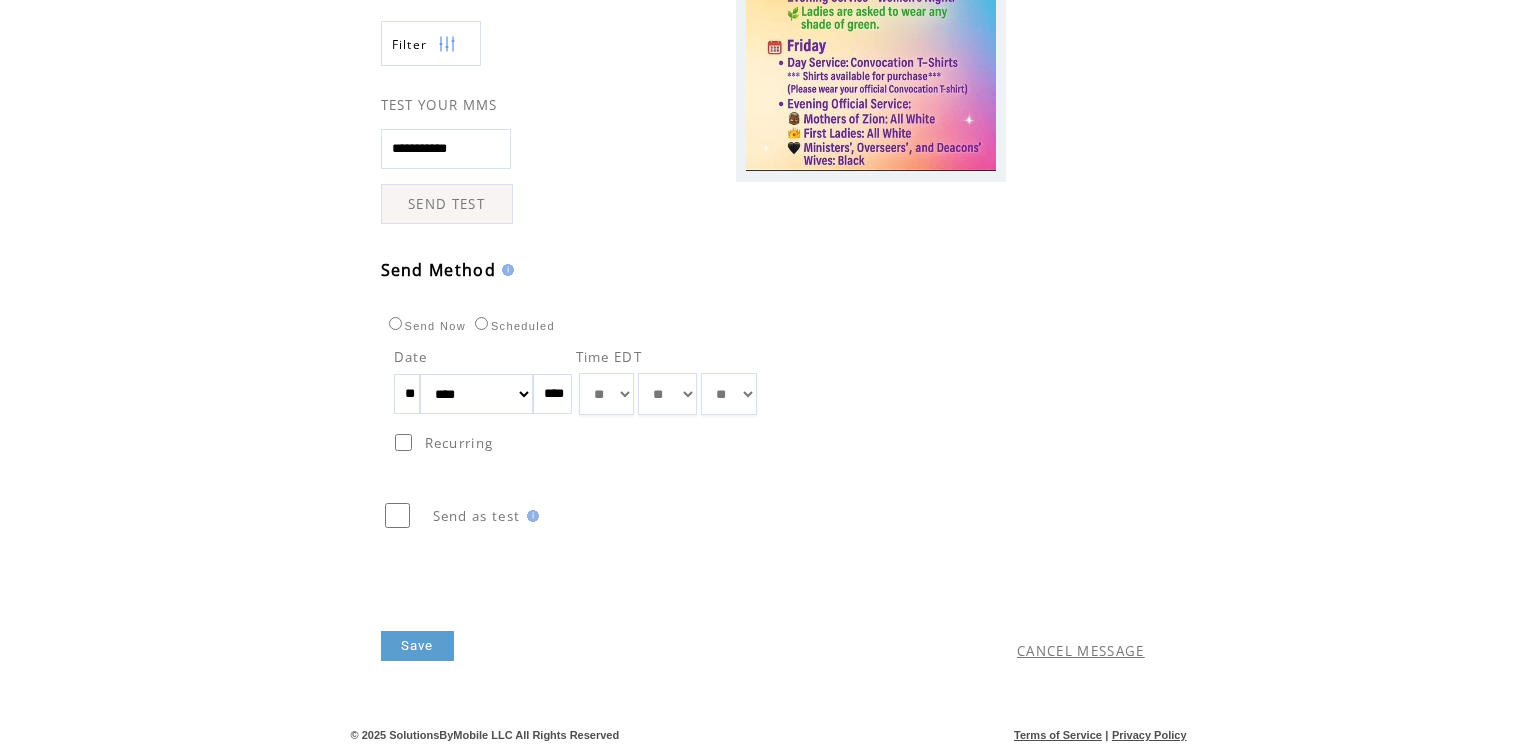 click on "Save" at bounding box center (417, 646) 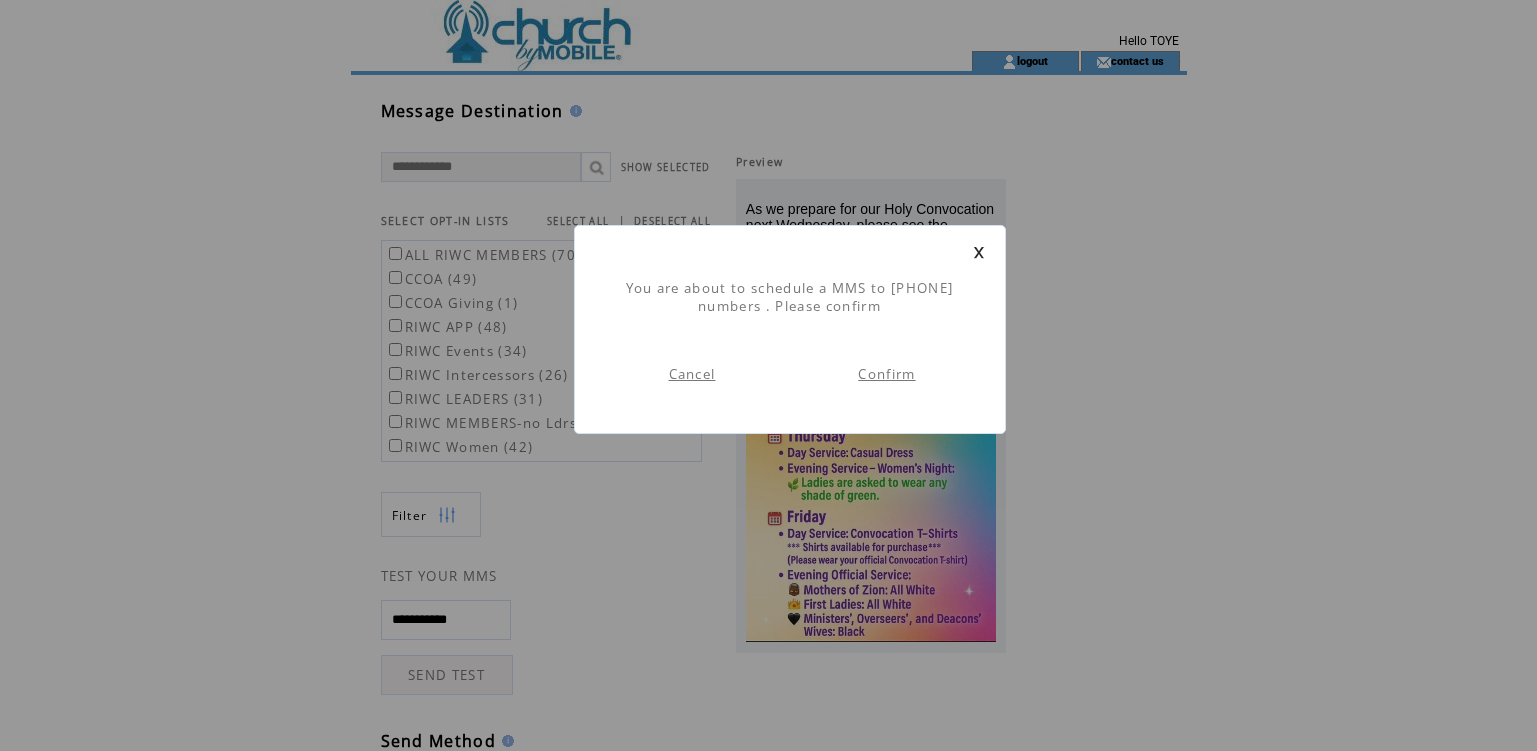 scroll, scrollTop: 1, scrollLeft: 0, axis: vertical 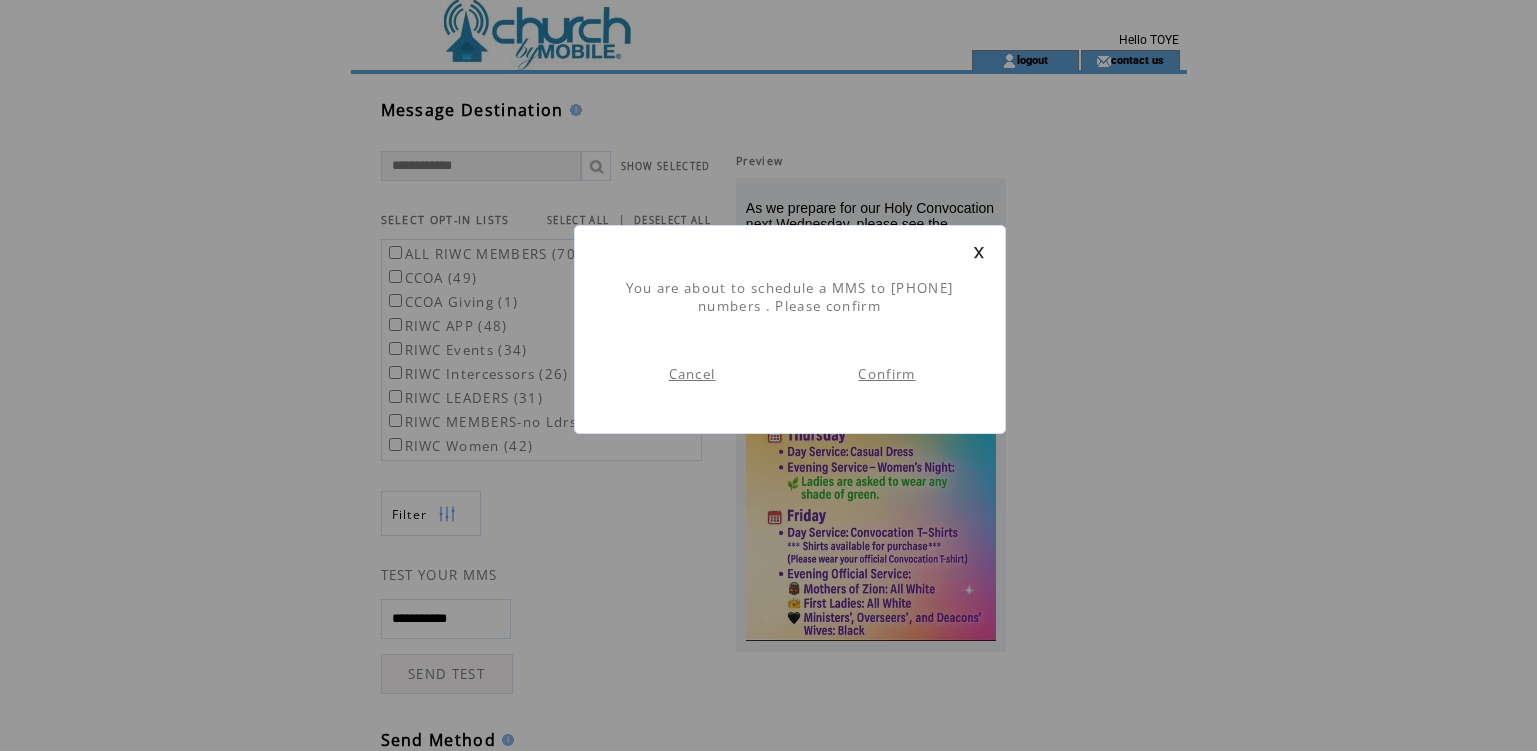 click on "Confirm" at bounding box center (886, 374) 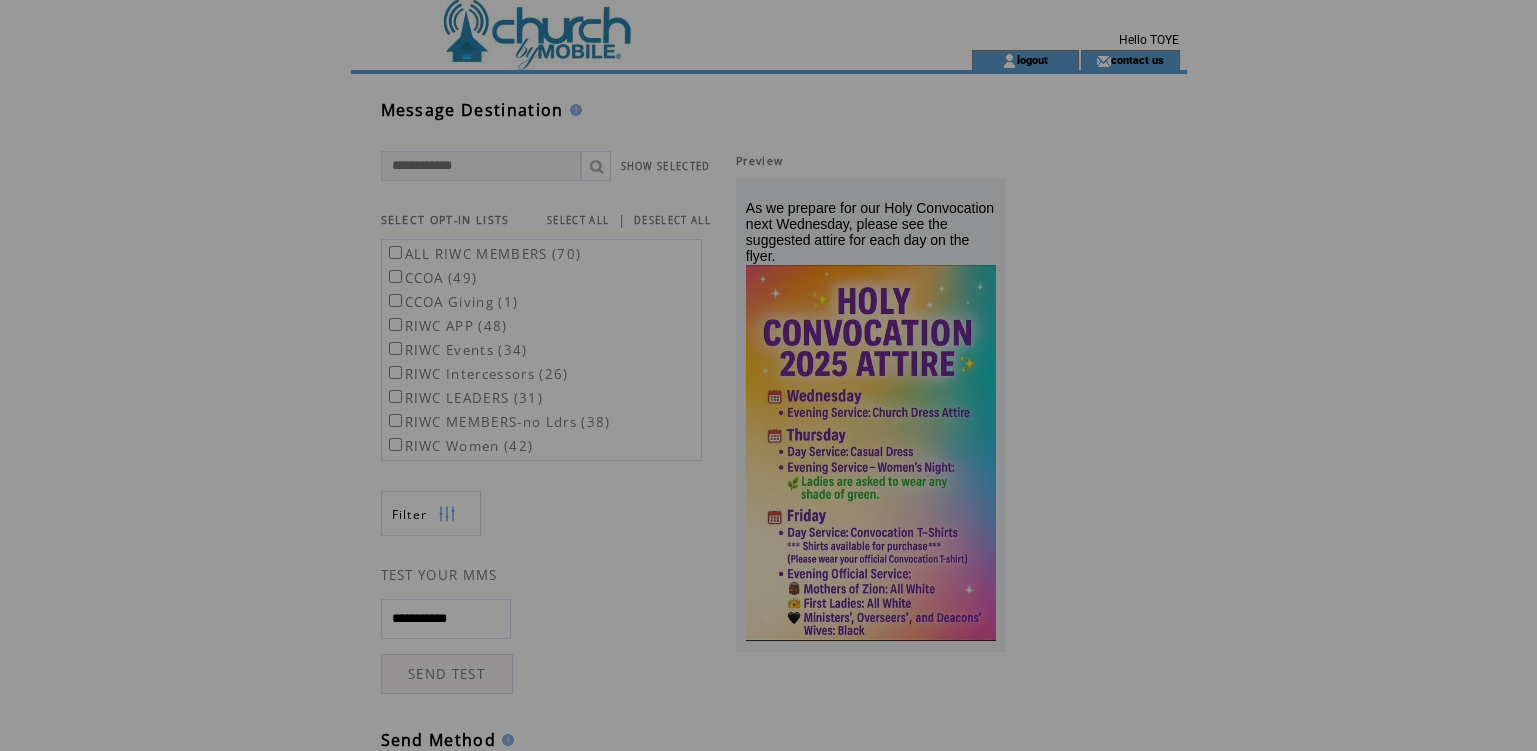 scroll, scrollTop: 0, scrollLeft: 0, axis: both 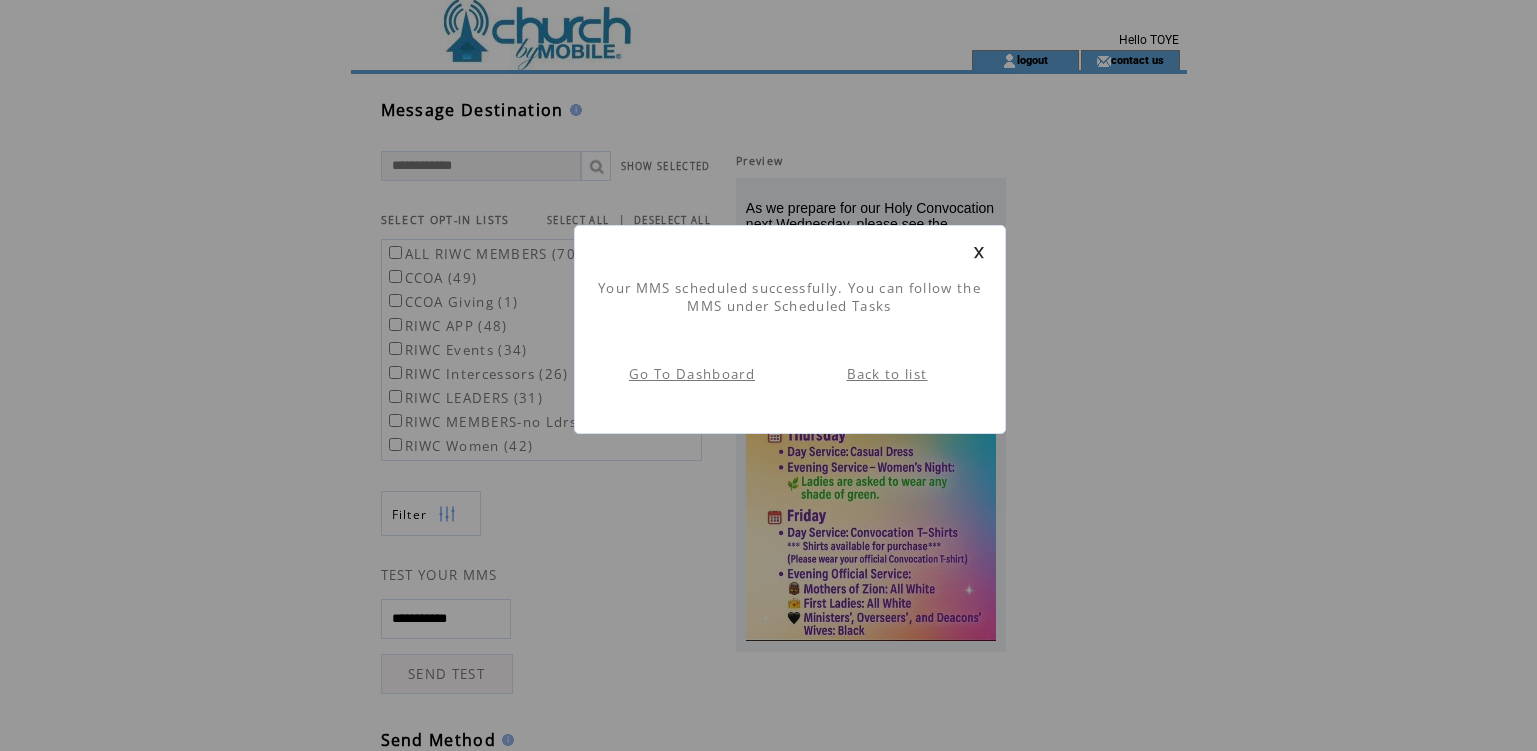 click on "Back to list" at bounding box center [887, 374] 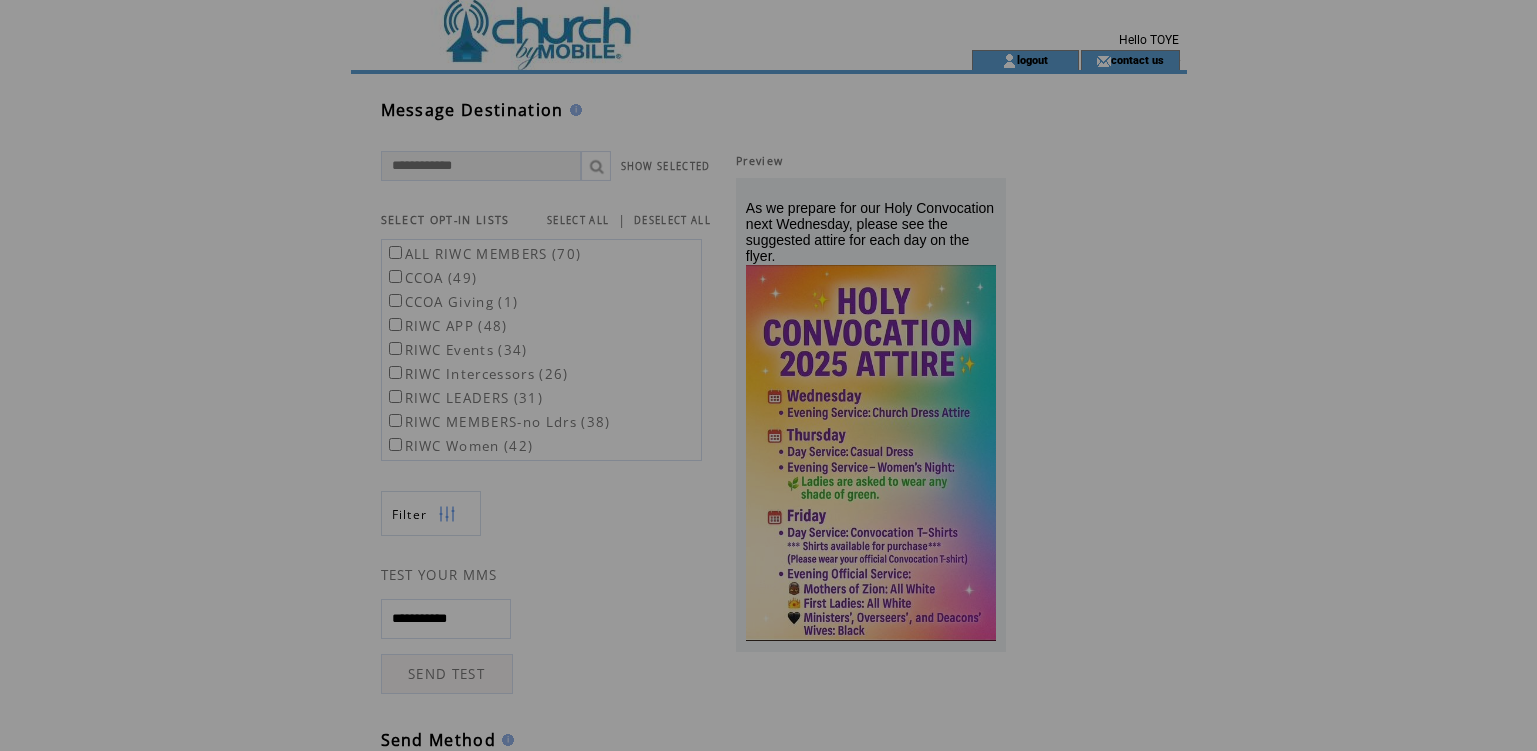 scroll, scrollTop: 0, scrollLeft: 0, axis: both 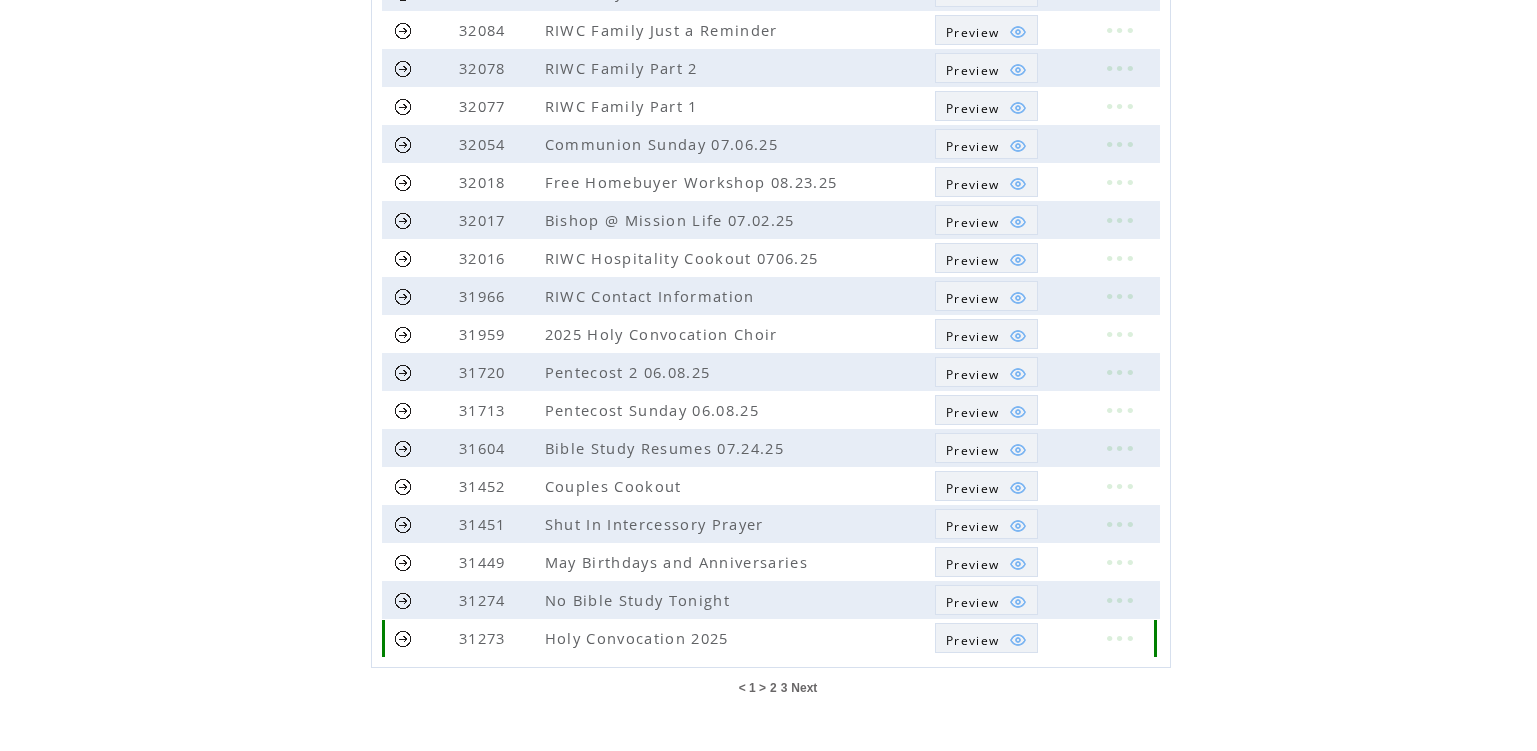 click at bounding box center (403, 638) 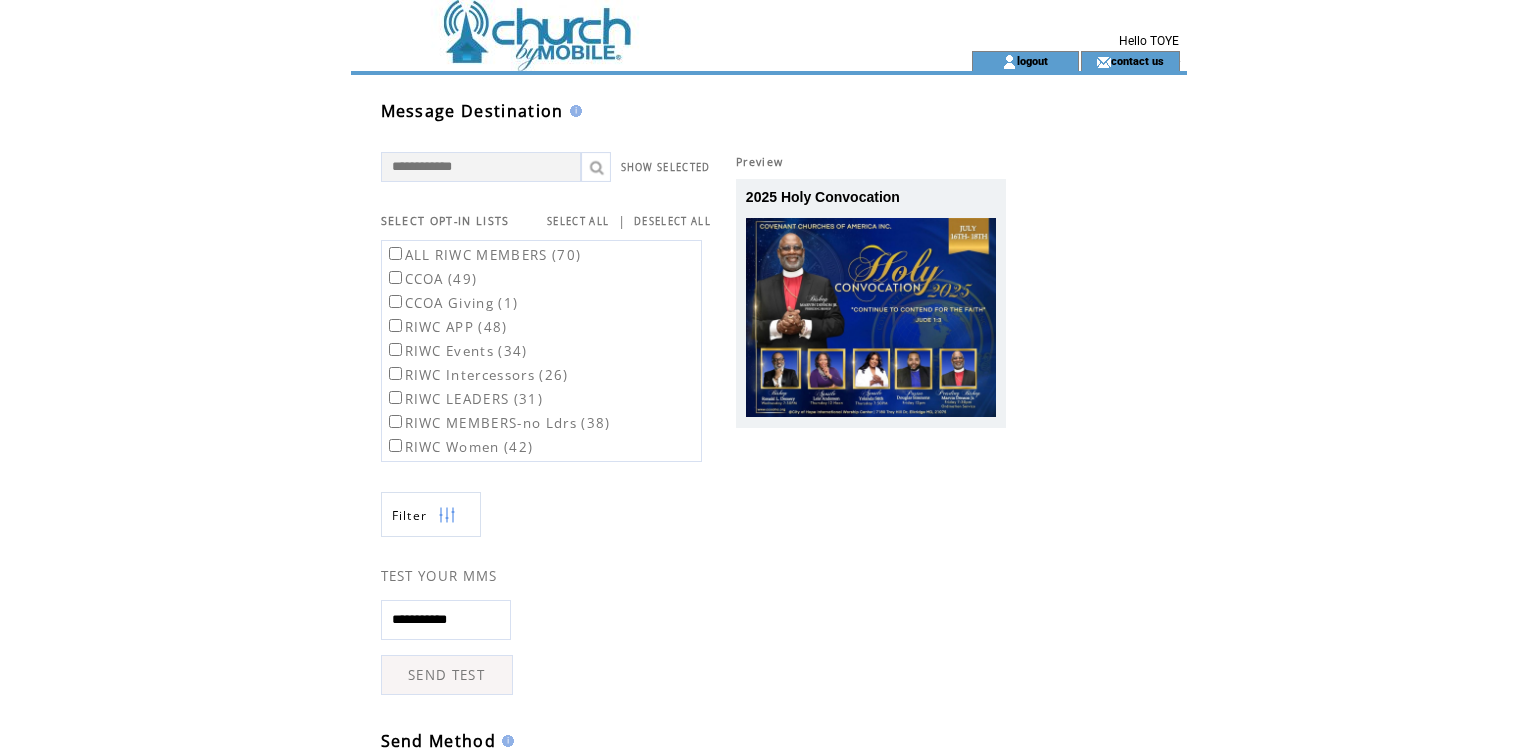 scroll, scrollTop: 0, scrollLeft: 0, axis: both 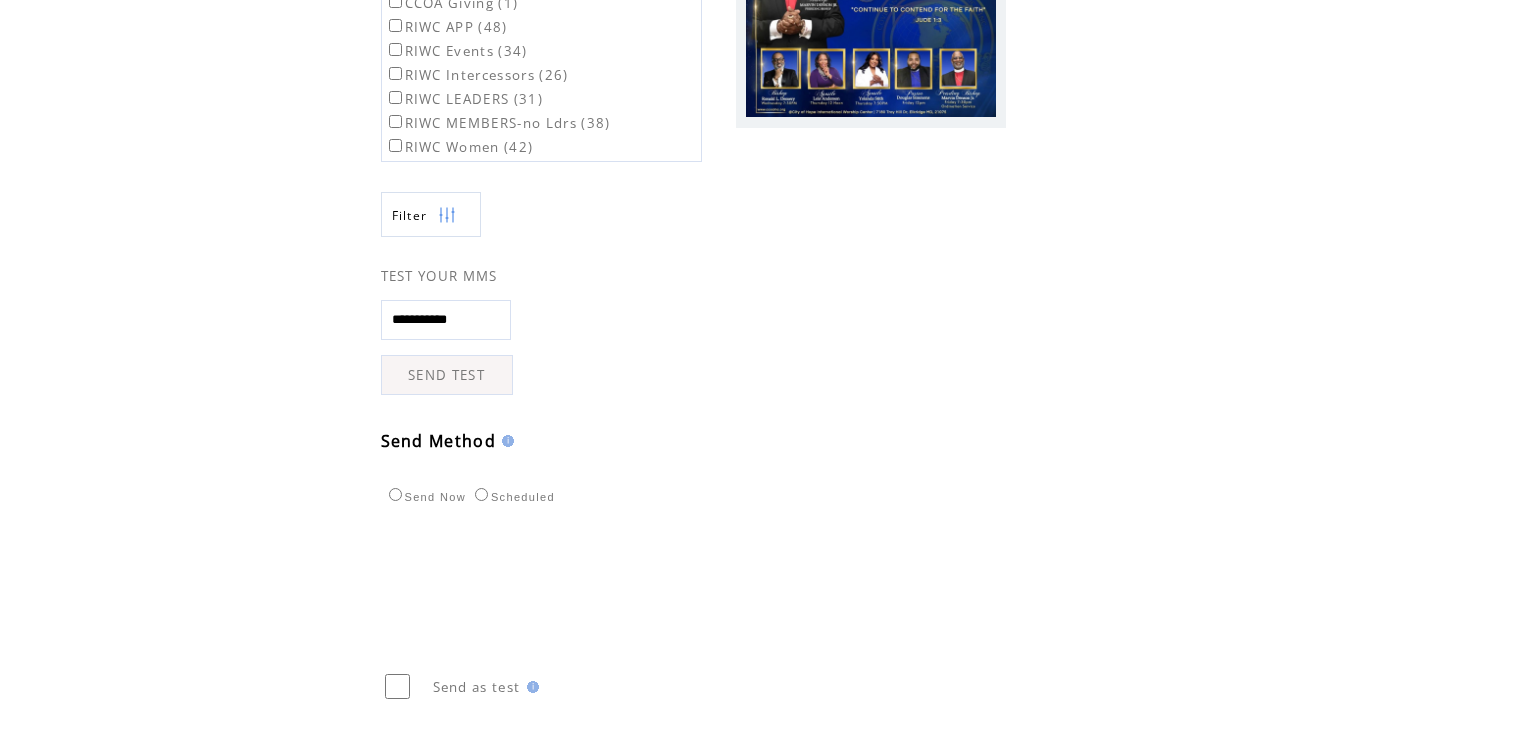 click on "Scheduled" at bounding box center (512, 497) 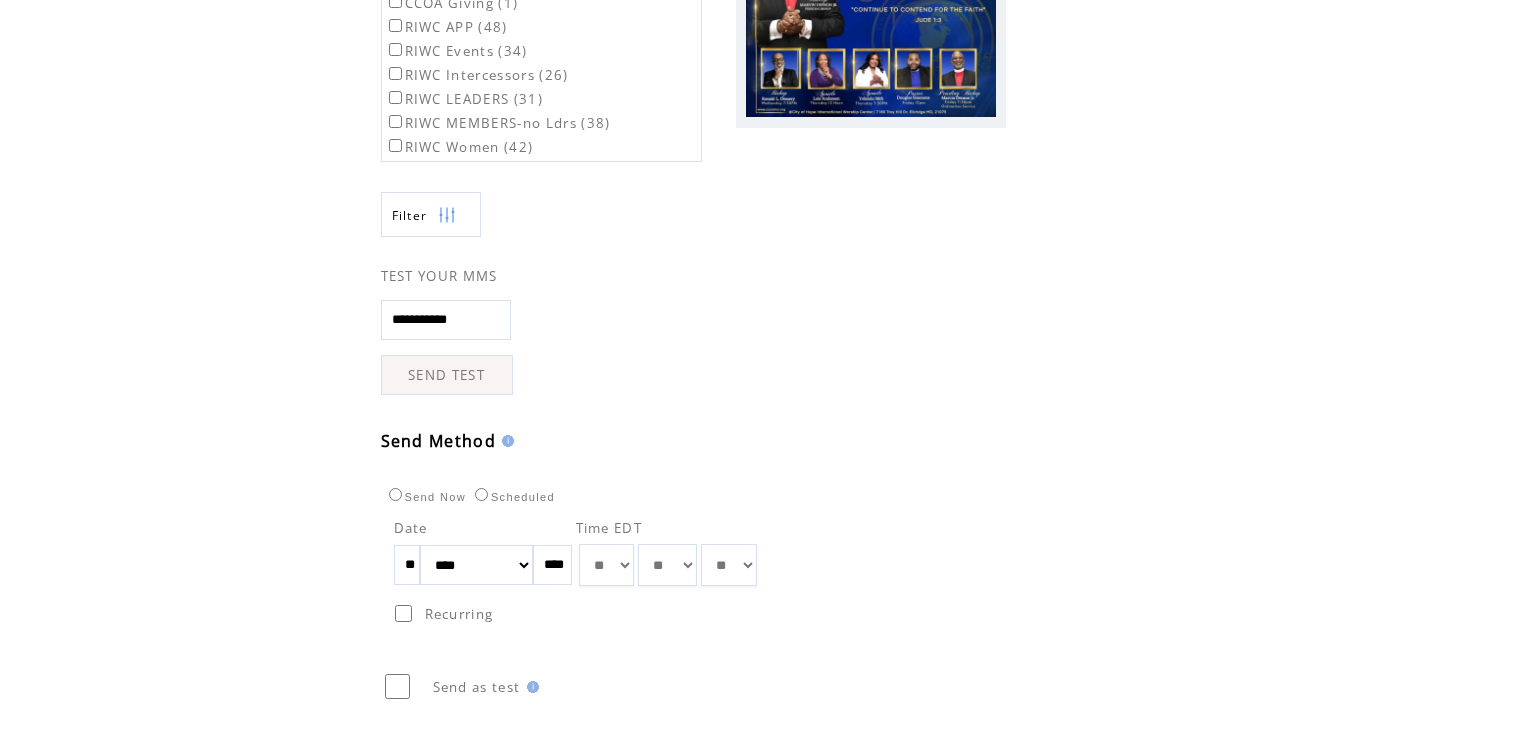 click on "** 	 ** 	 ** 	 ** 	 ** 	 ** 	 ** 	 ** 	 ** 	 ** 	 ** 	 ** 	 **" at bounding box center [606, 565] 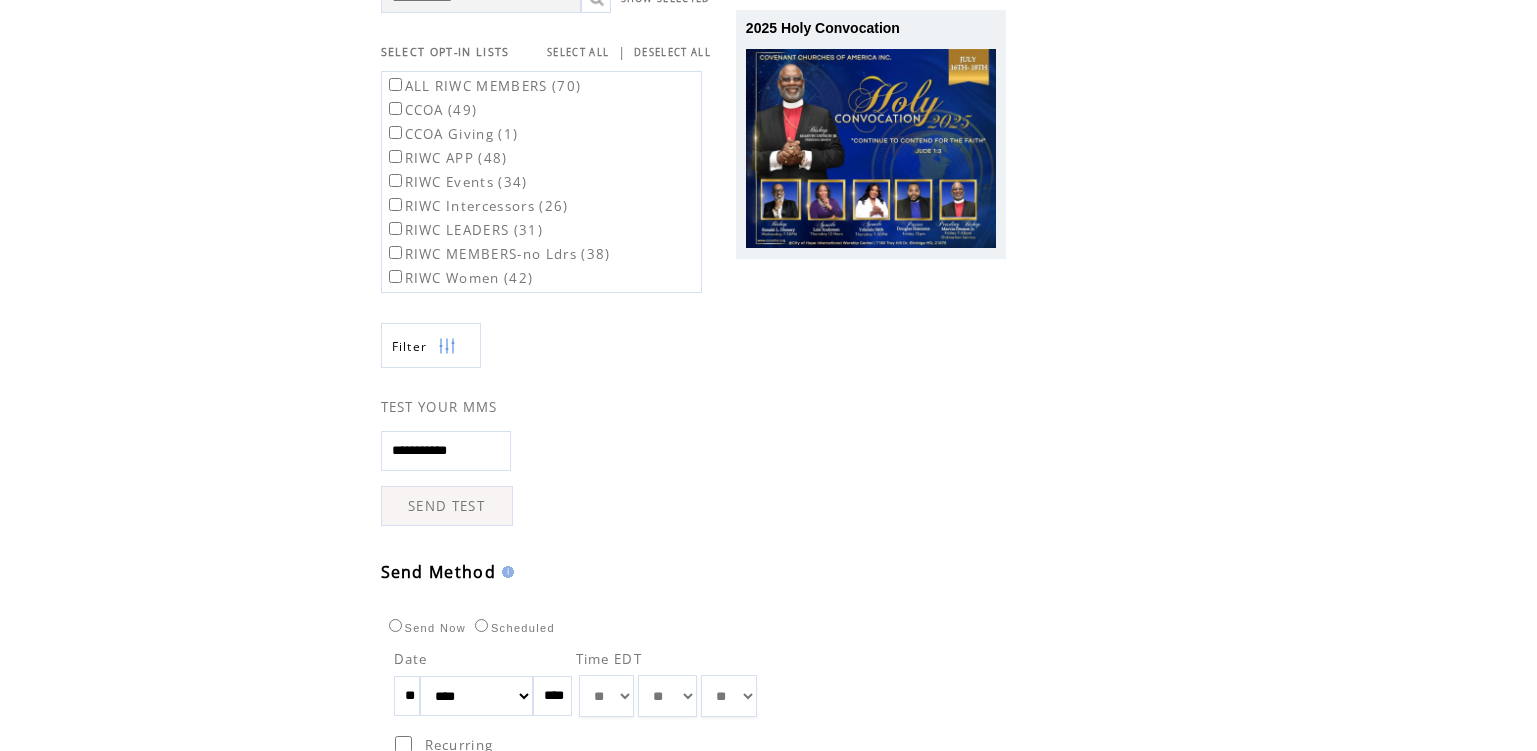scroll, scrollTop: 0, scrollLeft: 0, axis: both 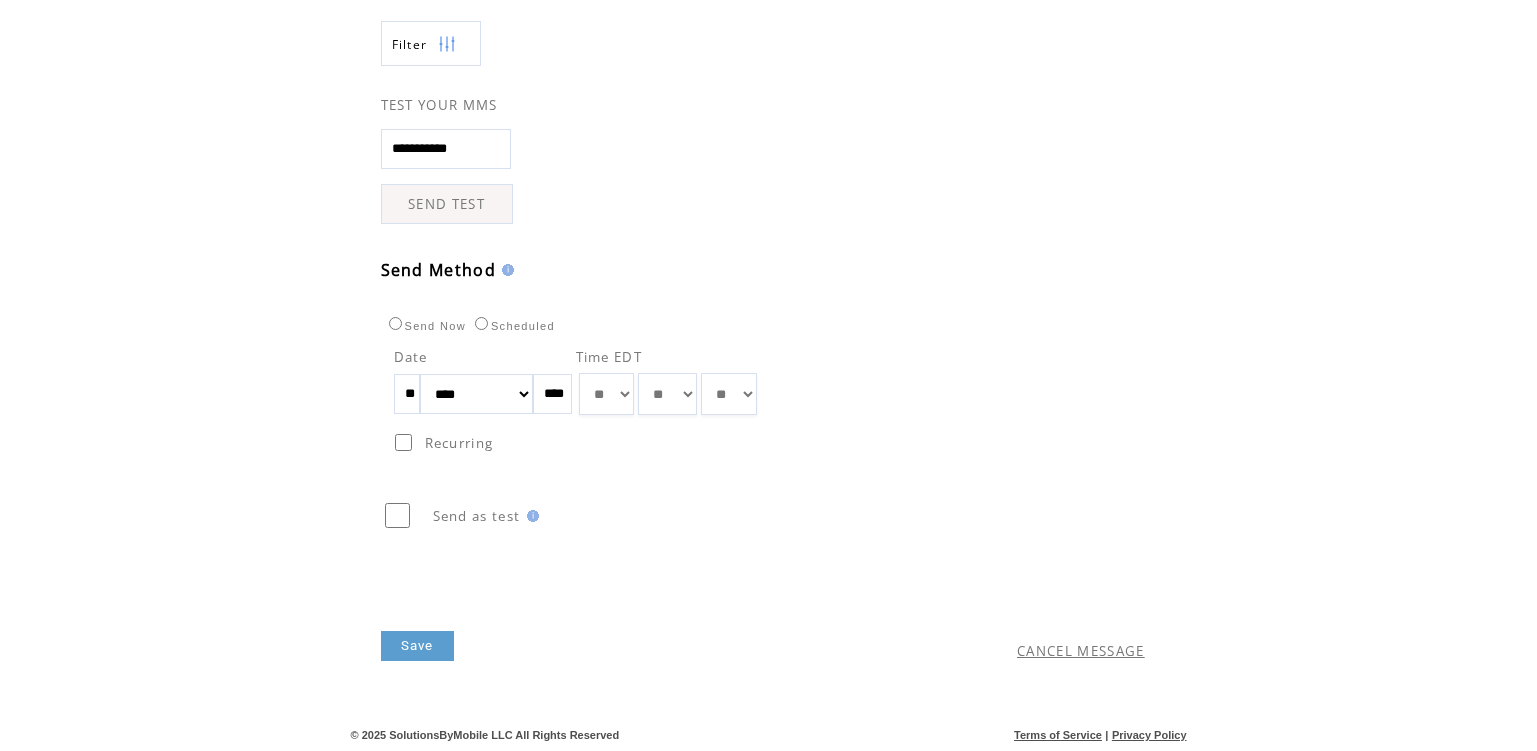 click on "Save" at bounding box center (417, 646) 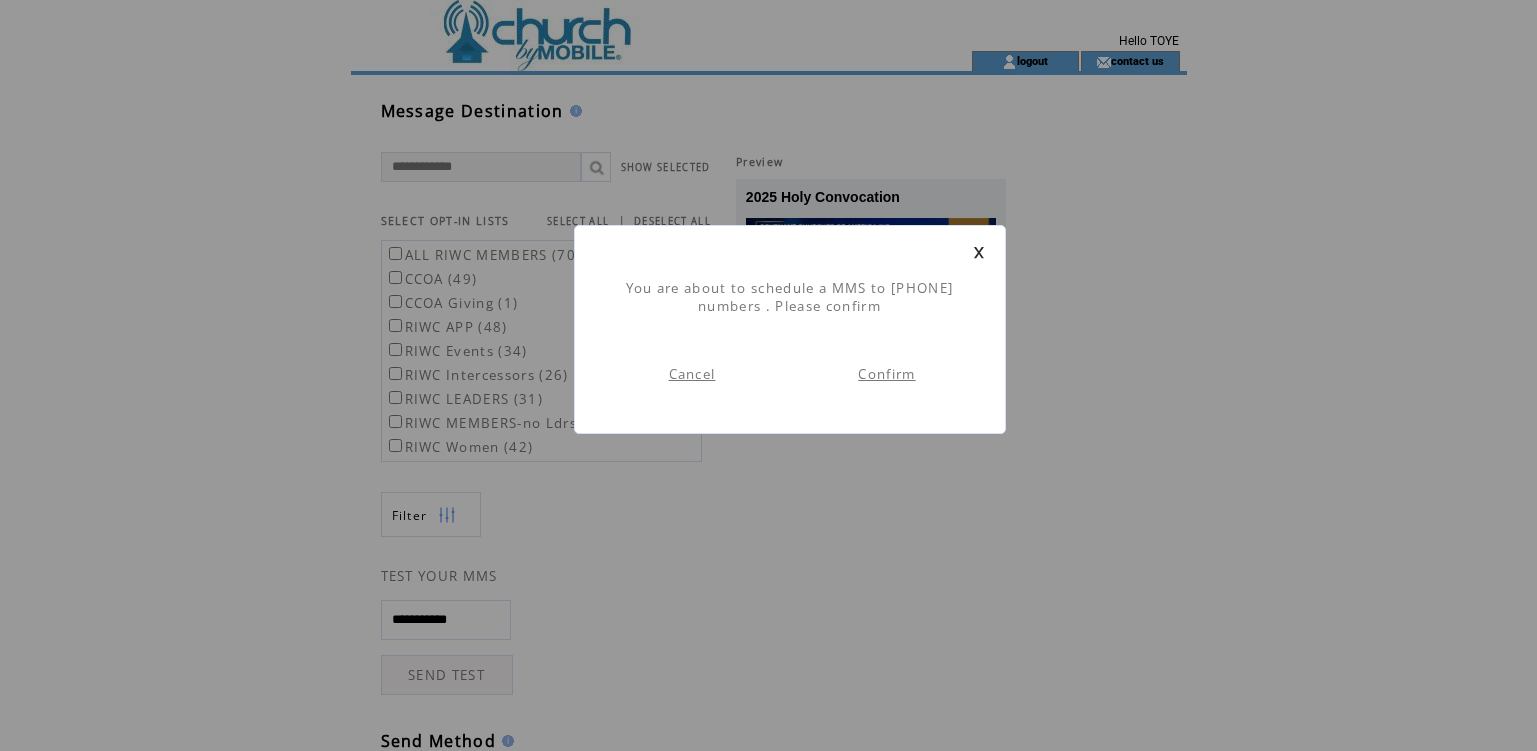 scroll, scrollTop: 1, scrollLeft: 0, axis: vertical 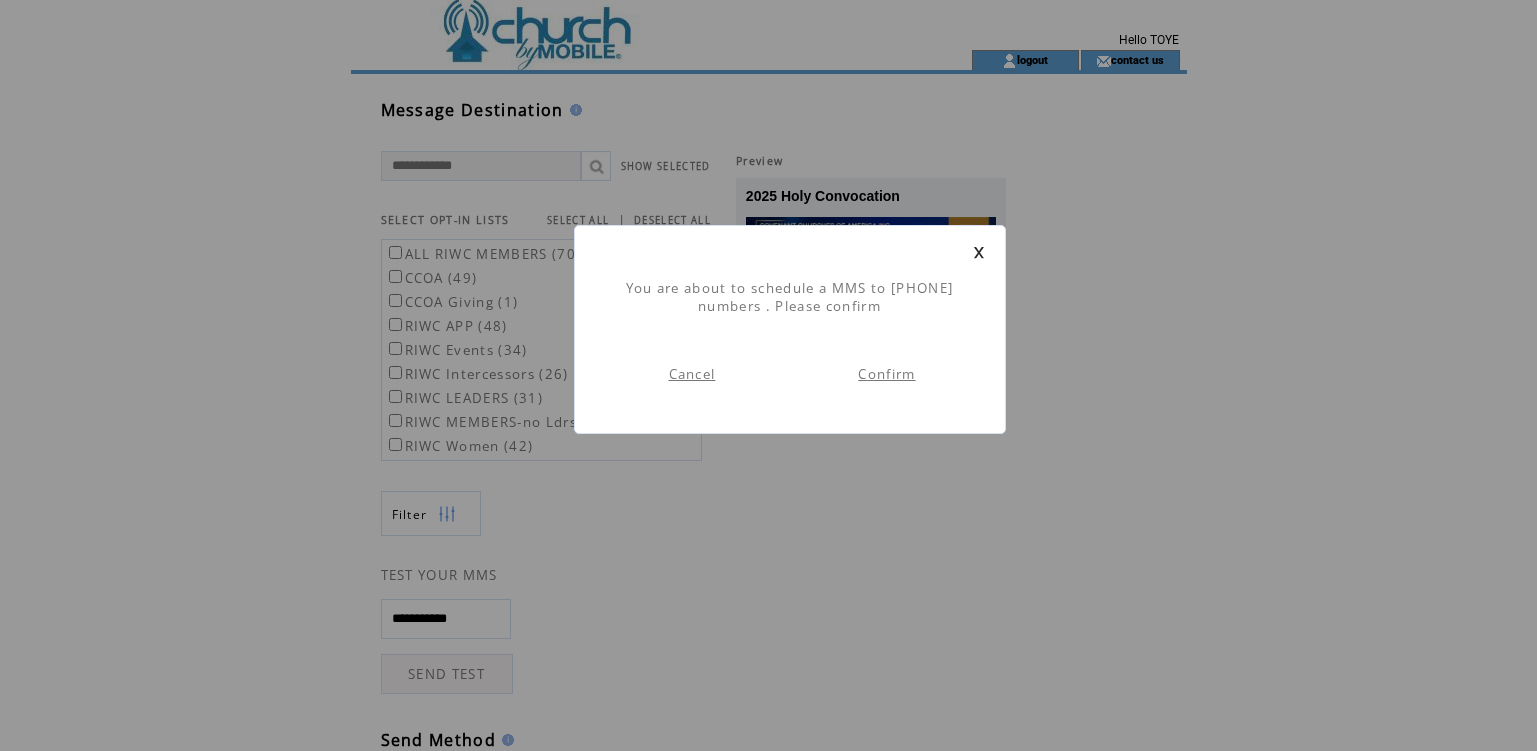 click on "Confirm" at bounding box center (886, 374) 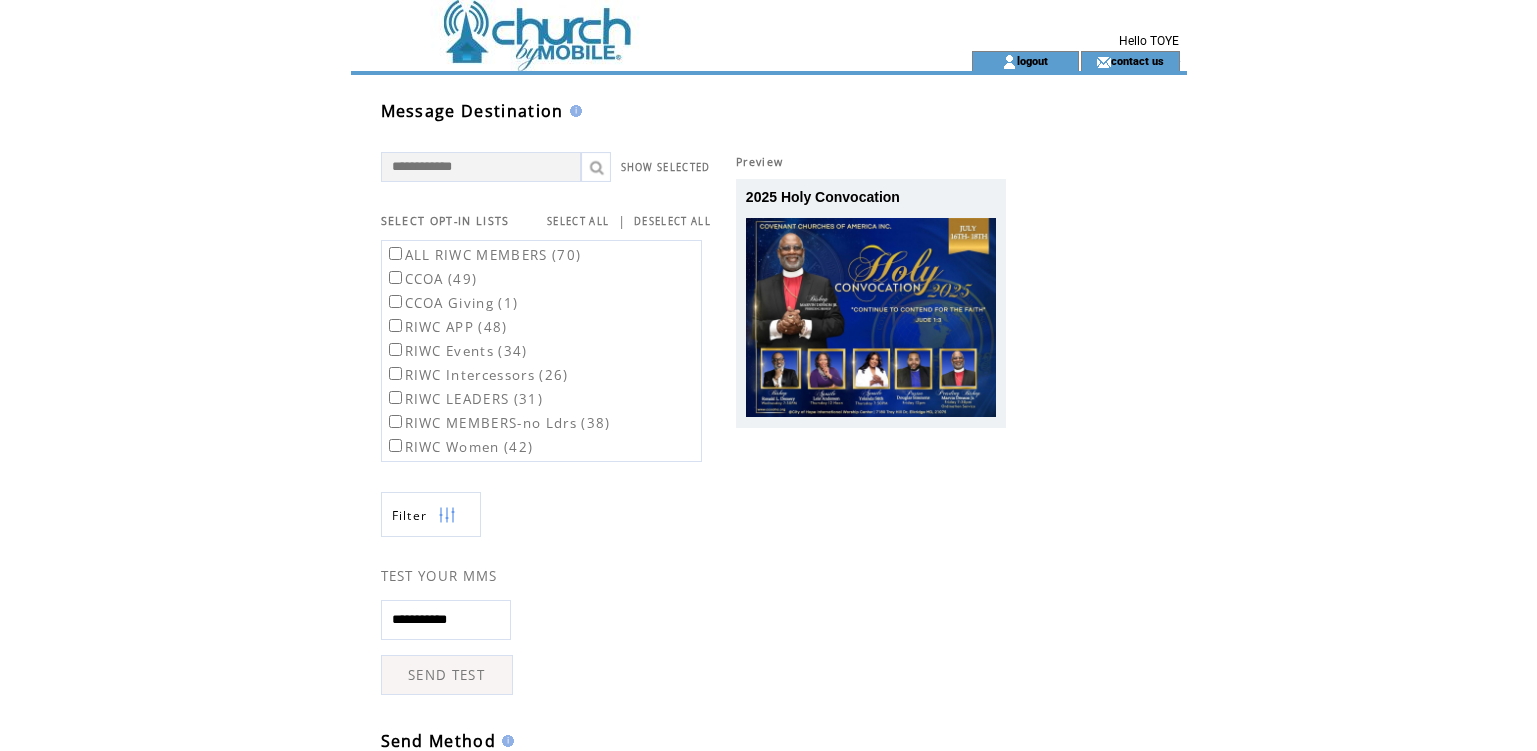 scroll, scrollTop: 1, scrollLeft: 0, axis: vertical 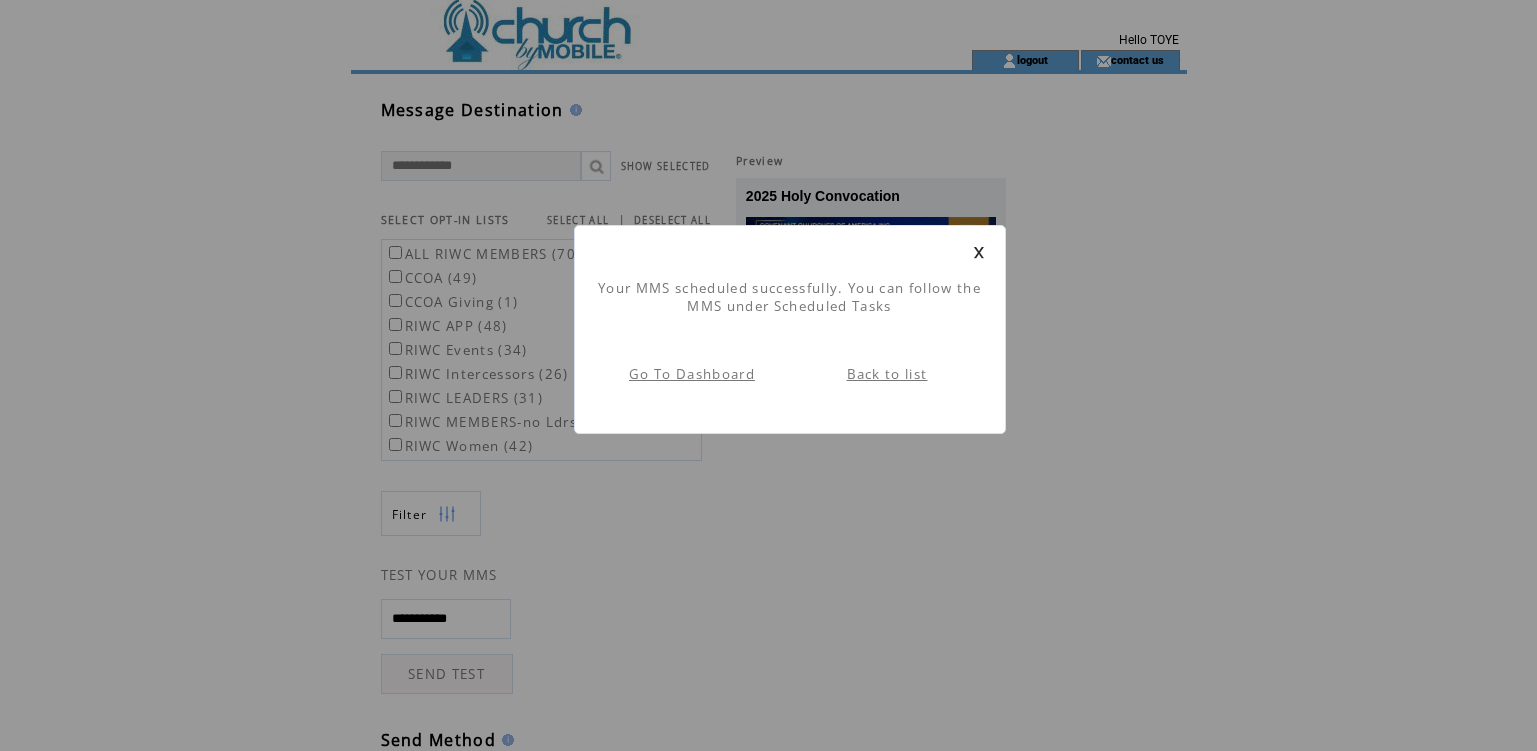 click on "Back to list" at bounding box center (887, 374) 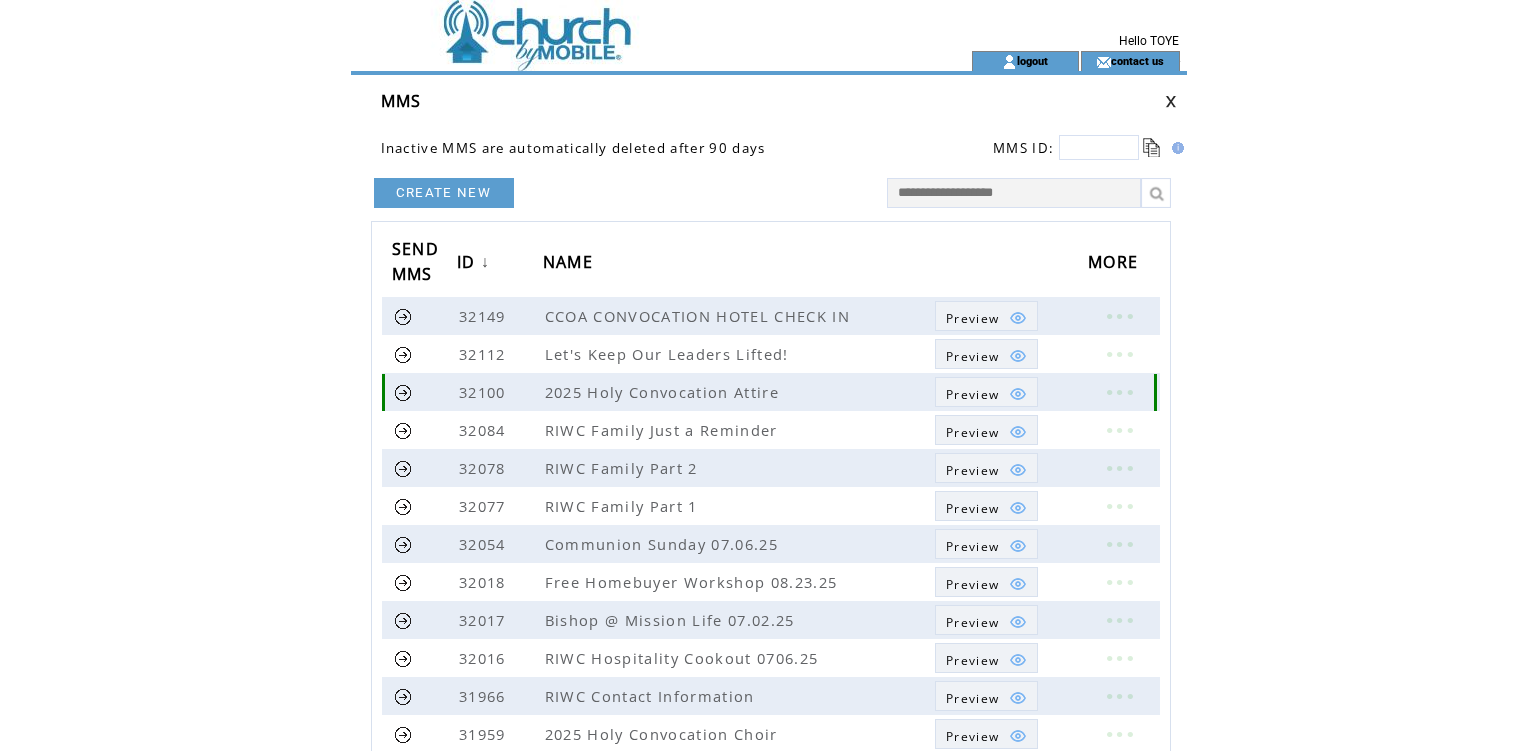 scroll, scrollTop: 0, scrollLeft: 0, axis: both 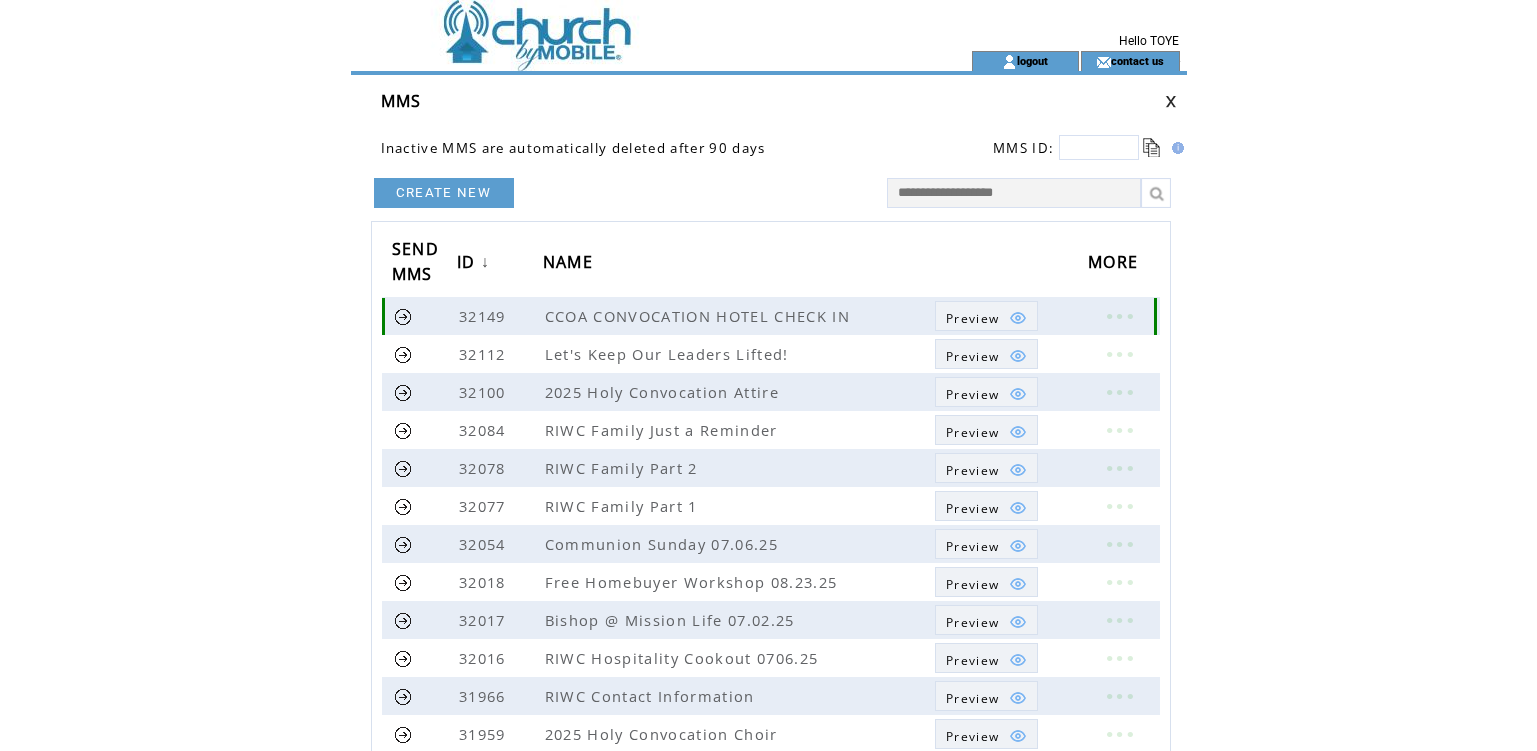 click at bounding box center [403, 316] 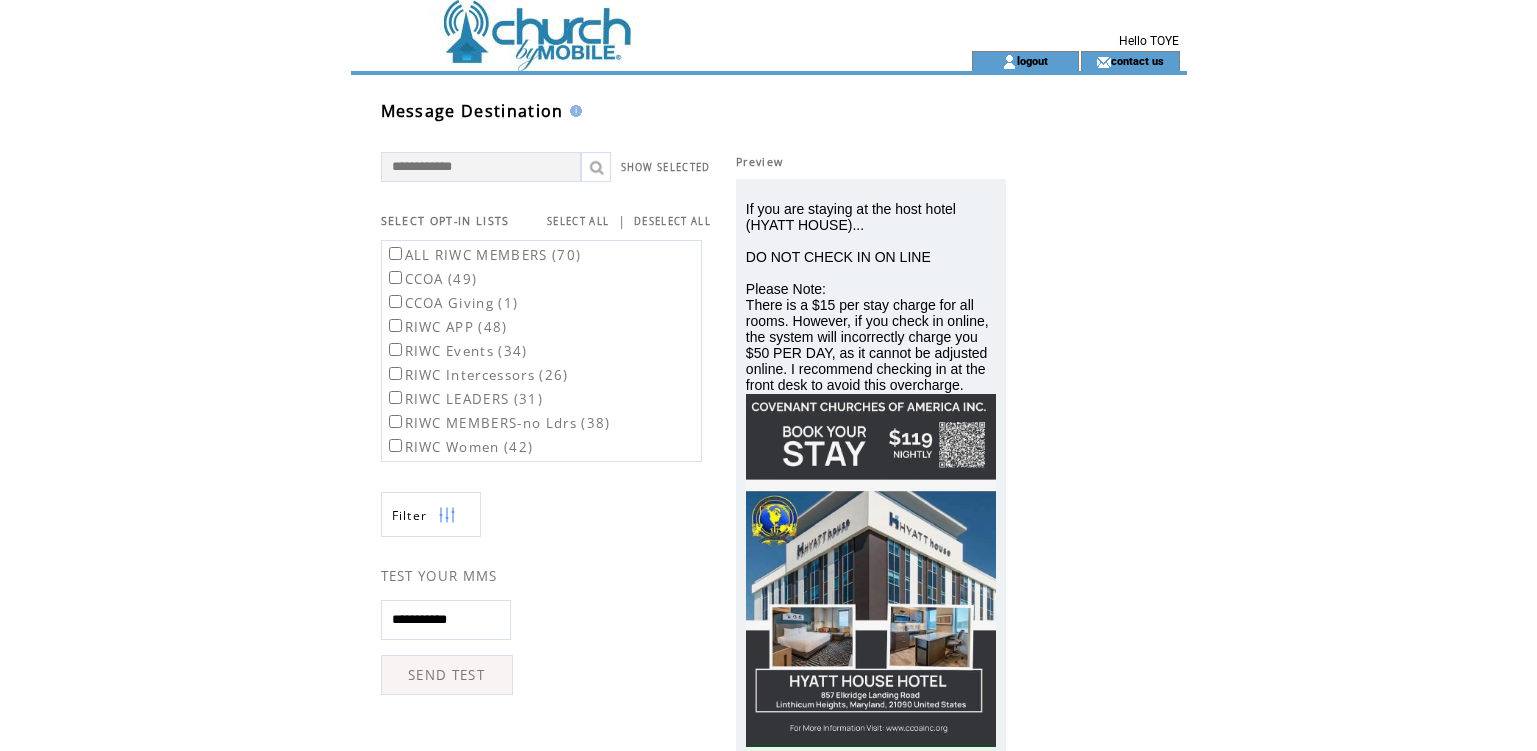 scroll, scrollTop: 0, scrollLeft: 0, axis: both 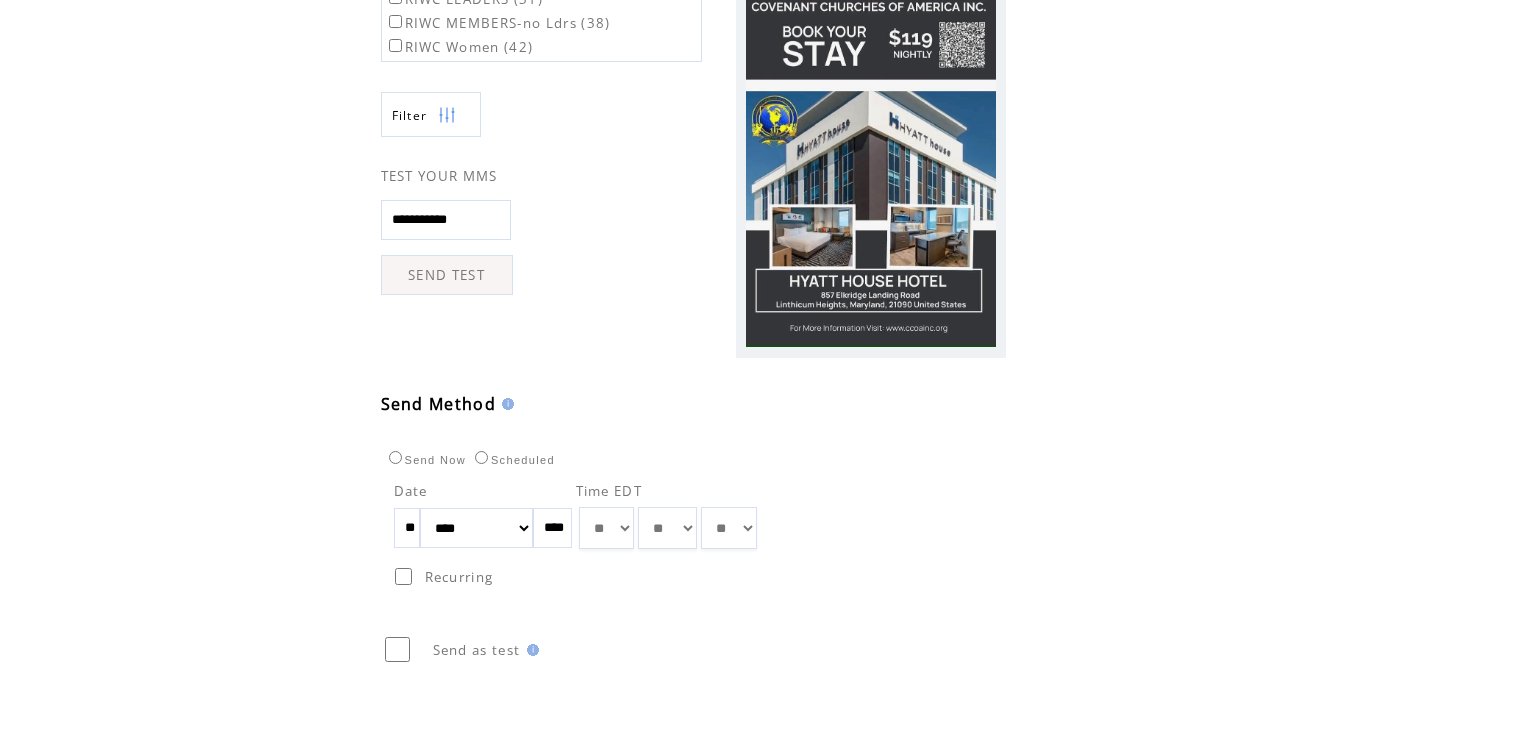 click on "** 	 ** 	 ** 	 ** 	 ** 	 ** 	 ** 	 ** 	 ** 	 ** 	 ** 	 ** 	 **" at bounding box center [606, 528] 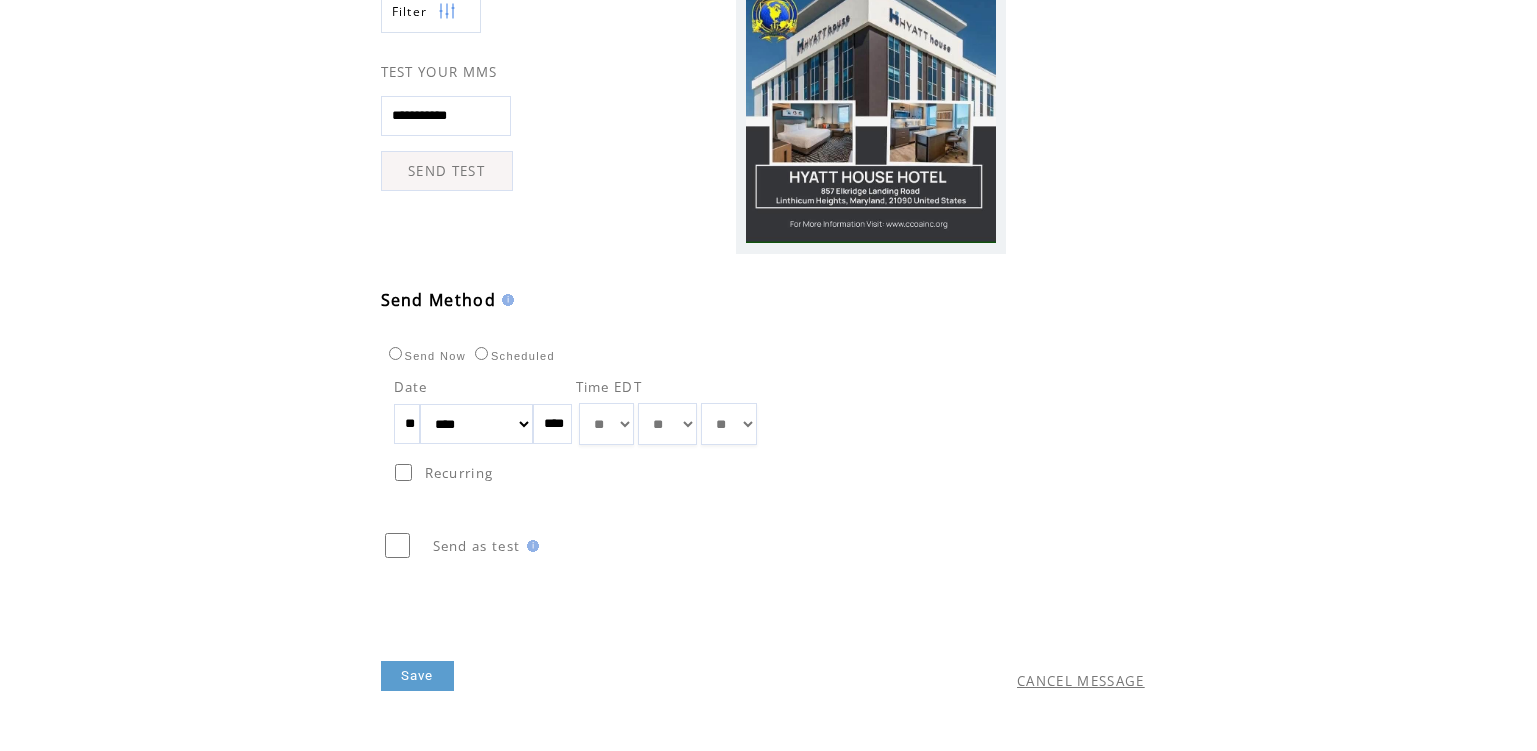 scroll, scrollTop: 534, scrollLeft: 0, axis: vertical 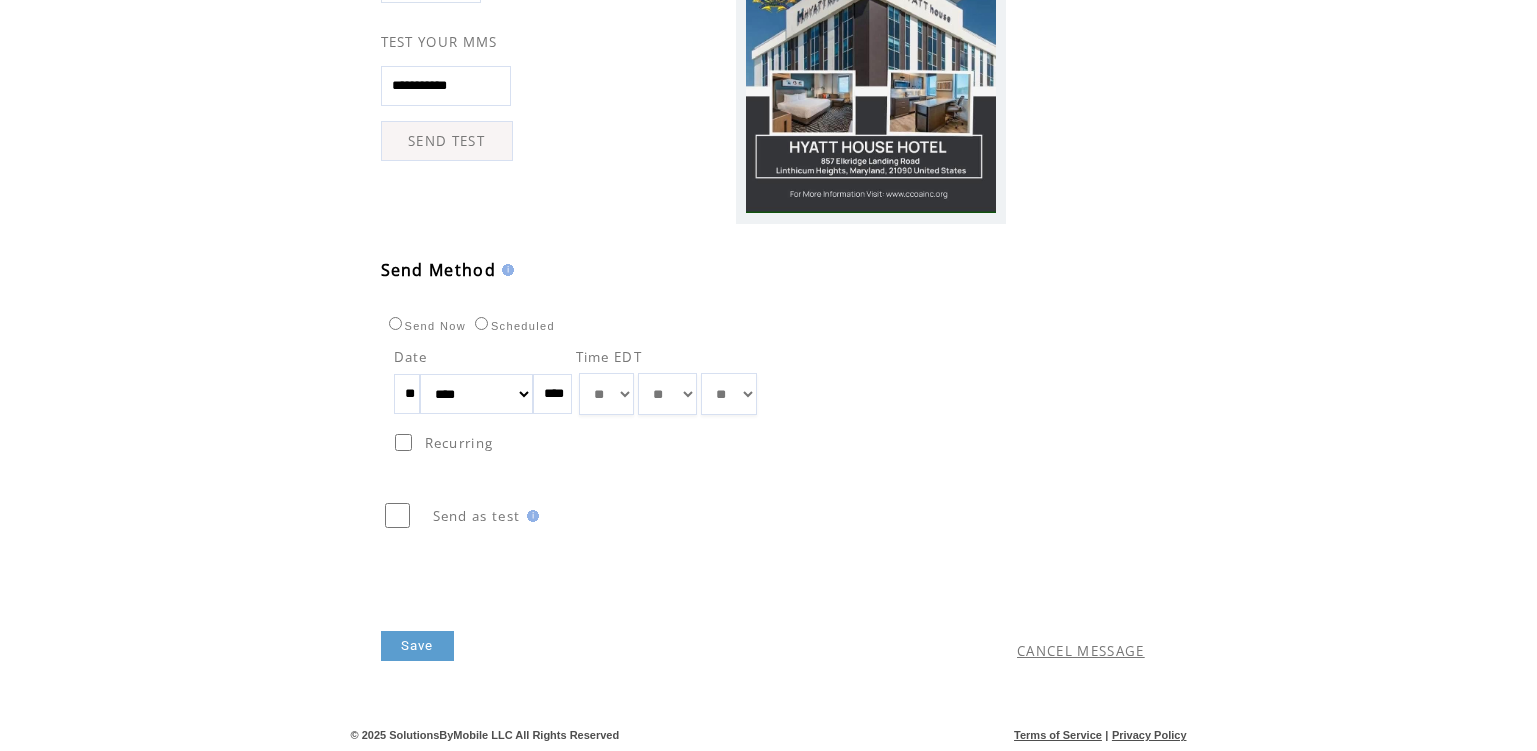 click on "Save" at bounding box center (417, 646) 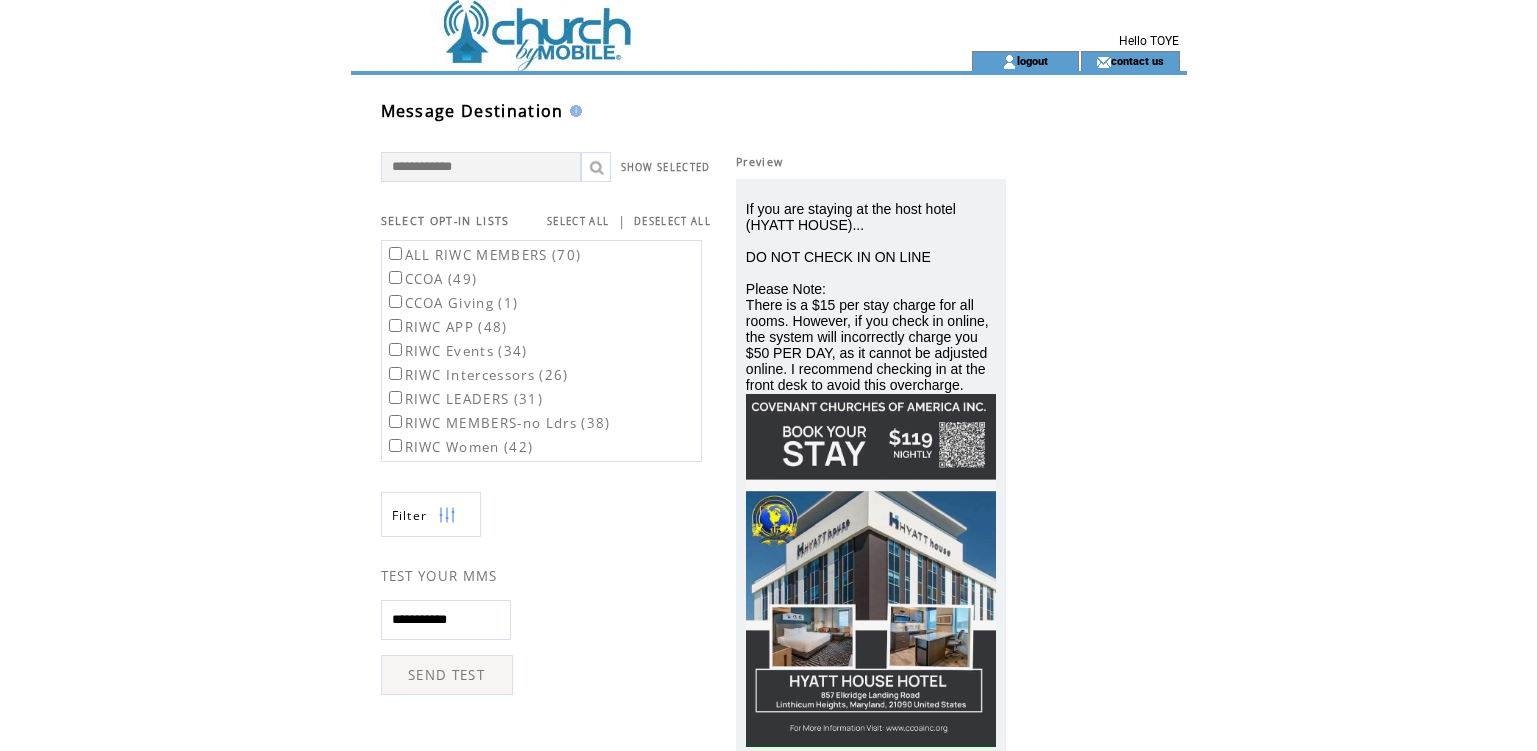 scroll, scrollTop: 1, scrollLeft: 0, axis: vertical 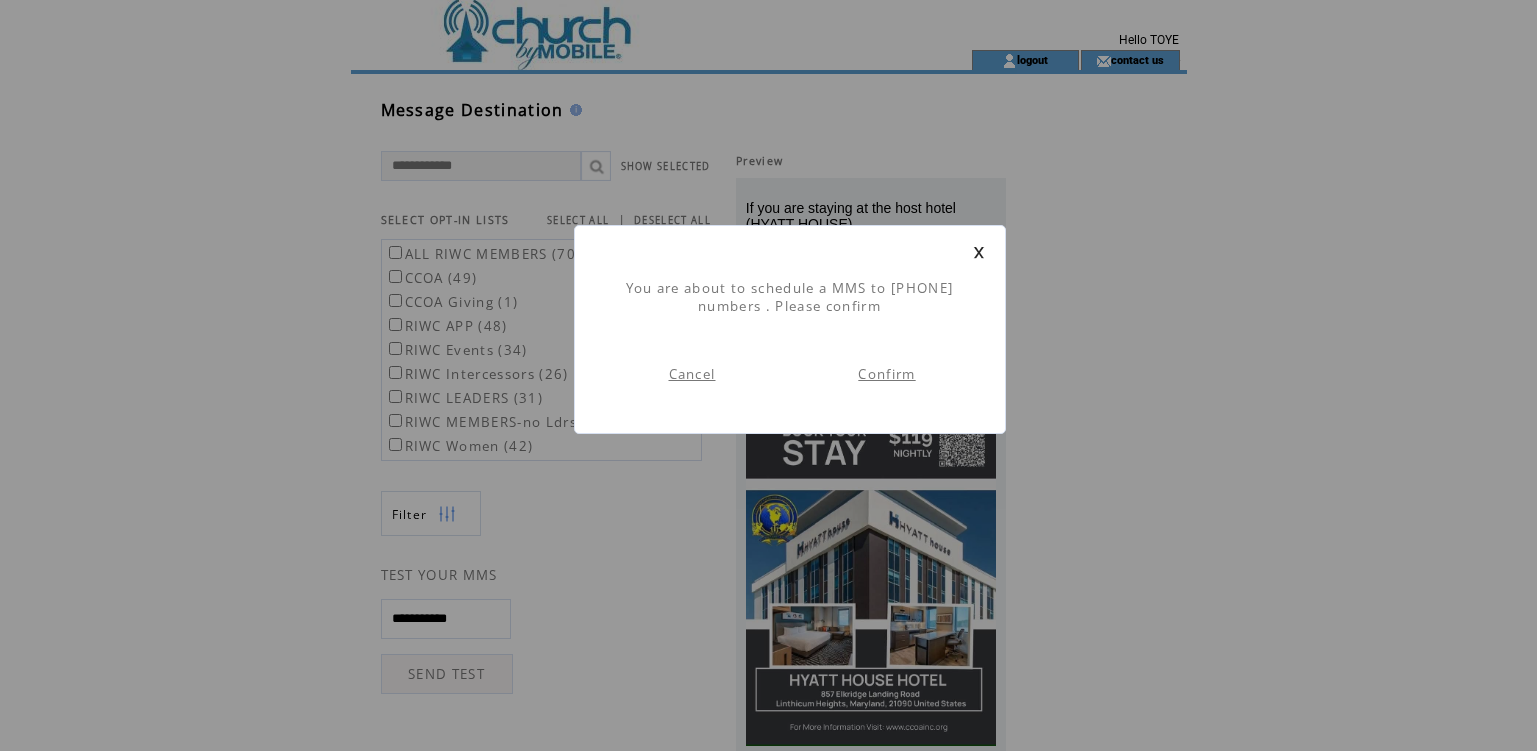 click on "Confirm" at bounding box center (886, 374) 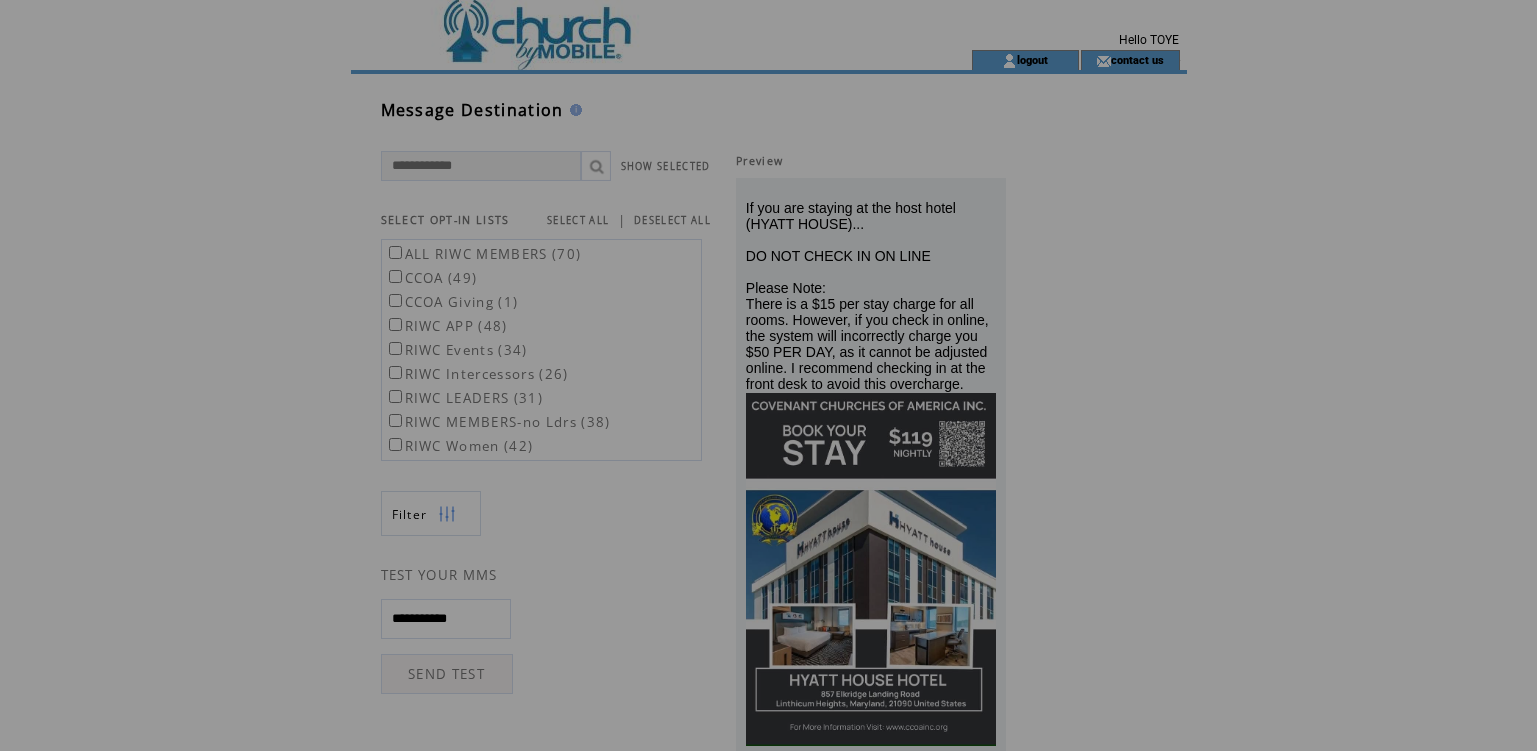 scroll, scrollTop: 0, scrollLeft: 0, axis: both 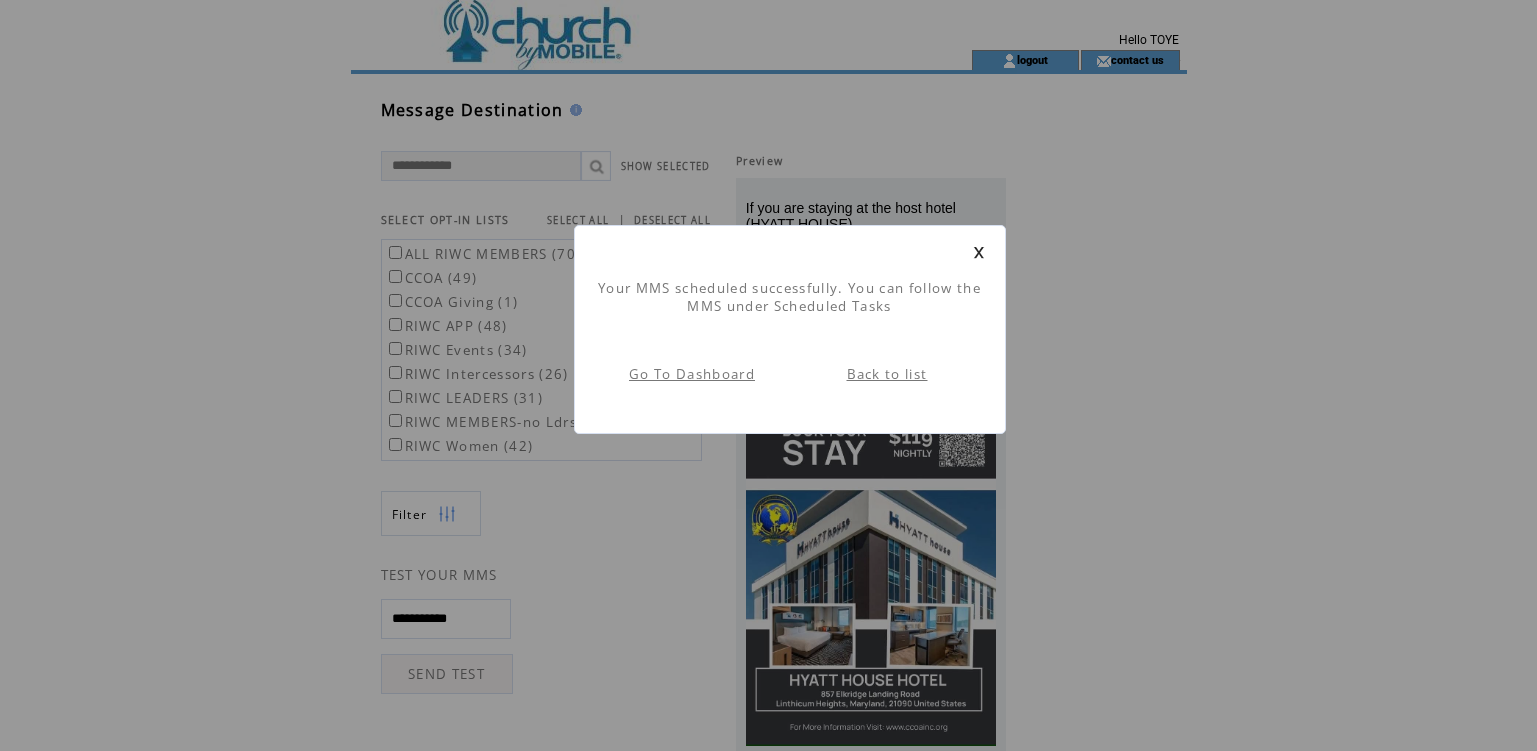 click on "Back to list" at bounding box center [887, 374] 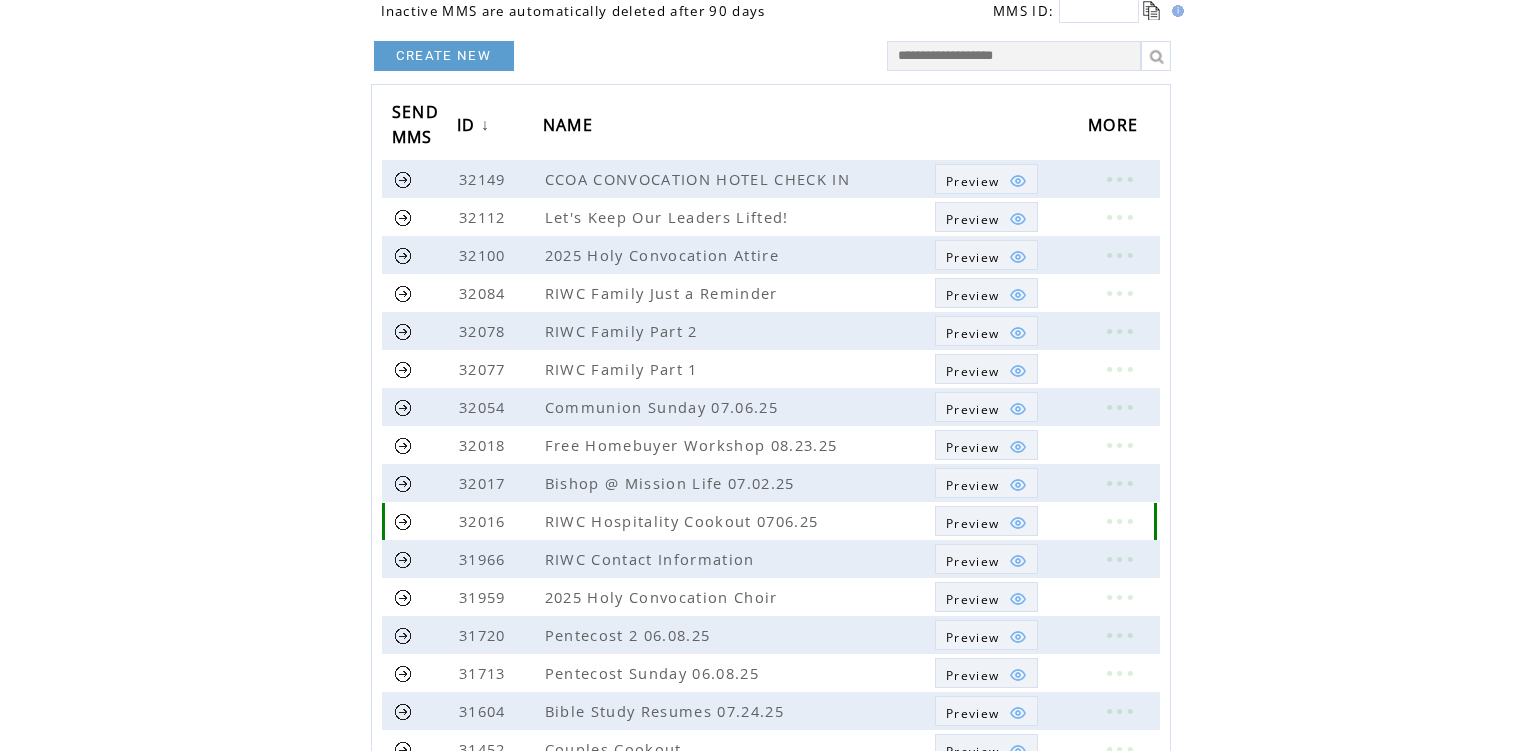 scroll, scrollTop: 200, scrollLeft: 0, axis: vertical 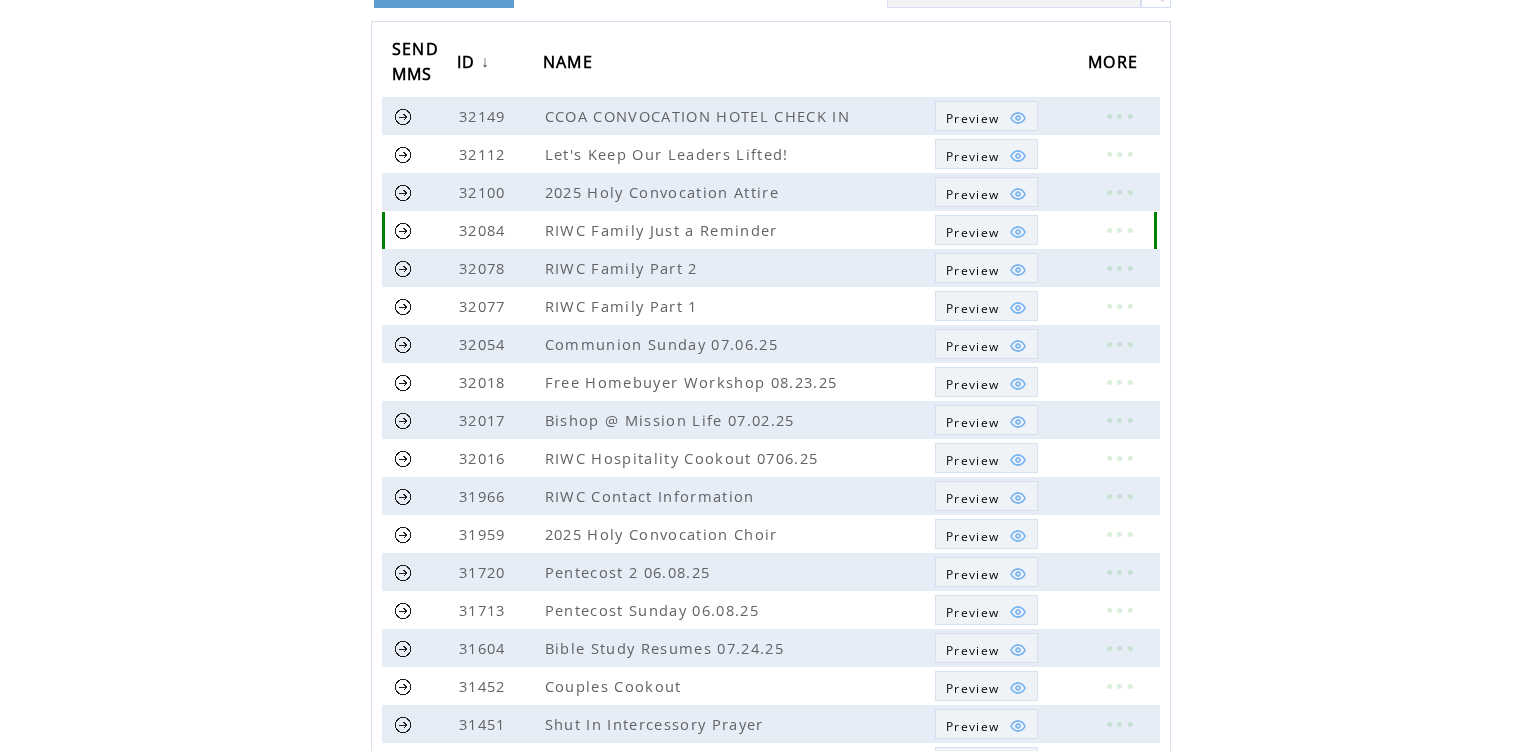 click at bounding box center (403, 230) 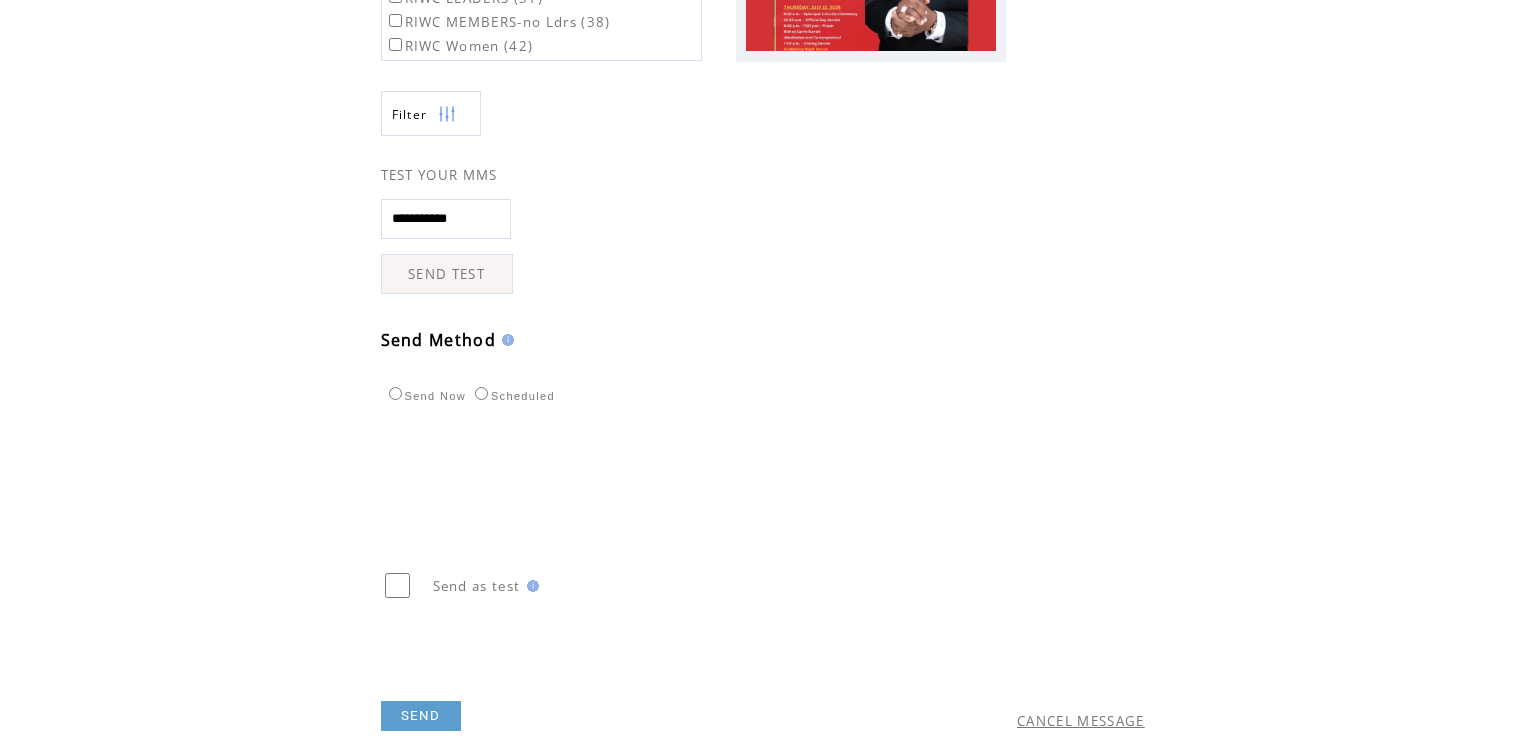 scroll, scrollTop: 471, scrollLeft: 0, axis: vertical 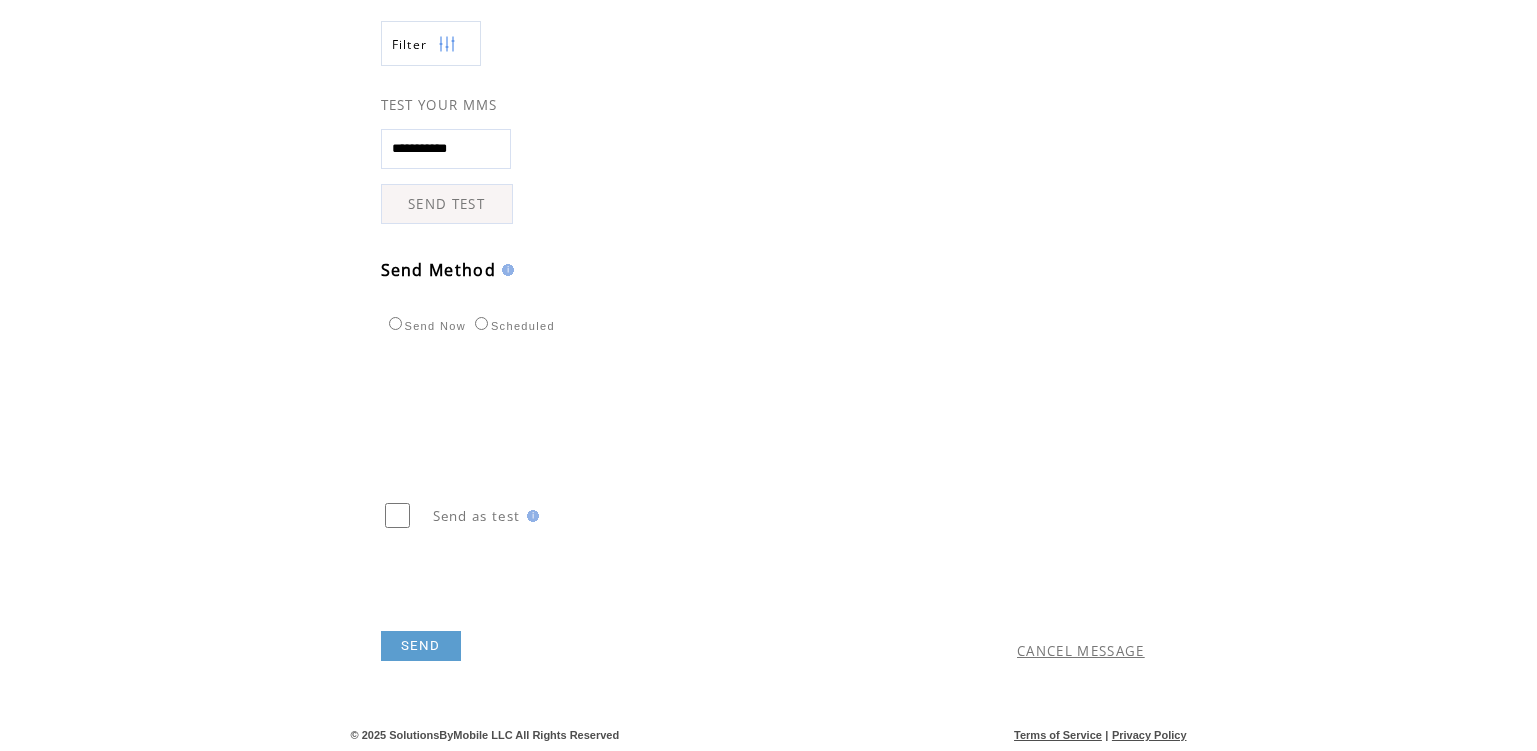 click on "CANCEL MESSAGE" at bounding box center [1081, 651] 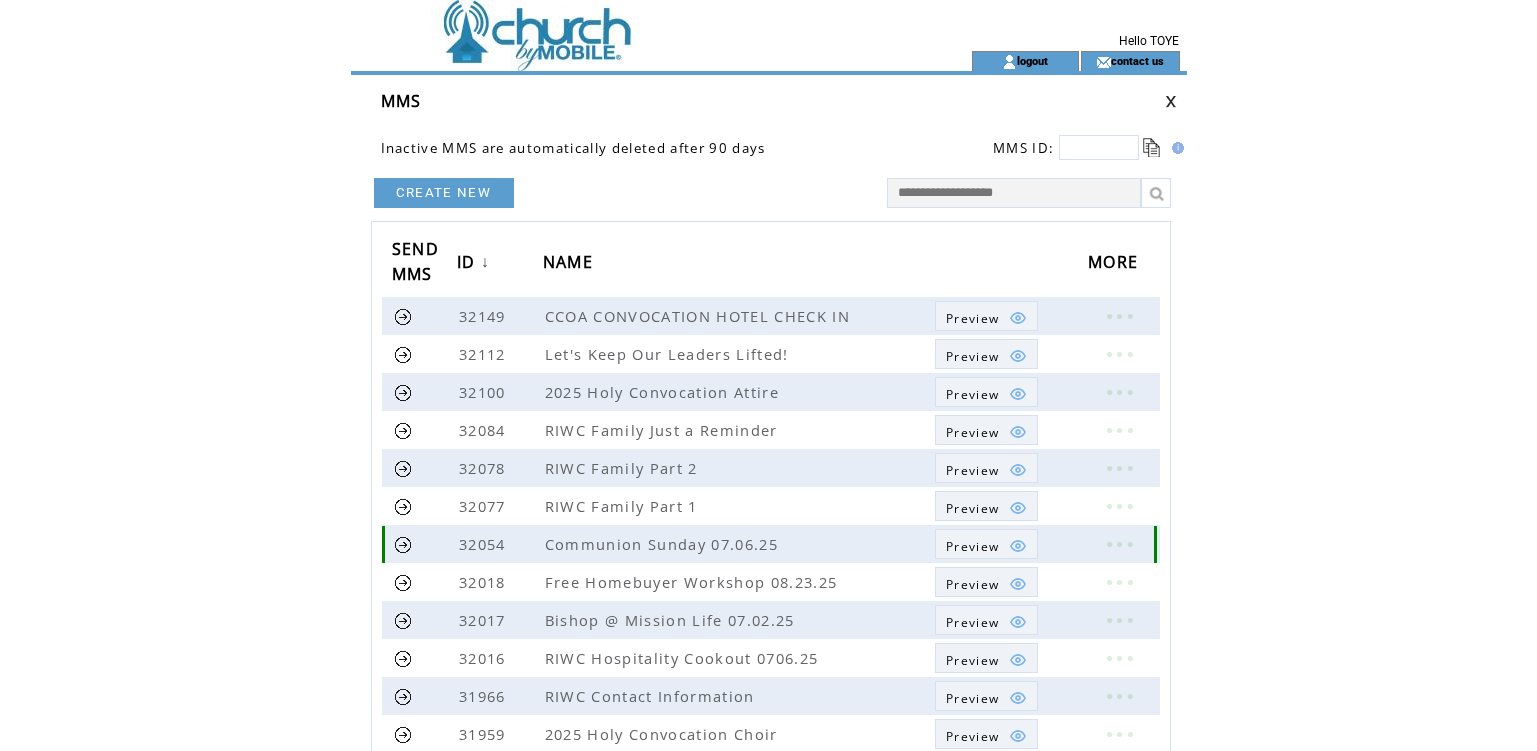 scroll, scrollTop: 0, scrollLeft: 0, axis: both 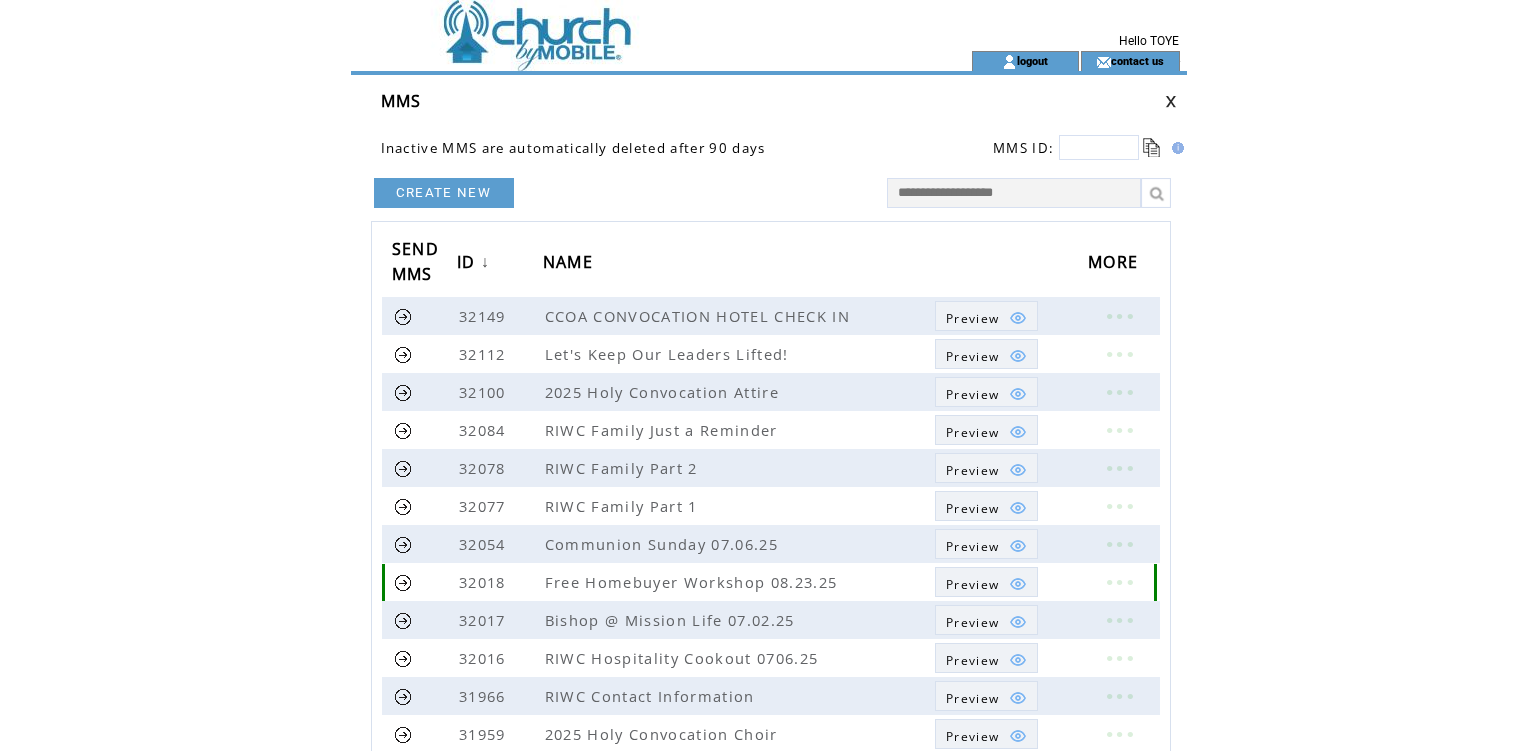 click at bounding box center [403, 582] 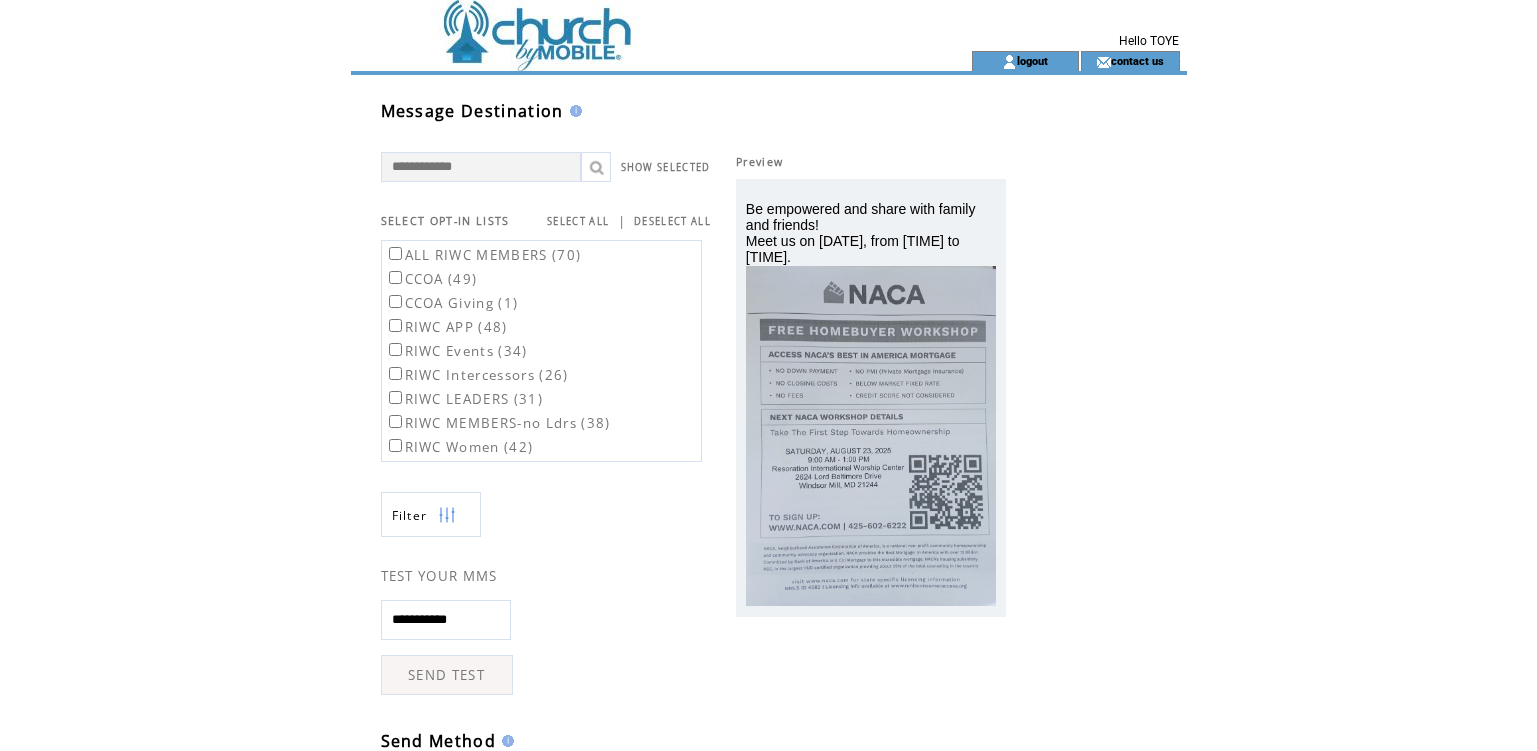 scroll, scrollTop: 0, scrollLeft: 0, axis: both 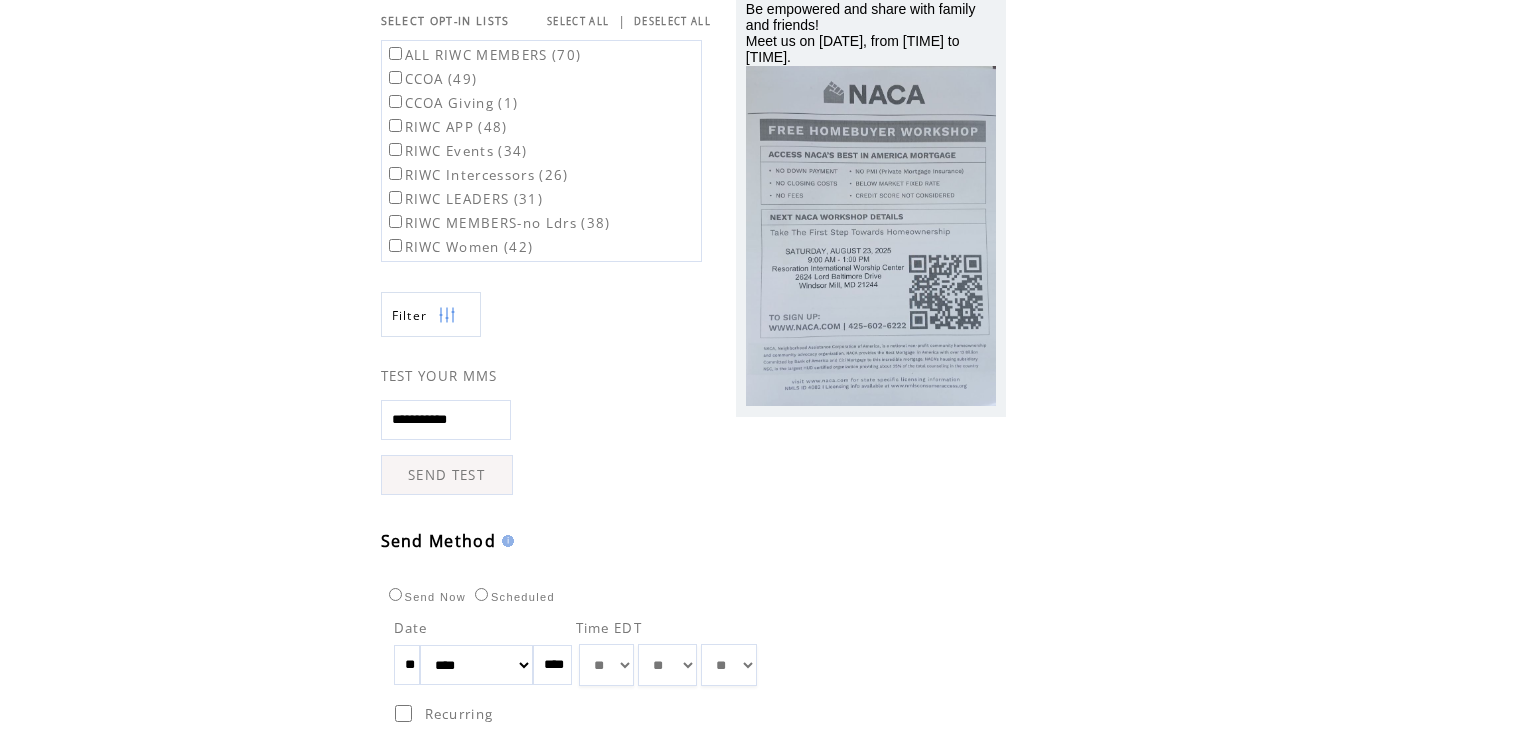 click on "** 	 ** 	 ** 	 ** 	 ** 	 ** 	 ** 	 ** 	 ** 	 ** 	 ** 	 ** 	 **" at bounding box center (606, 665) 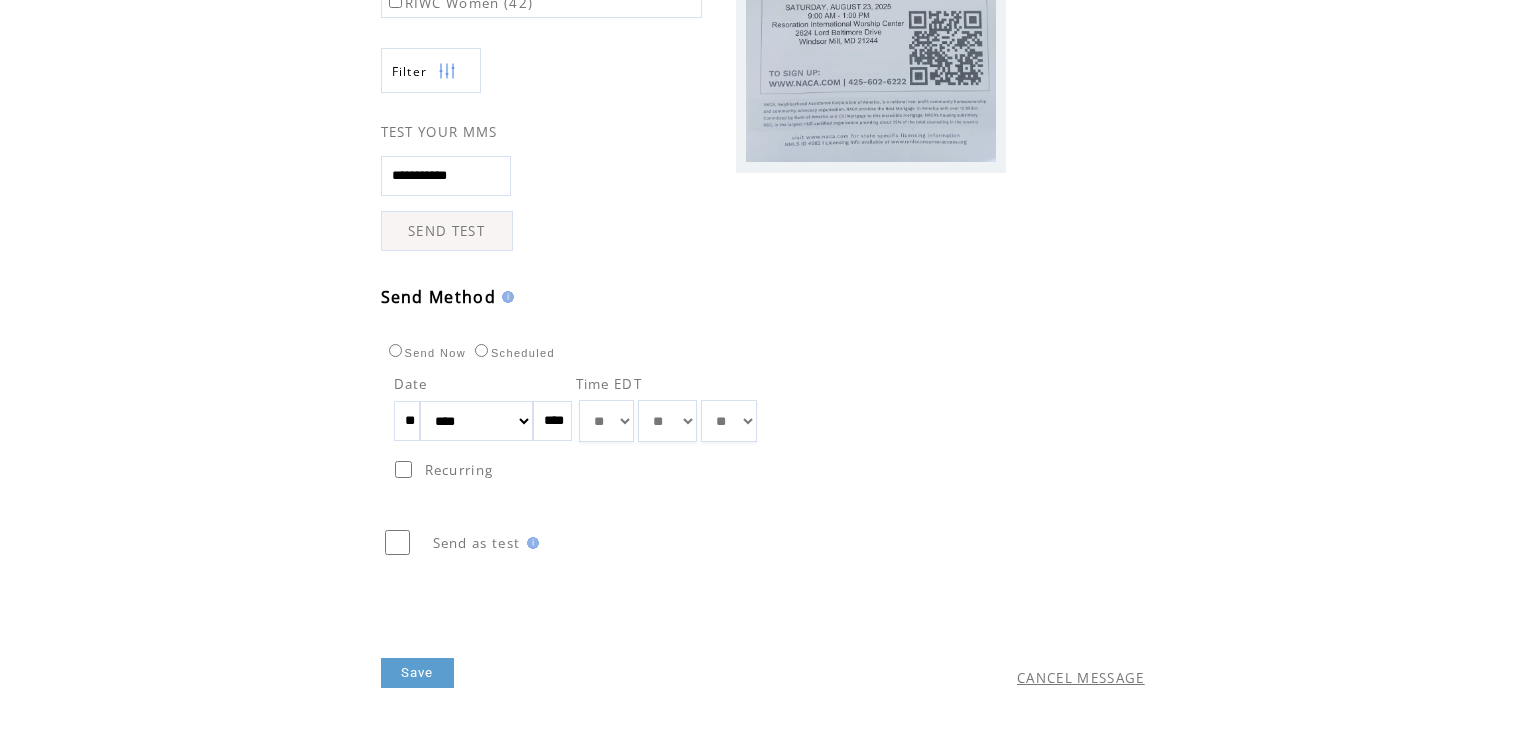 scroll, scrollTop: 471, scrollLeft: 0, axis: vertical 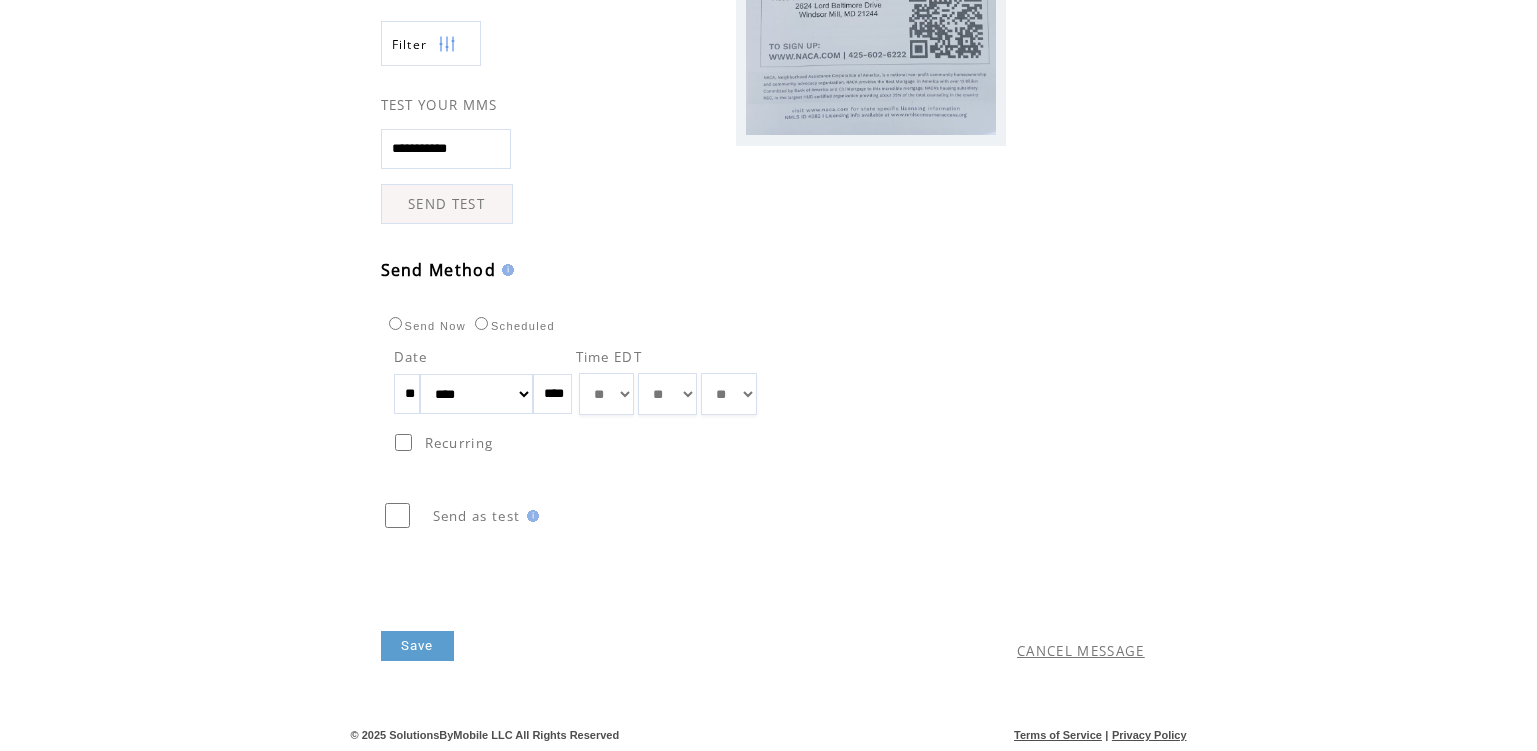 click on "Save" at bounding box center (417, 646) 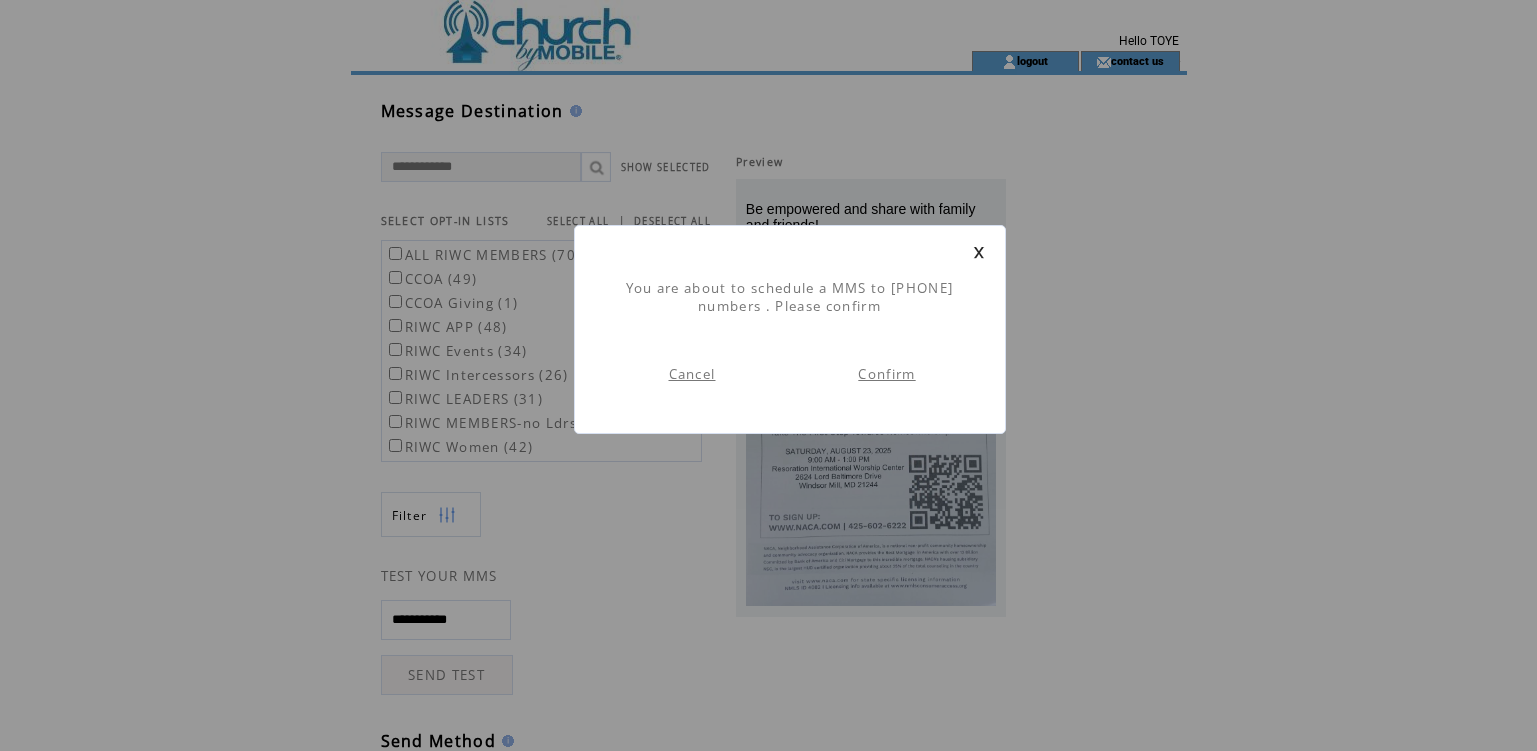 scroll, scrollTop: 1, scrollLeft: 0, axis: vertical 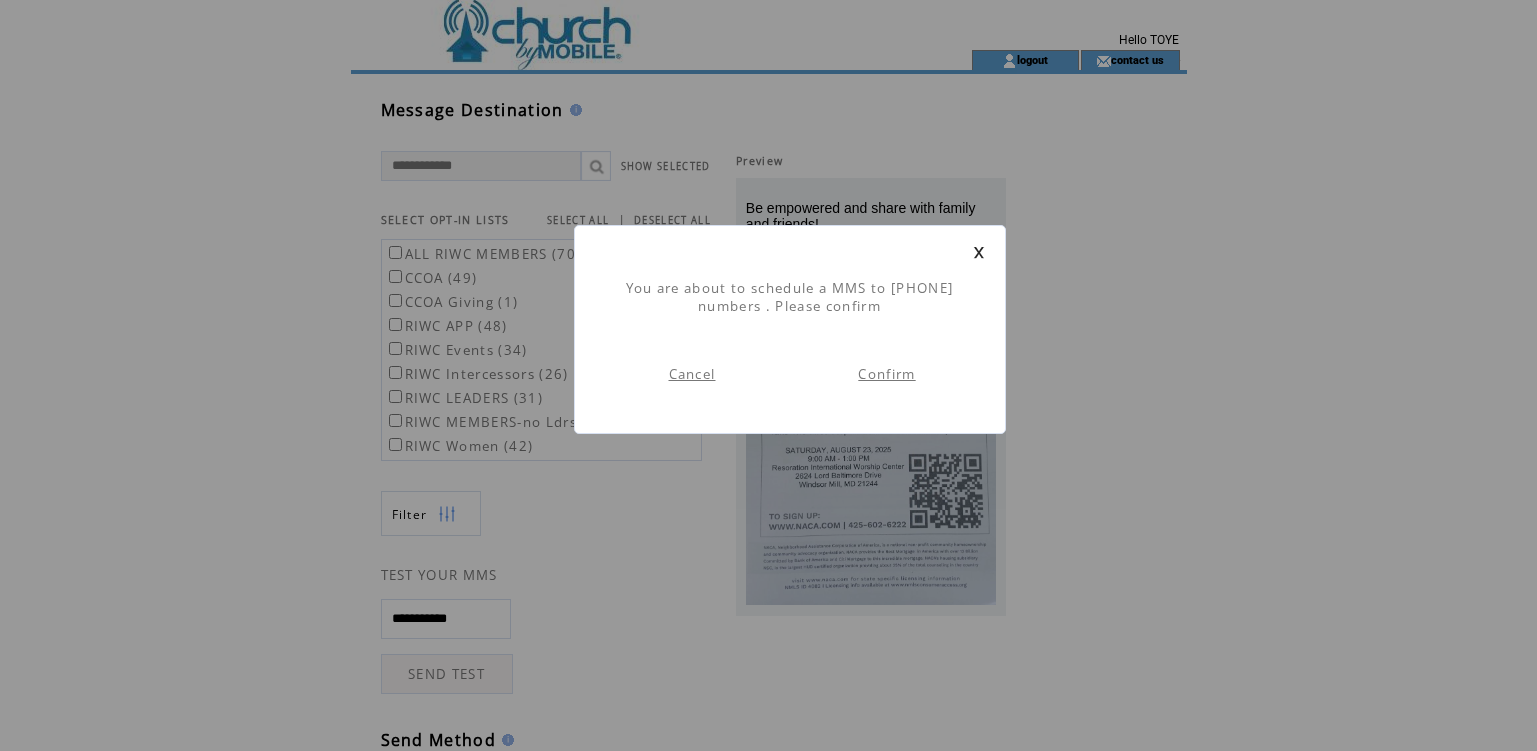 click on "Confirm" at bounding box center (886, 374) 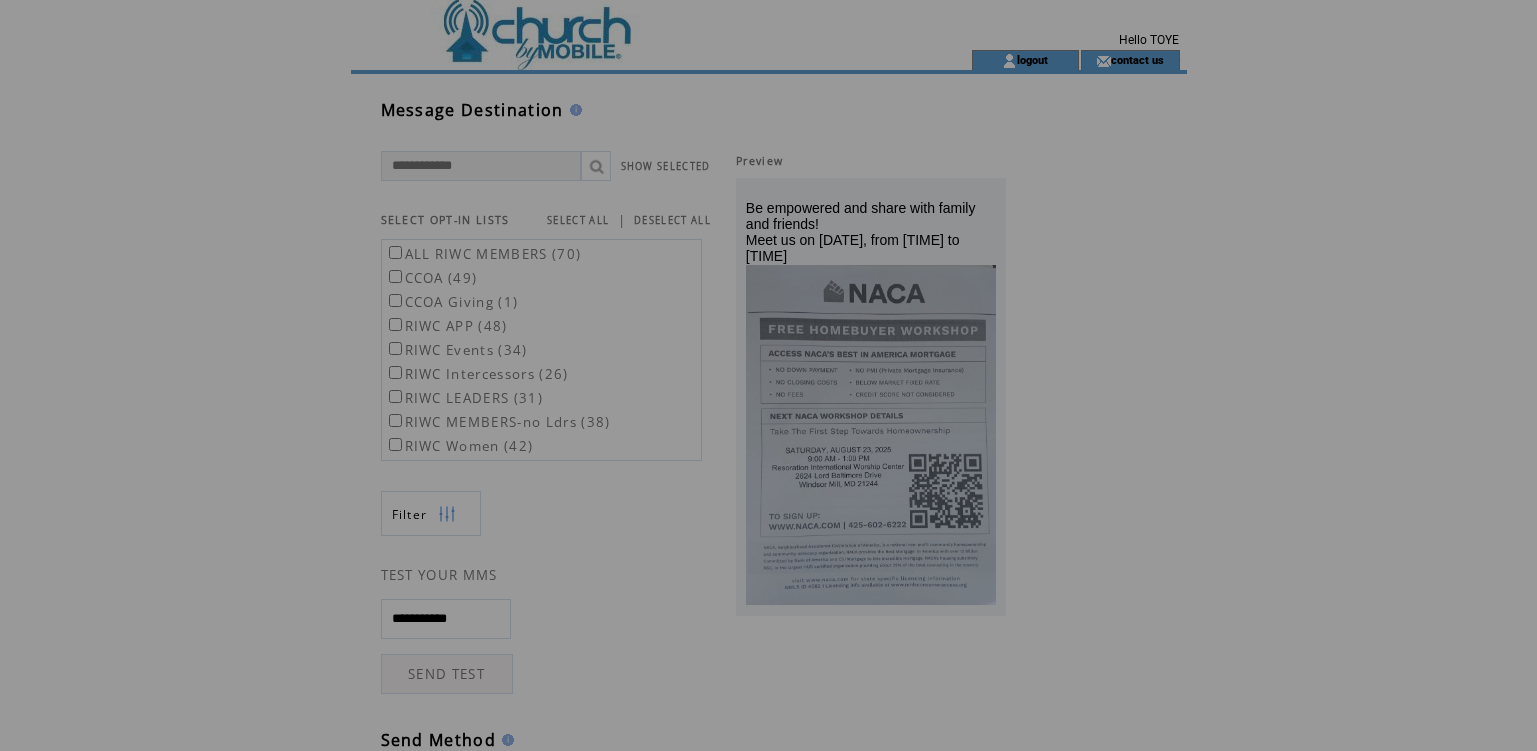 scroll, scrollTop: 0, scrollLeft: 0, axis: both 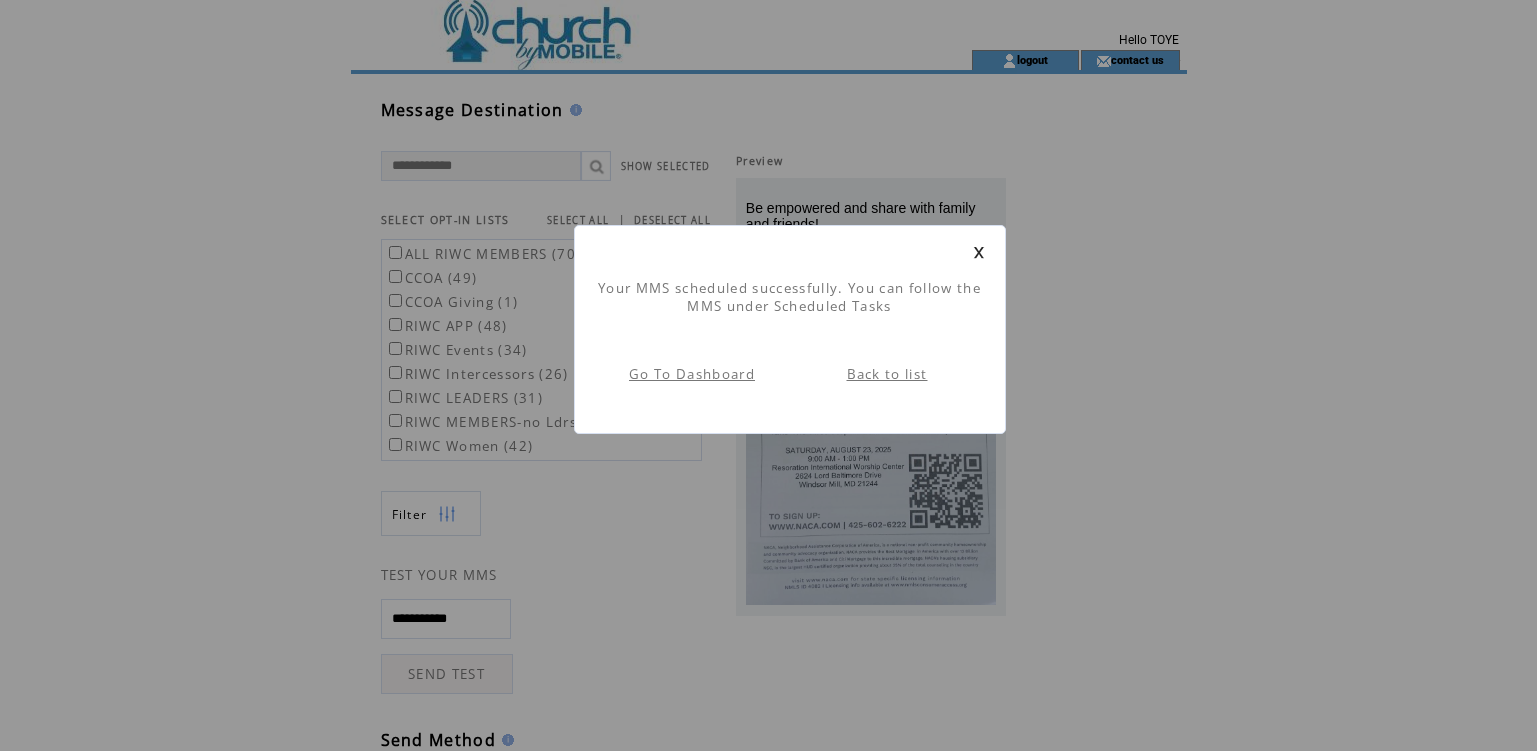 click on "Back to list" at bounding box center (887, 374) 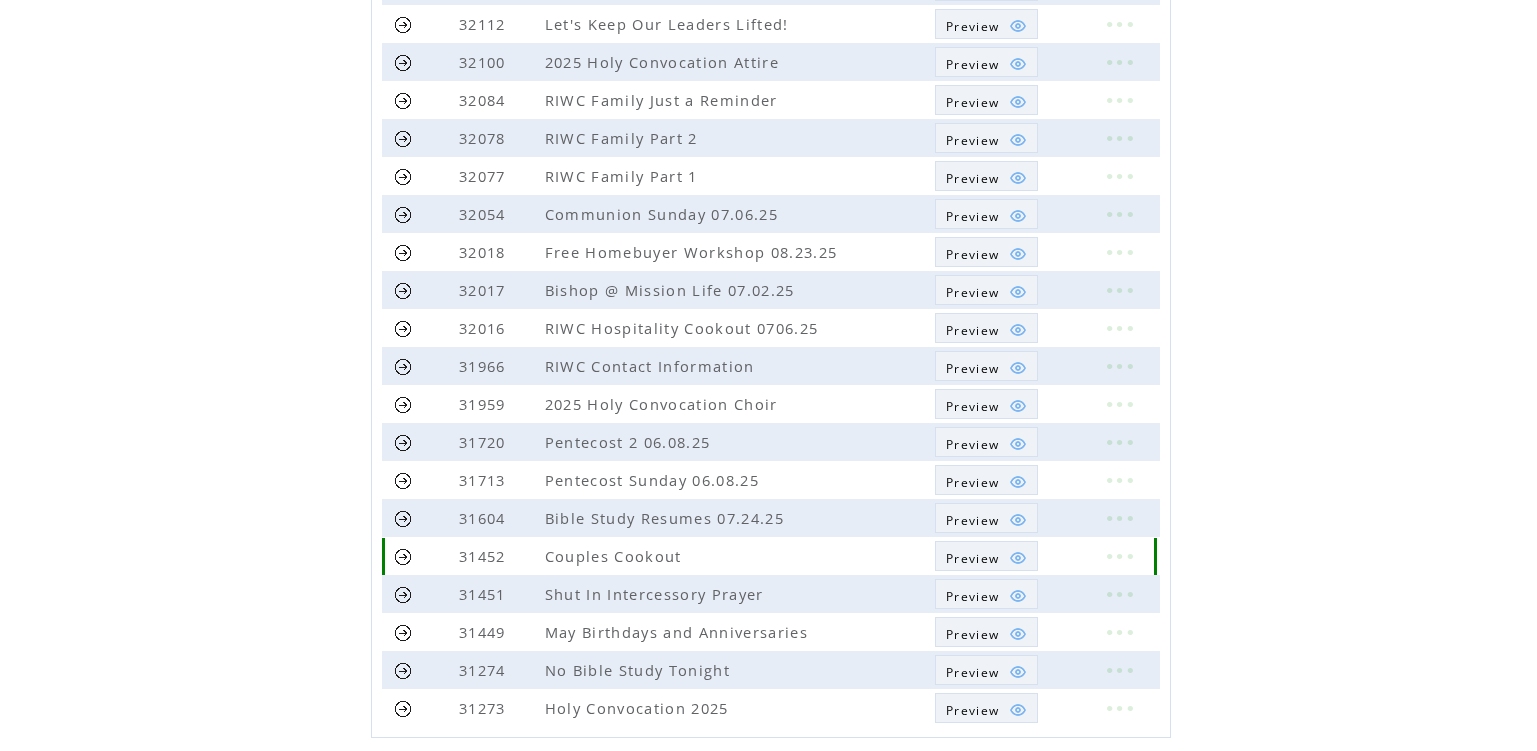 scroll, scrollTop: 427, scrollLeft: 0, axis: vertical 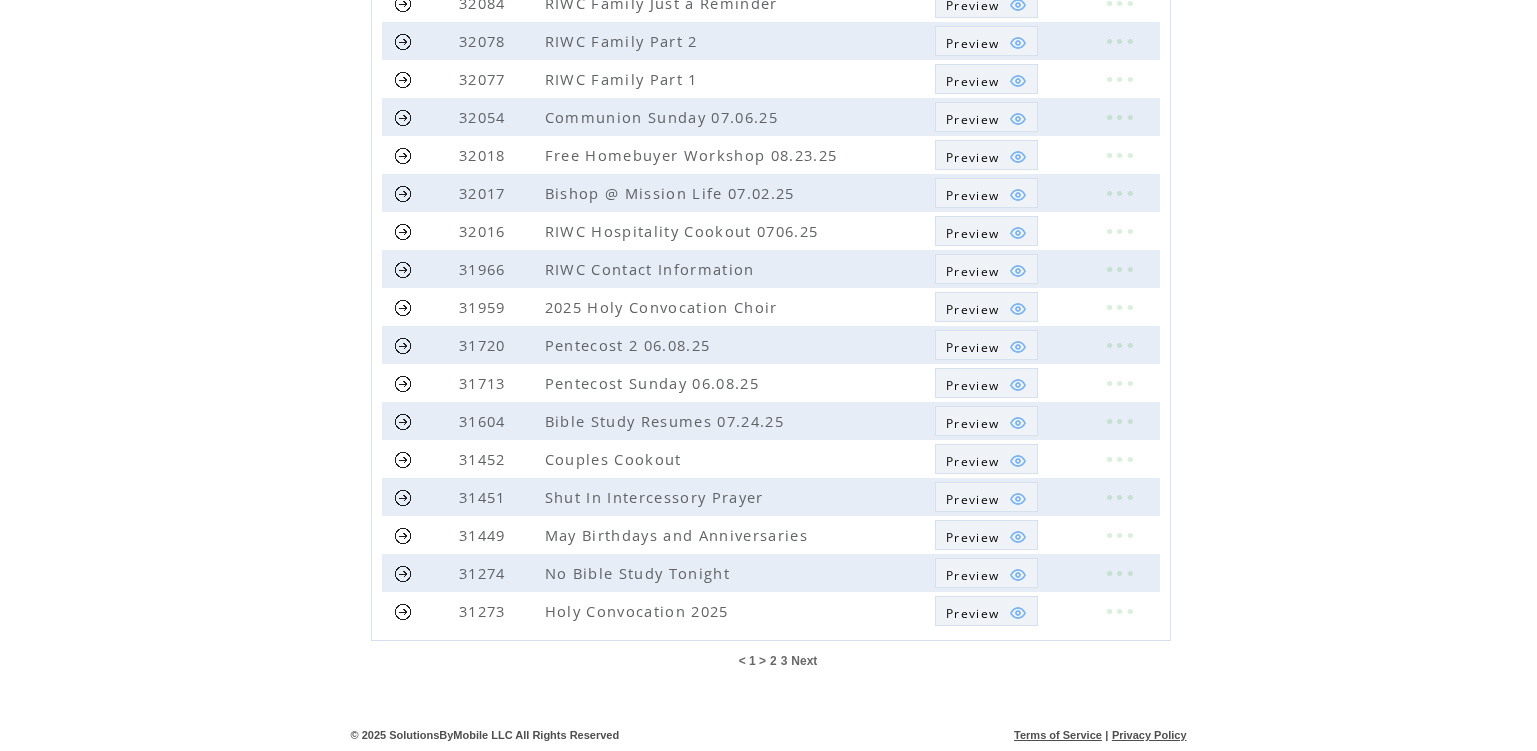 click on "Next" at bounding box center (804, 661) 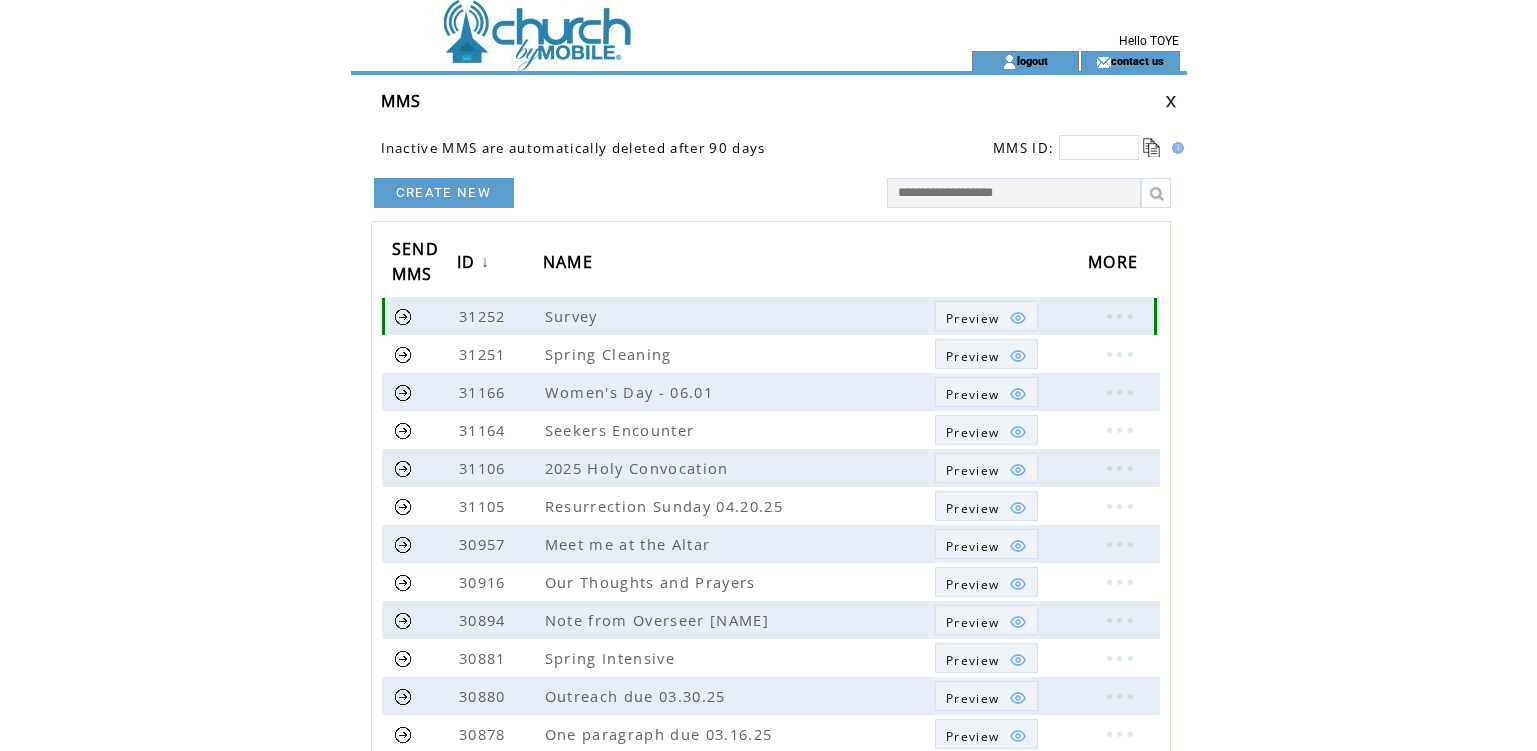 scroll, scrollTop: 0, scrollLeft: 0, axis: both 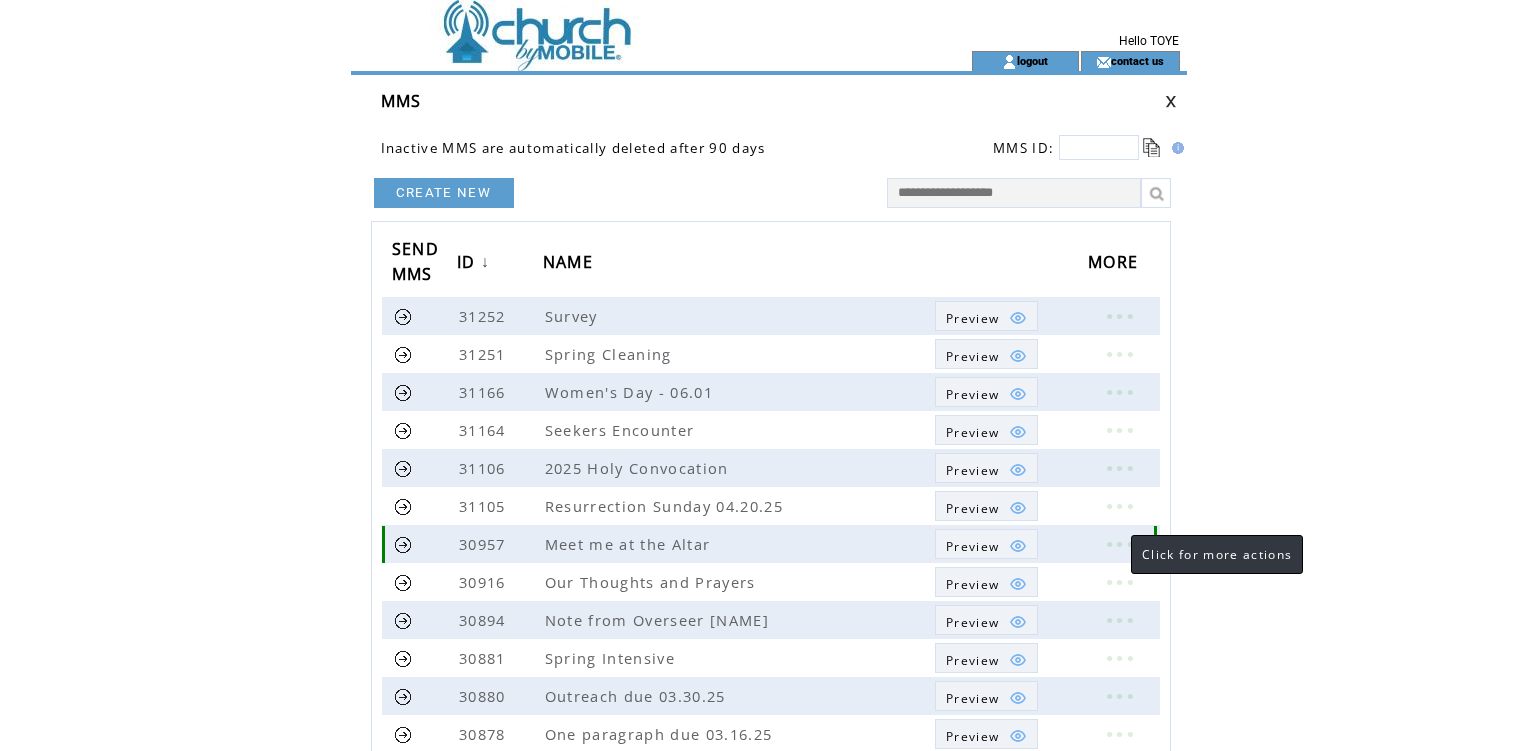 click at bounding box center [1119, 544] 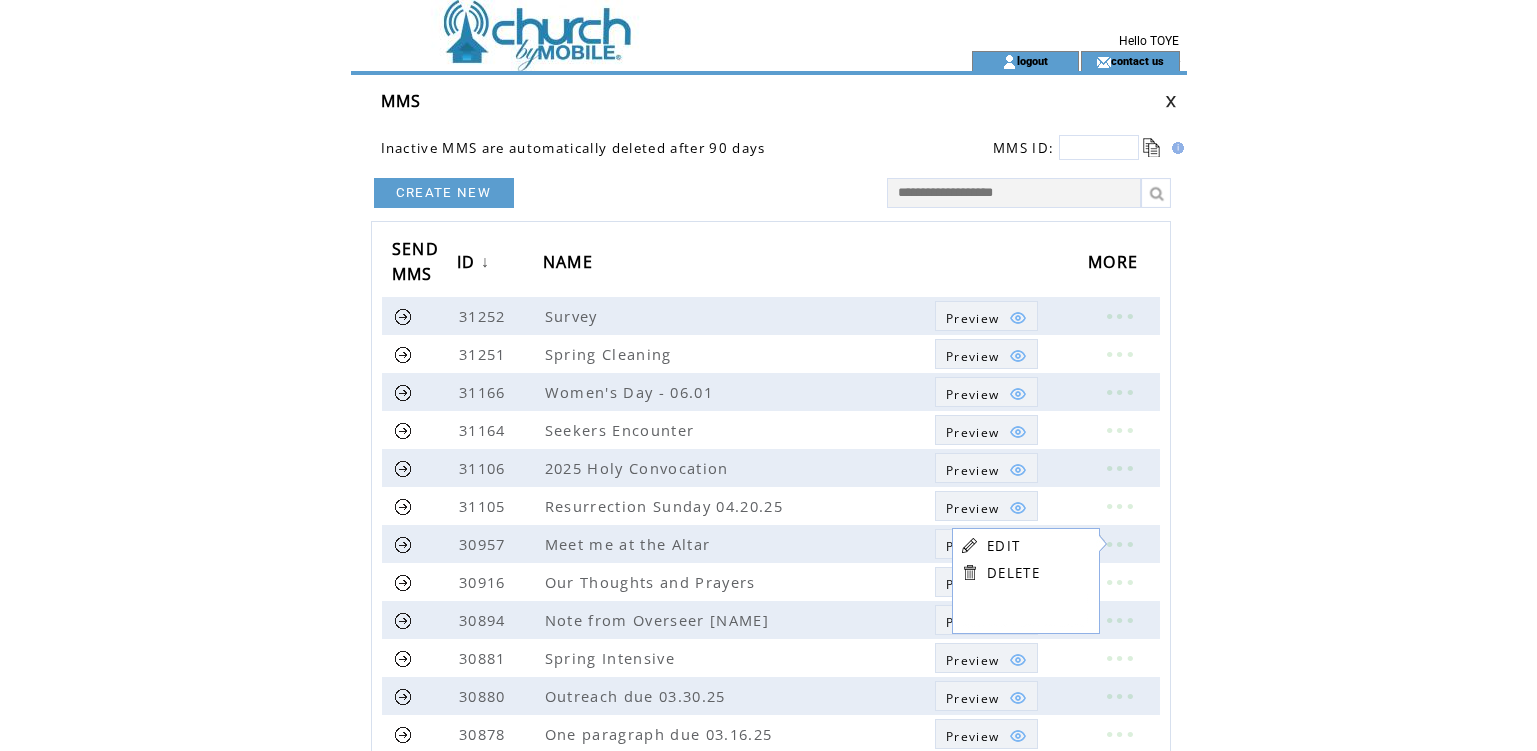 click on "EDIT" at bounding box center [1003, 546] 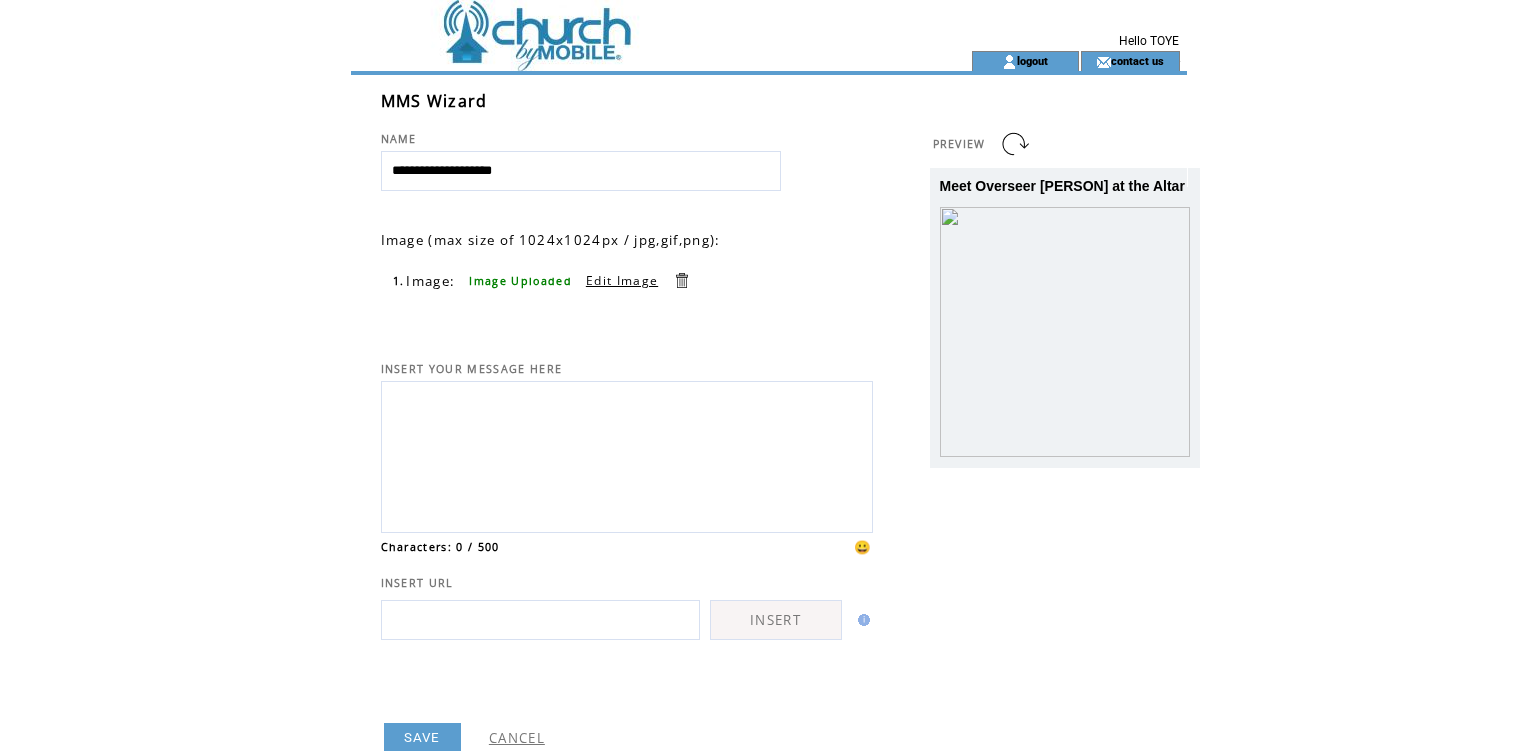 scroll, scrollTop: 0, scrollLeft: 0, axis: both 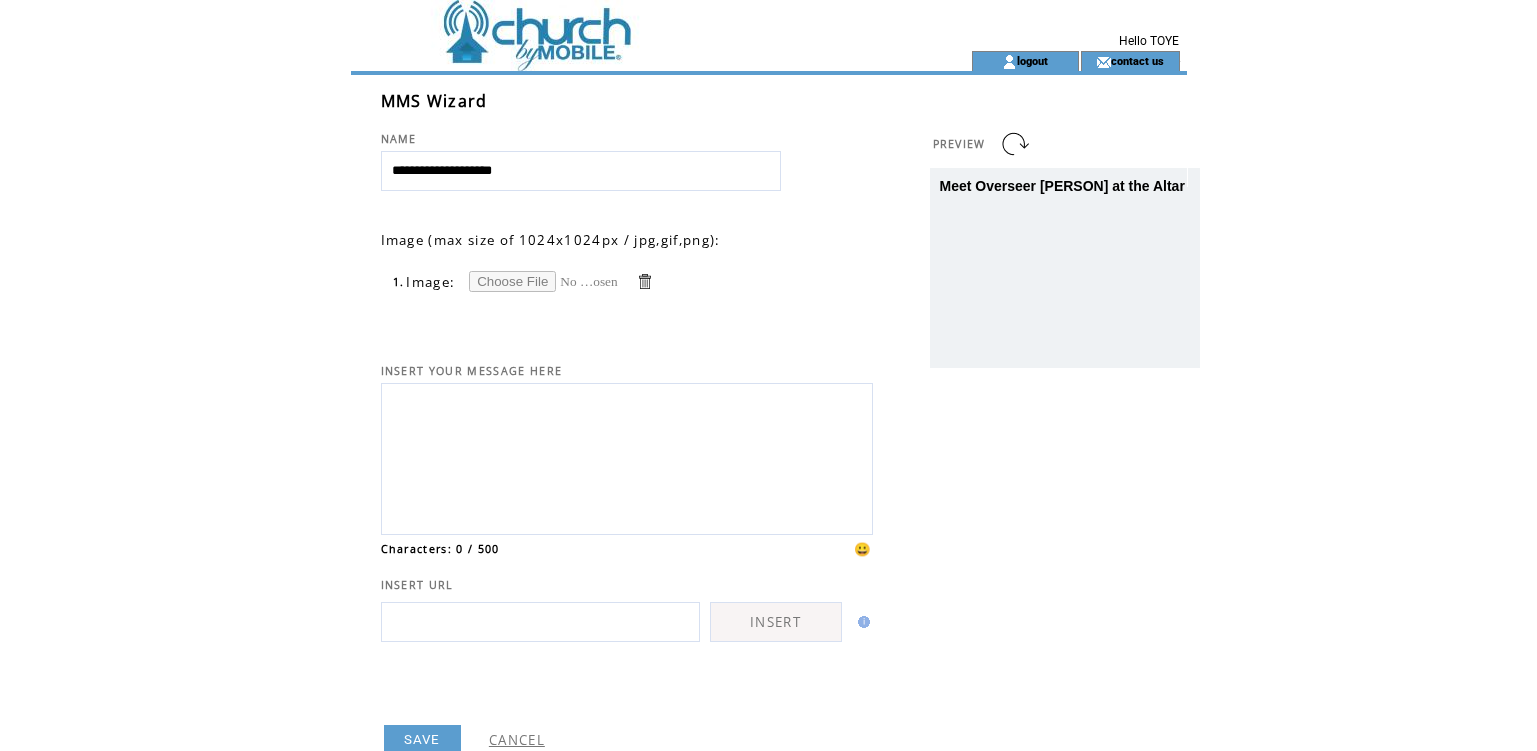 click at bounding box center (544, 281) 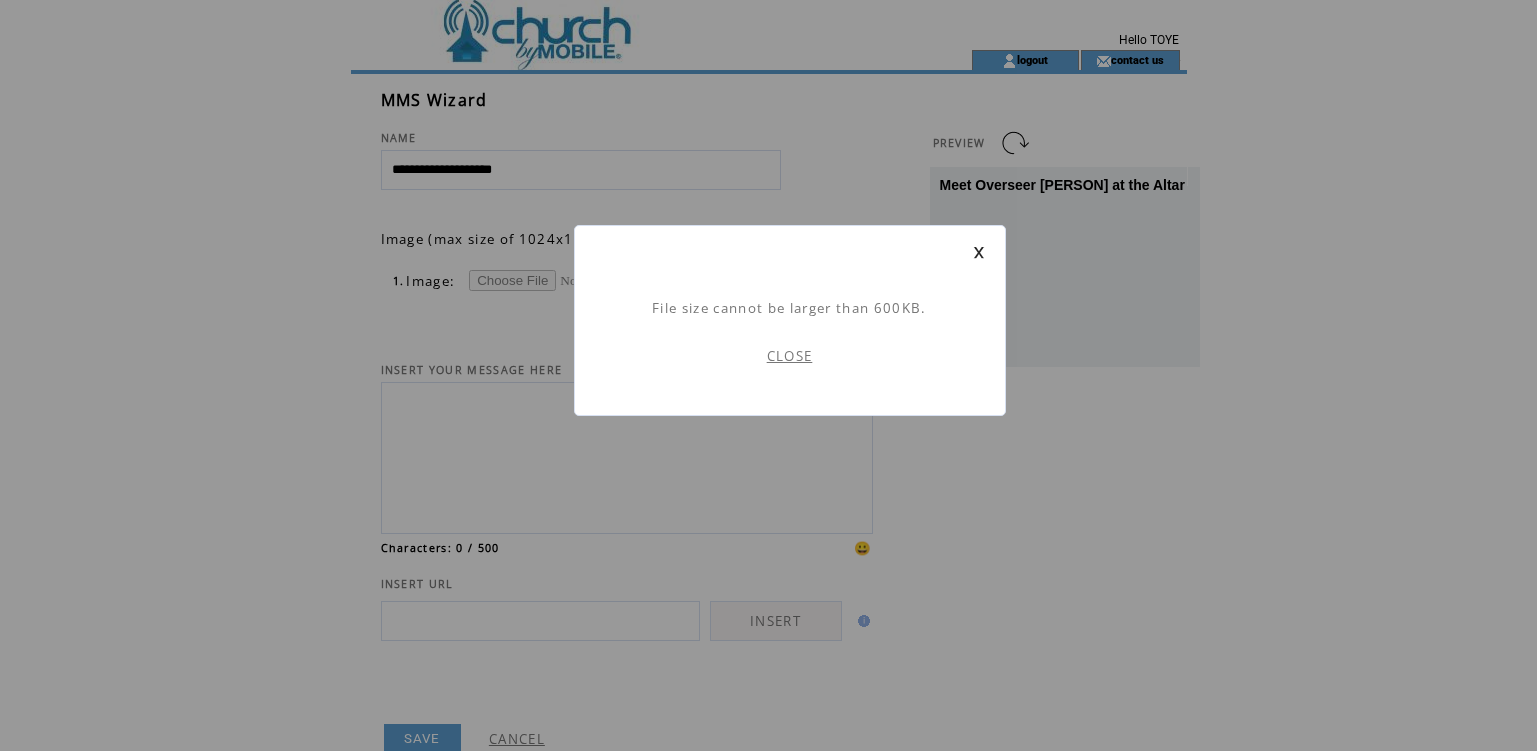 click on "CLOSE" at bounding box center (790, 356) 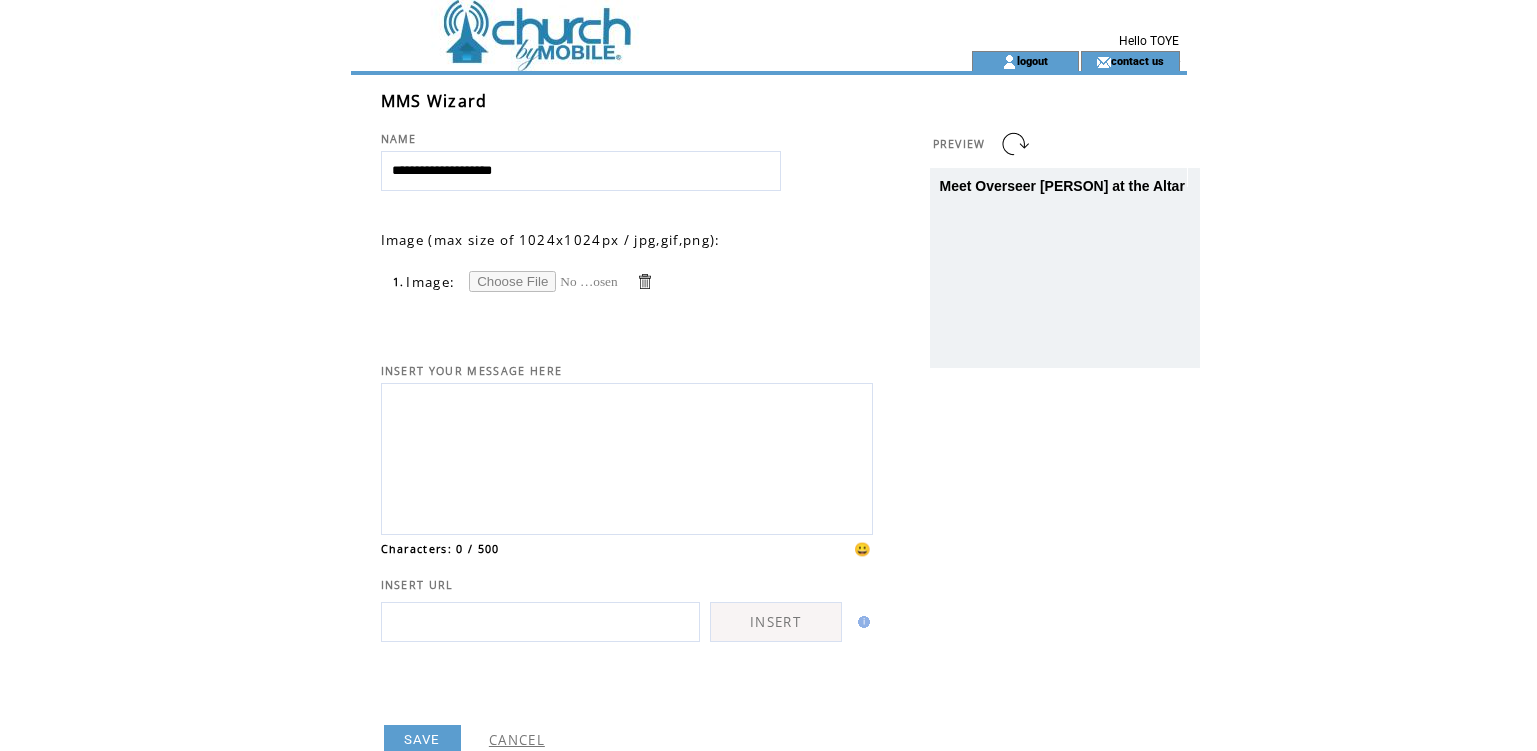 click at bounding box center [544, 281] 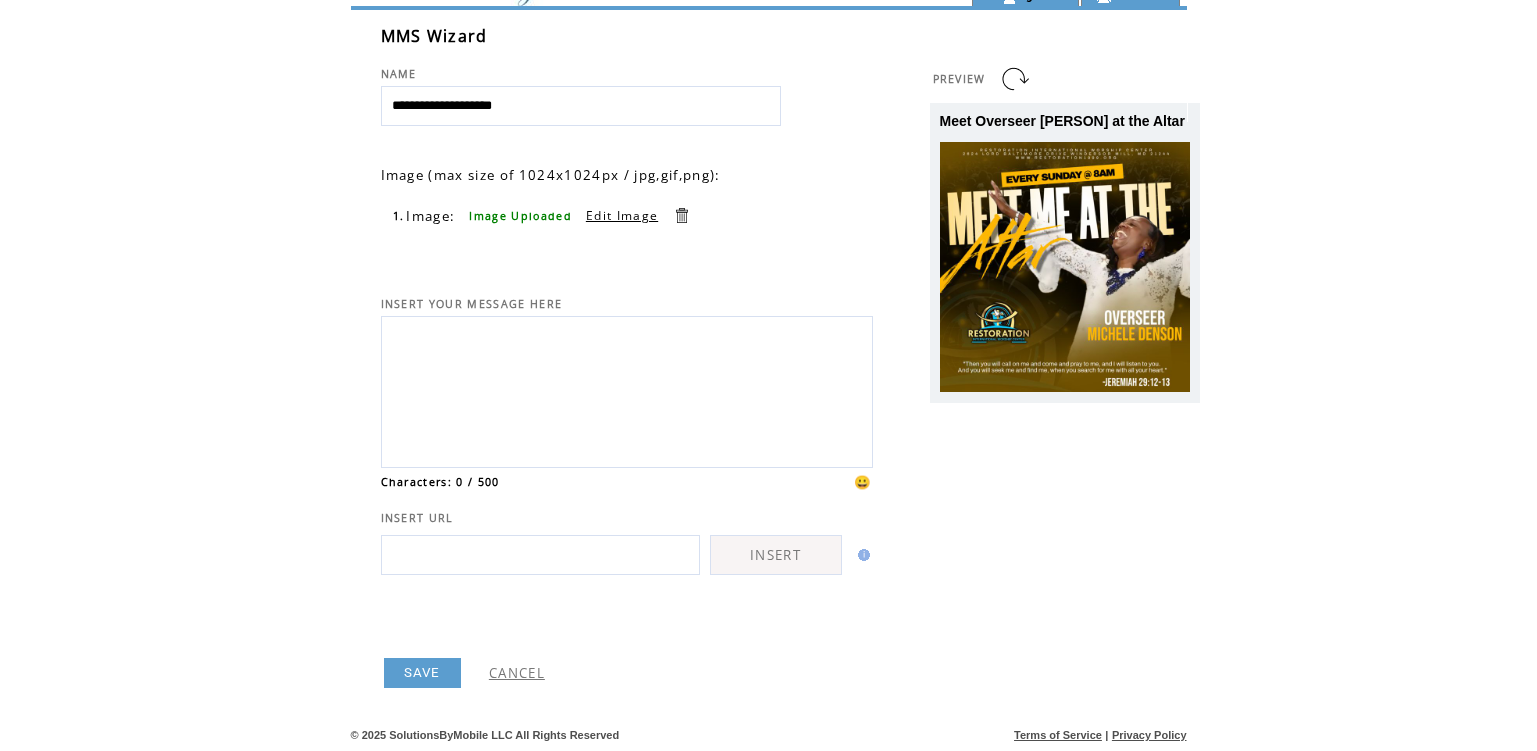 scroll, scrollTop: 100, scrollLeft: 0, axis: vertical 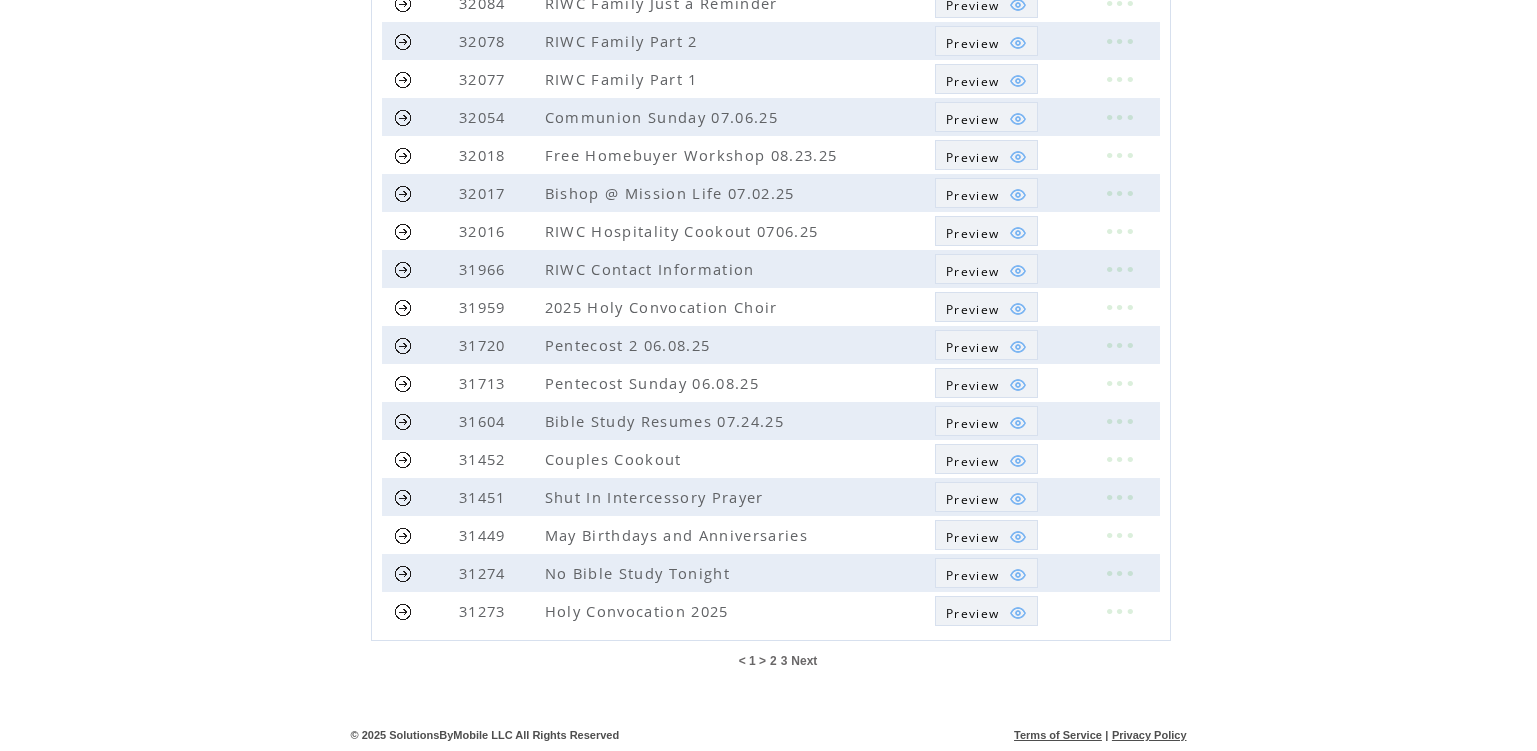 click on "Next" at bounding box center (804, 661) 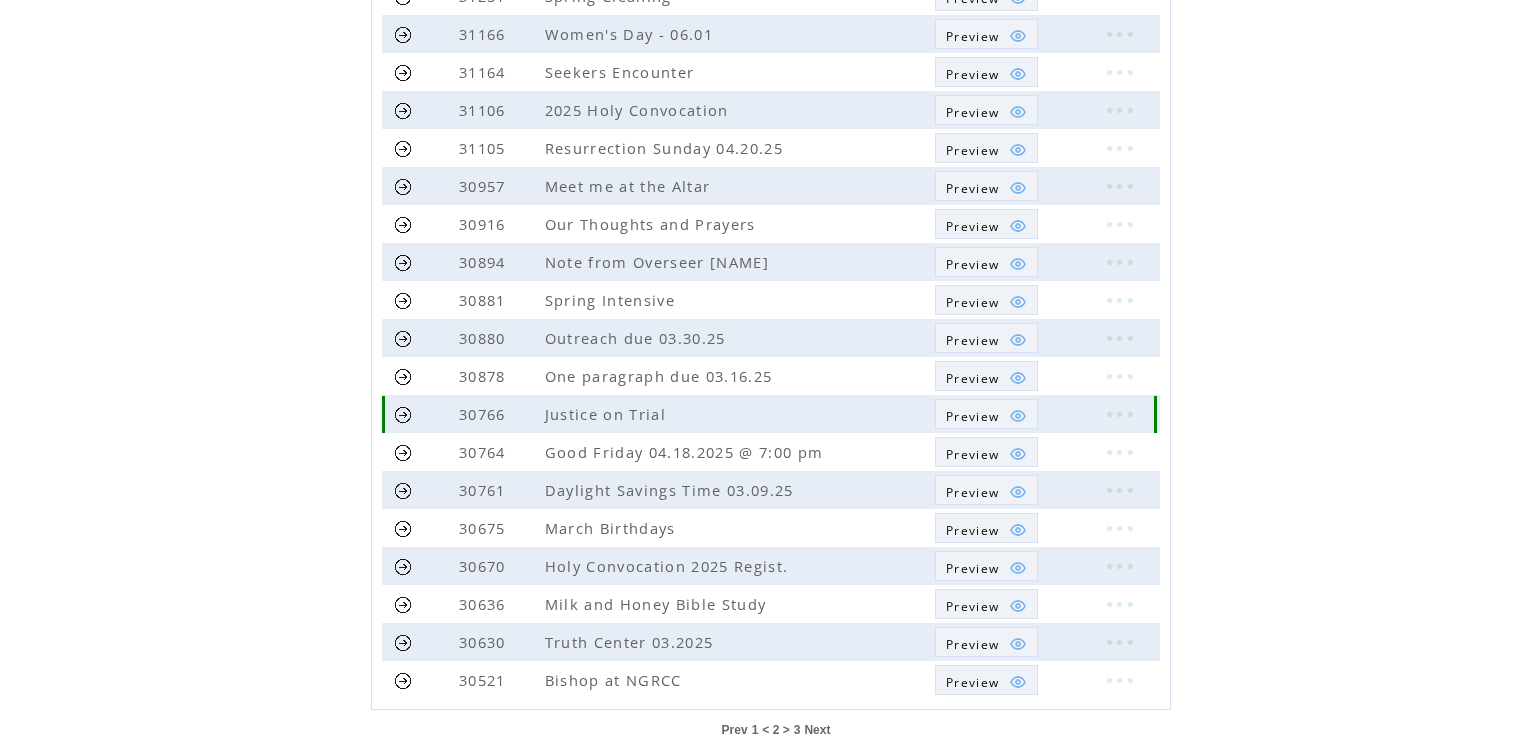 scroll, scrollTop: 400, scrollLeft: 0, axis: vertical 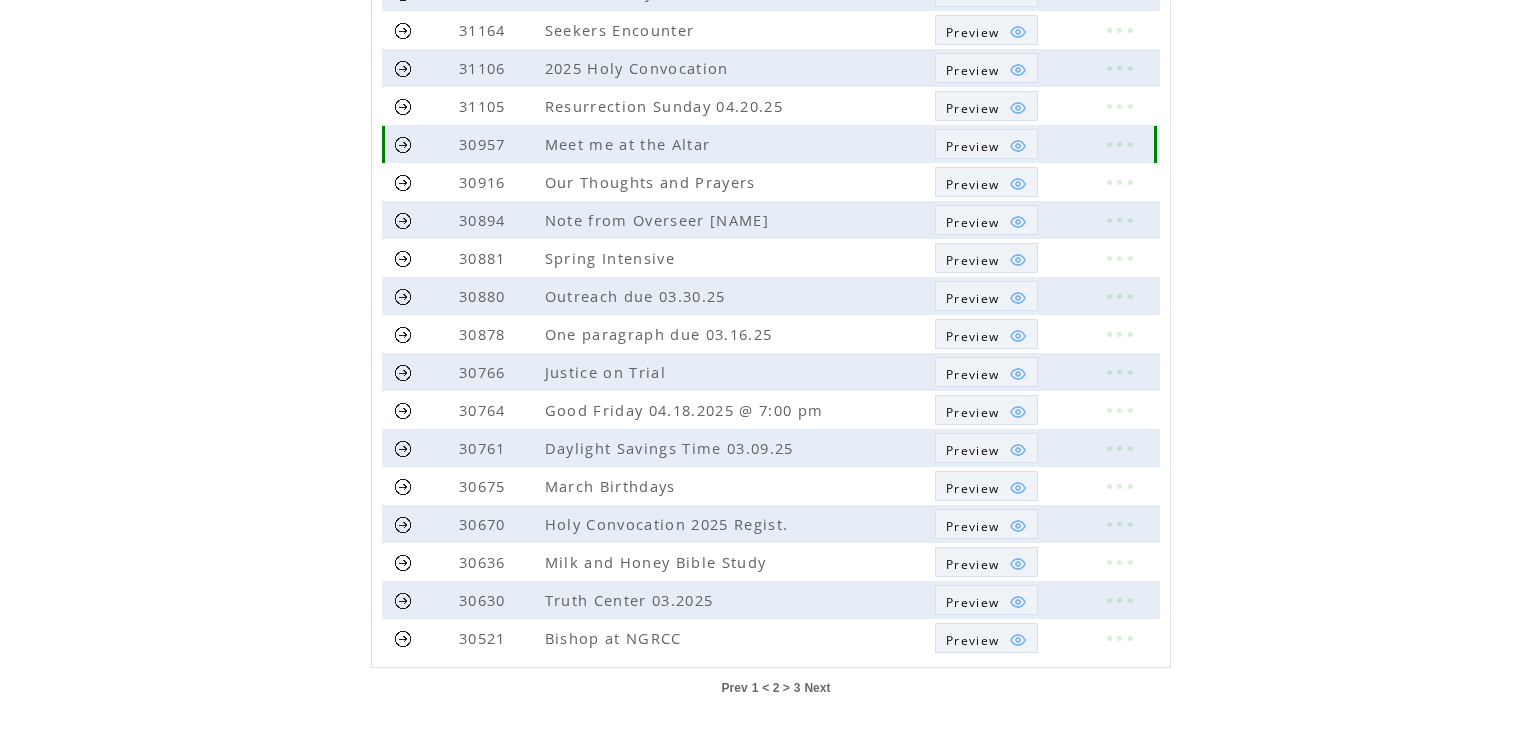 click at bounding box center (403, 144) 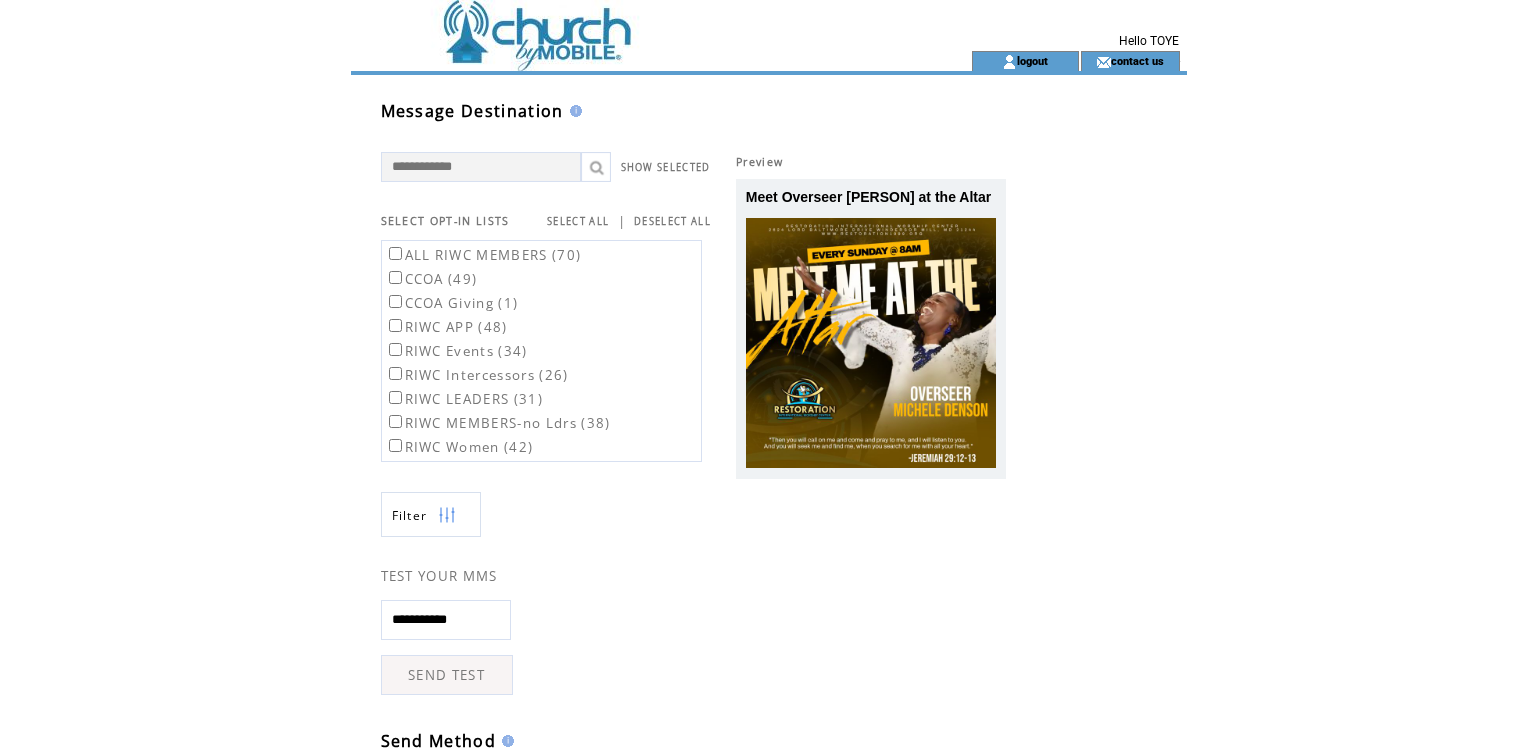 scroll, scrollTop: 0, scrollLeft: 0, axis: both 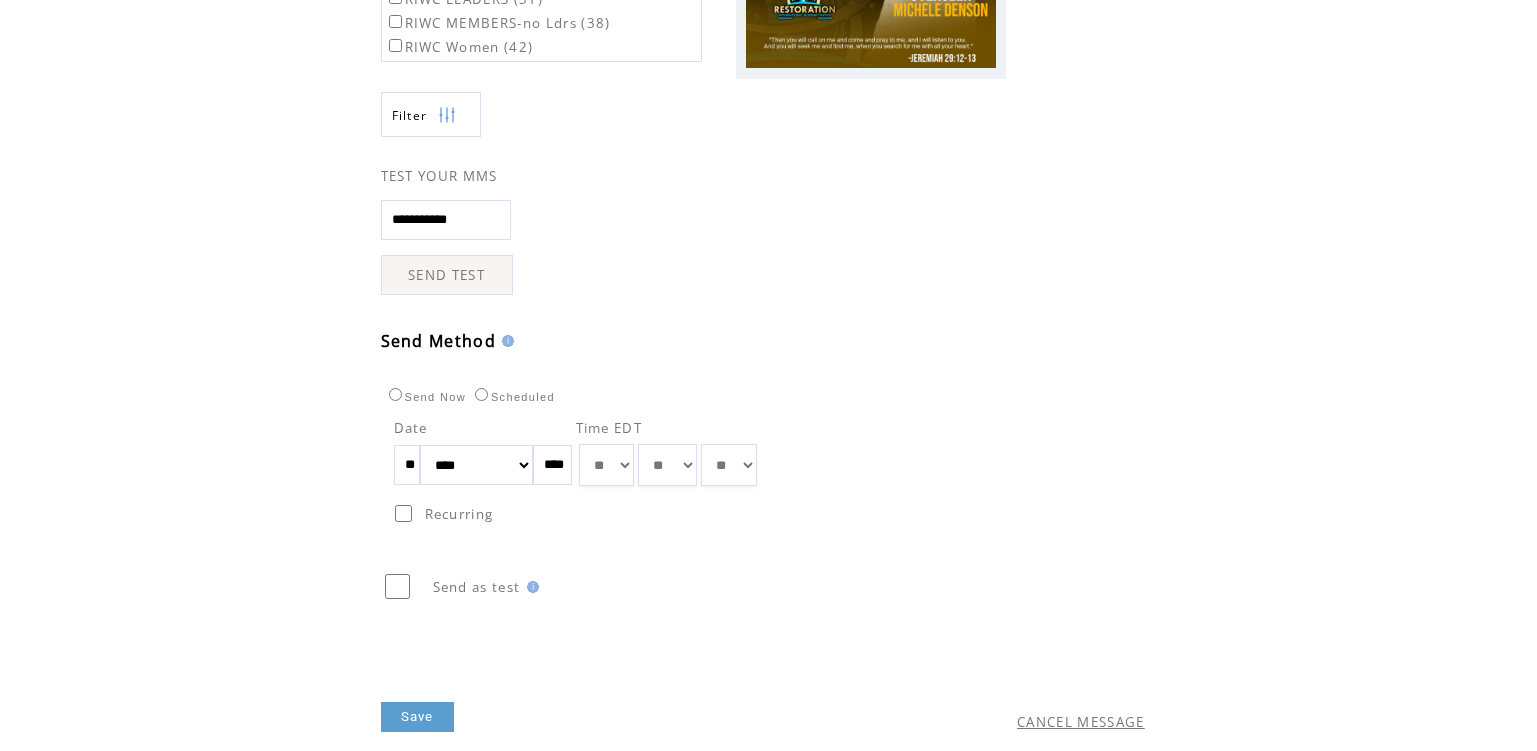 click on "** 	 ** 	 ** 	 ** 	 ** 	 ** 	 ** 	 ** 	 ** 	 ** 	 ** 	 ** 	 **" at bounding box center (606, 465) 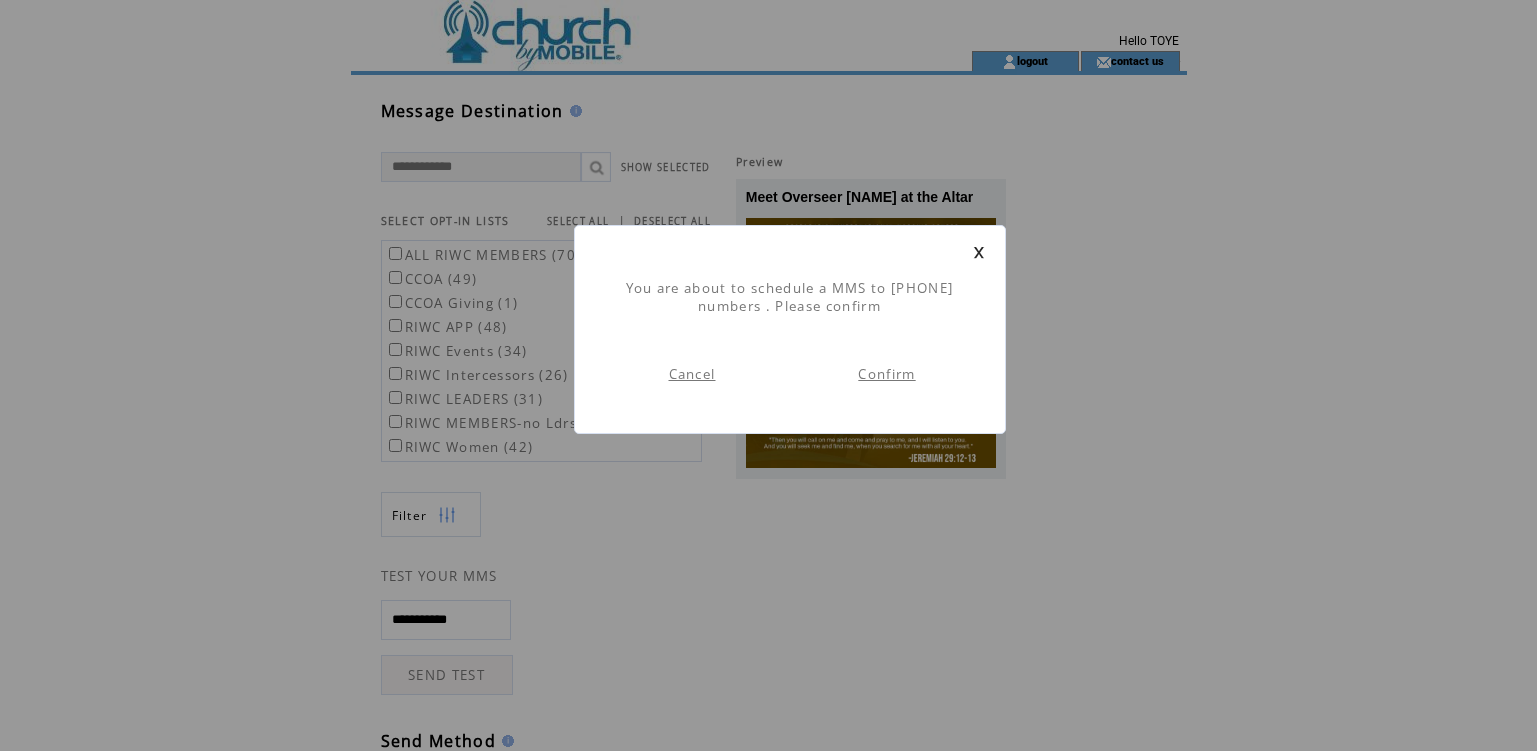 scroll, scrollTop: 1, scrollLeft: 0, axis: vertical 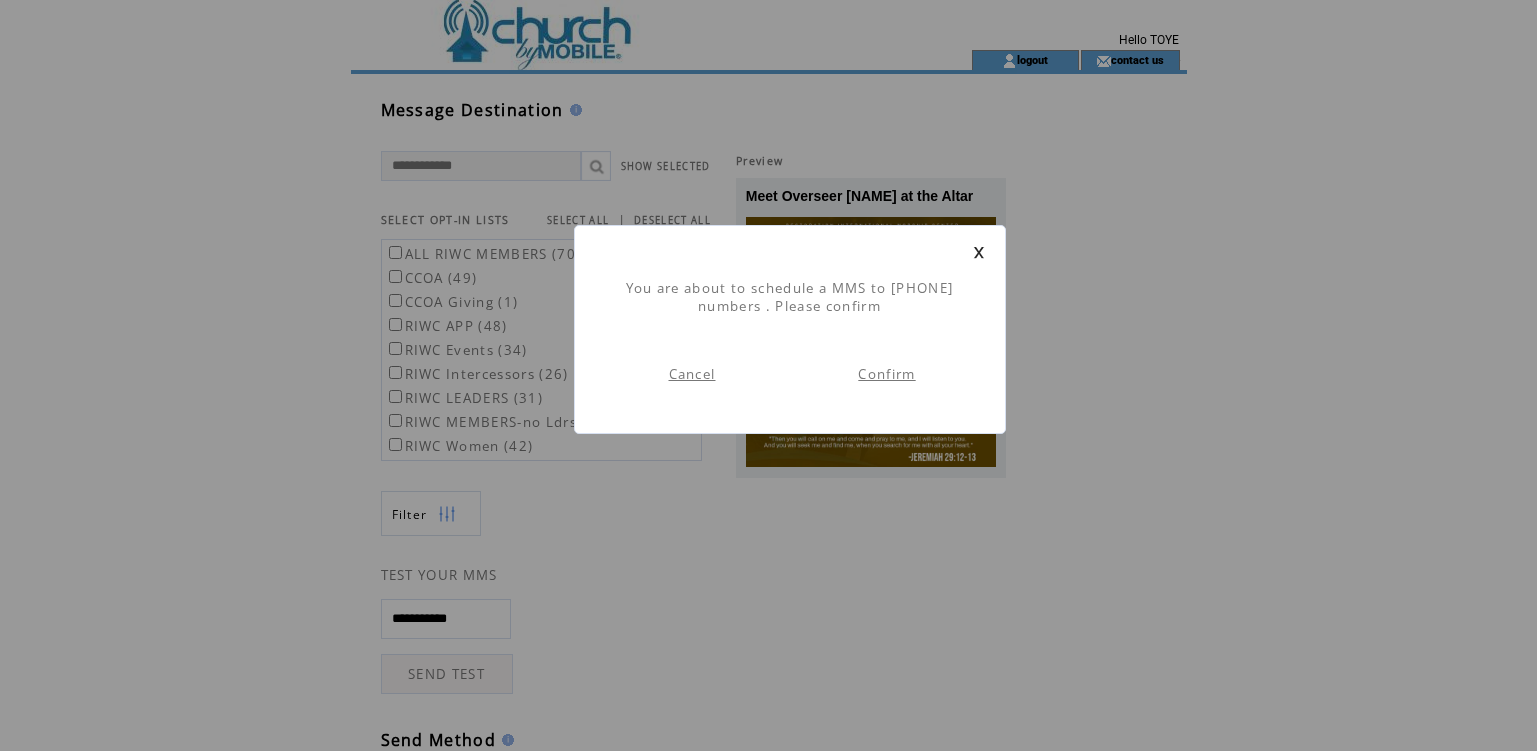 click on "Confirm" at bounding box center (886, 374) 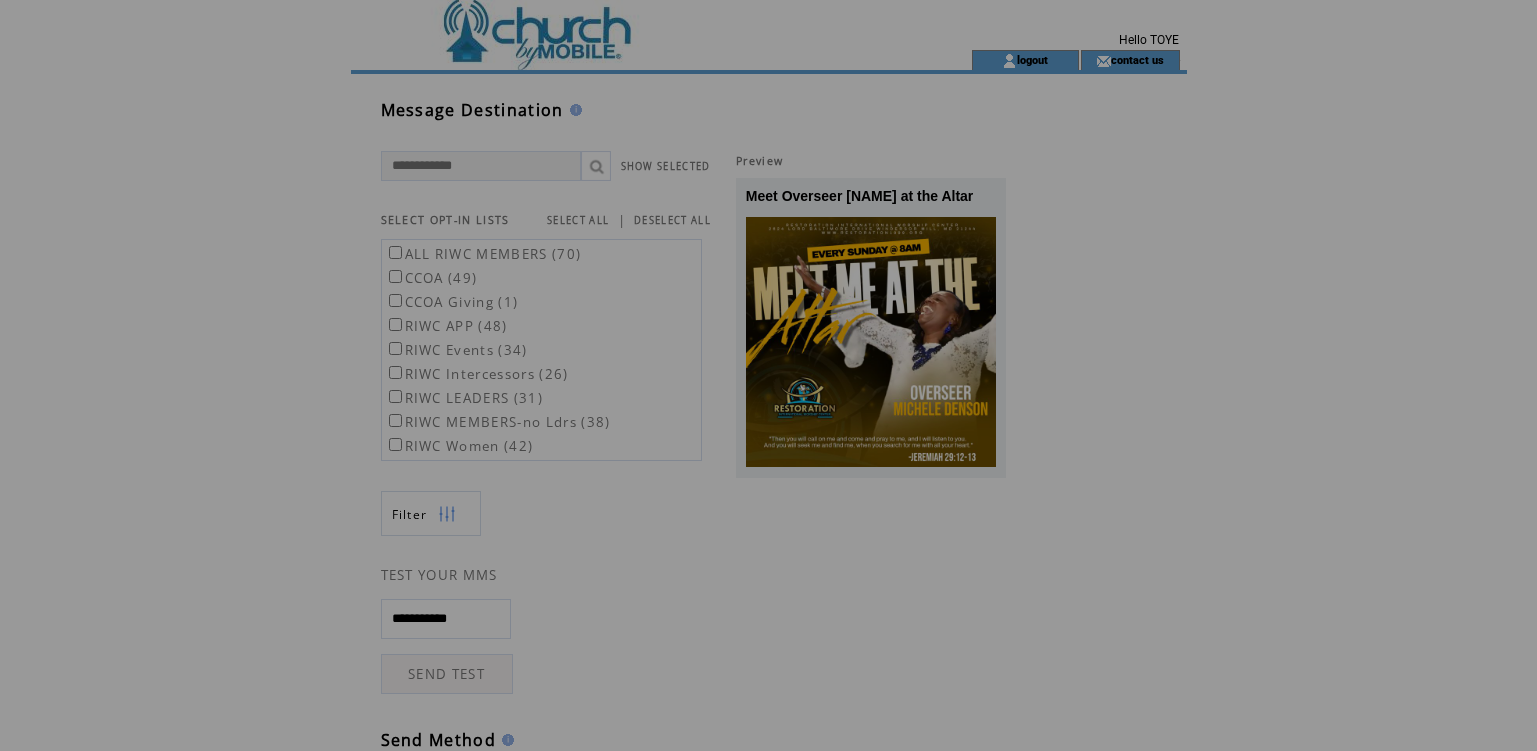 scroll, scrollTop: 0, scrollLeft: 0, axis: both 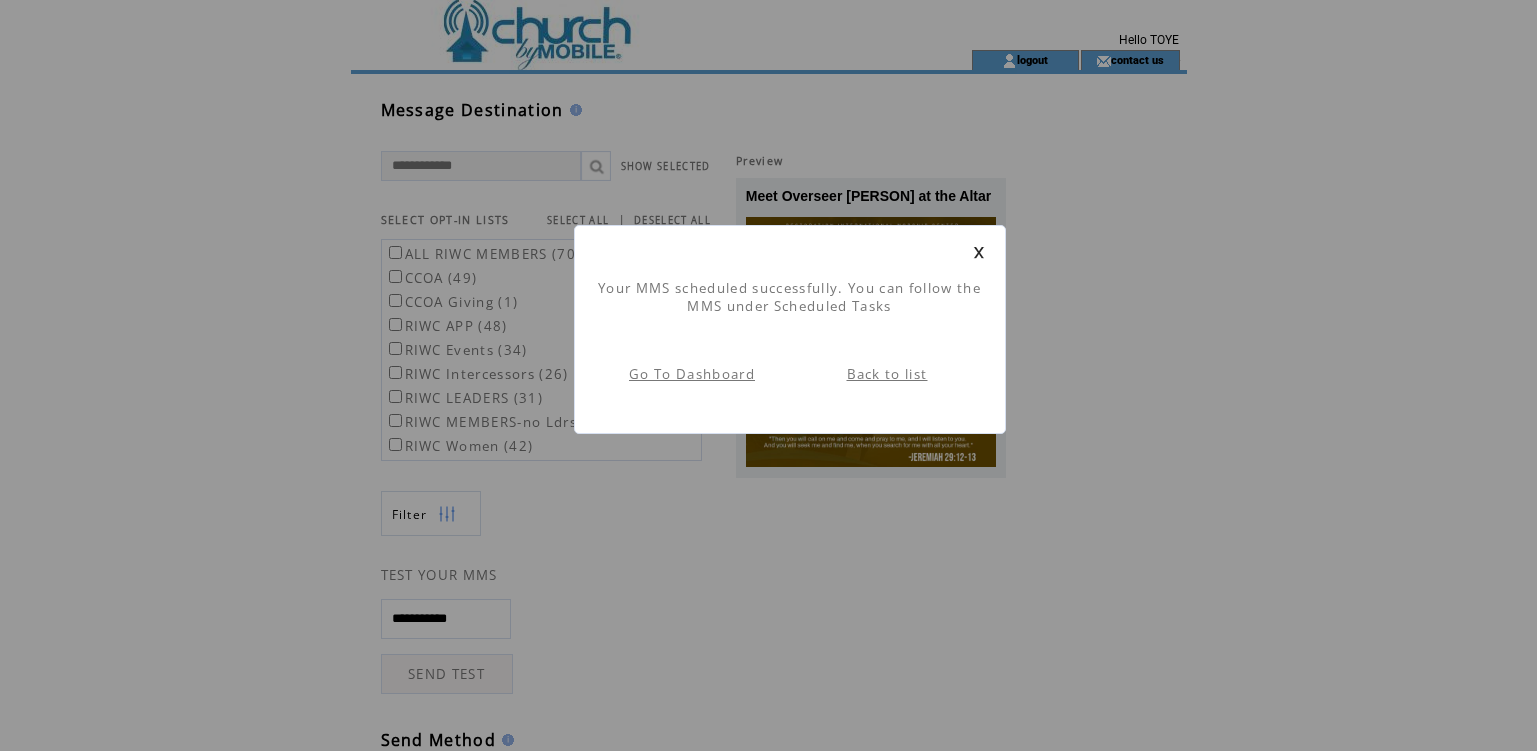 click on "Back to list" at bounding box center [887, 374] 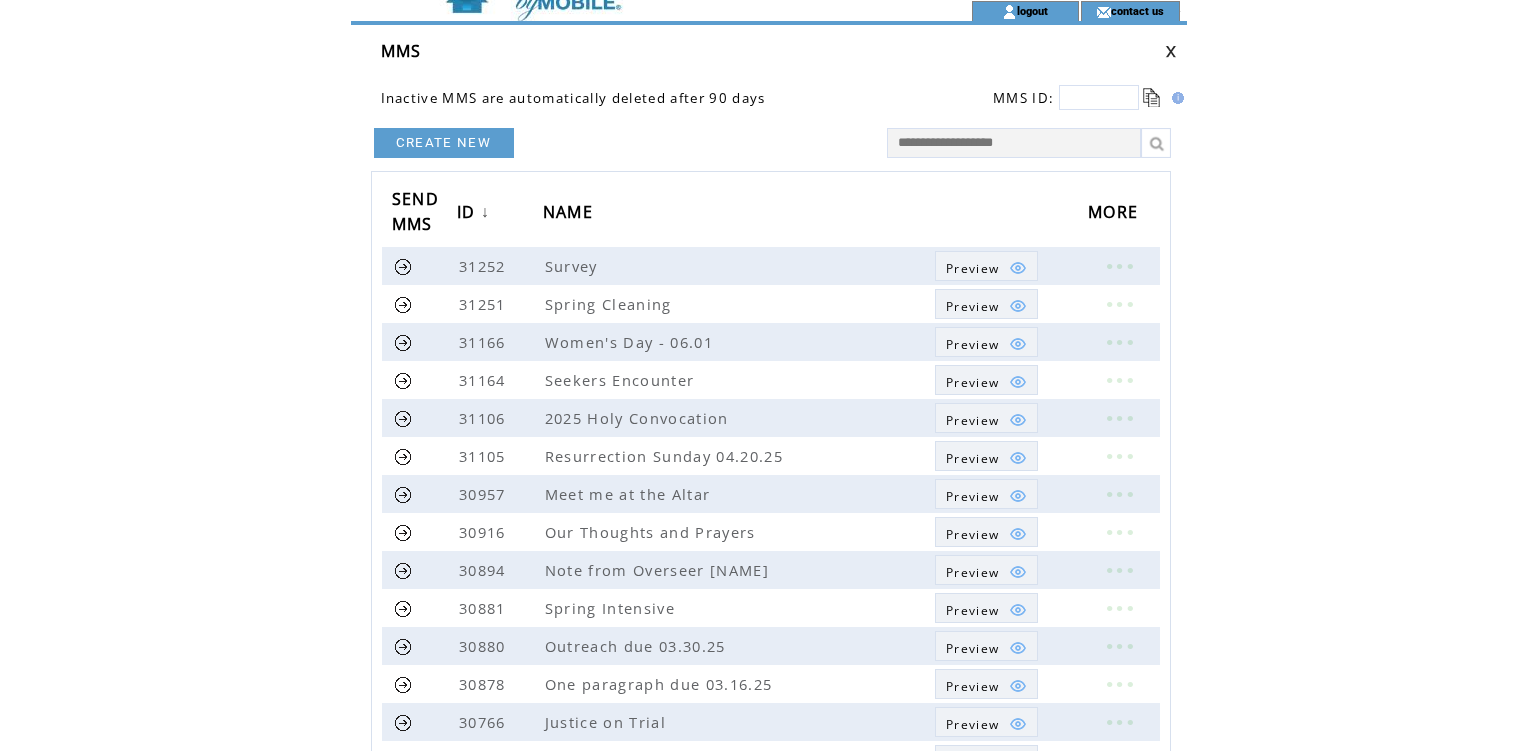 scroll, scrollTop: 27, scrollLeft: 0, axis: vertical 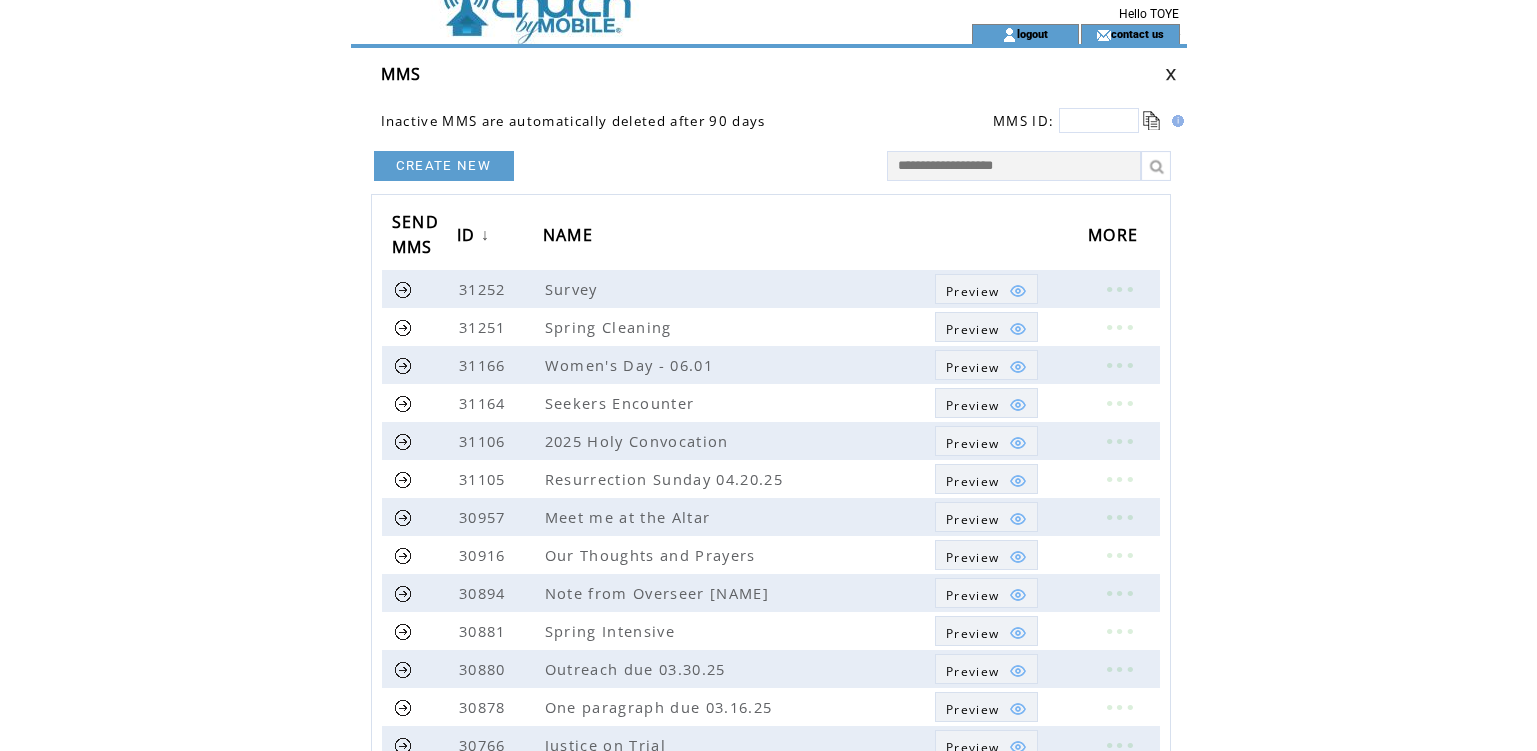 click on "CREATE NEW" at bounding box center [444, 166] 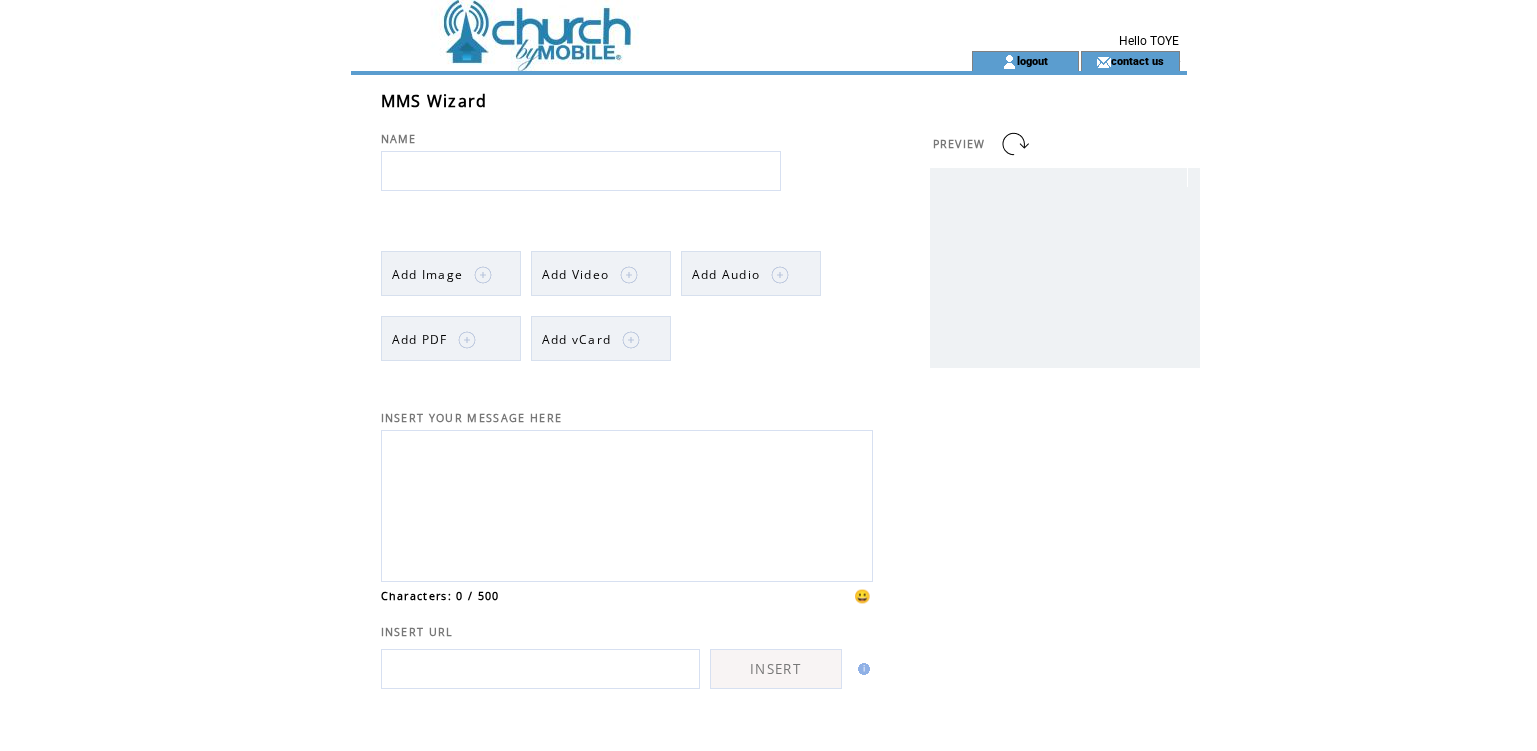 scroll, scrollTop: 0, scrollLeft: 0, axis: both 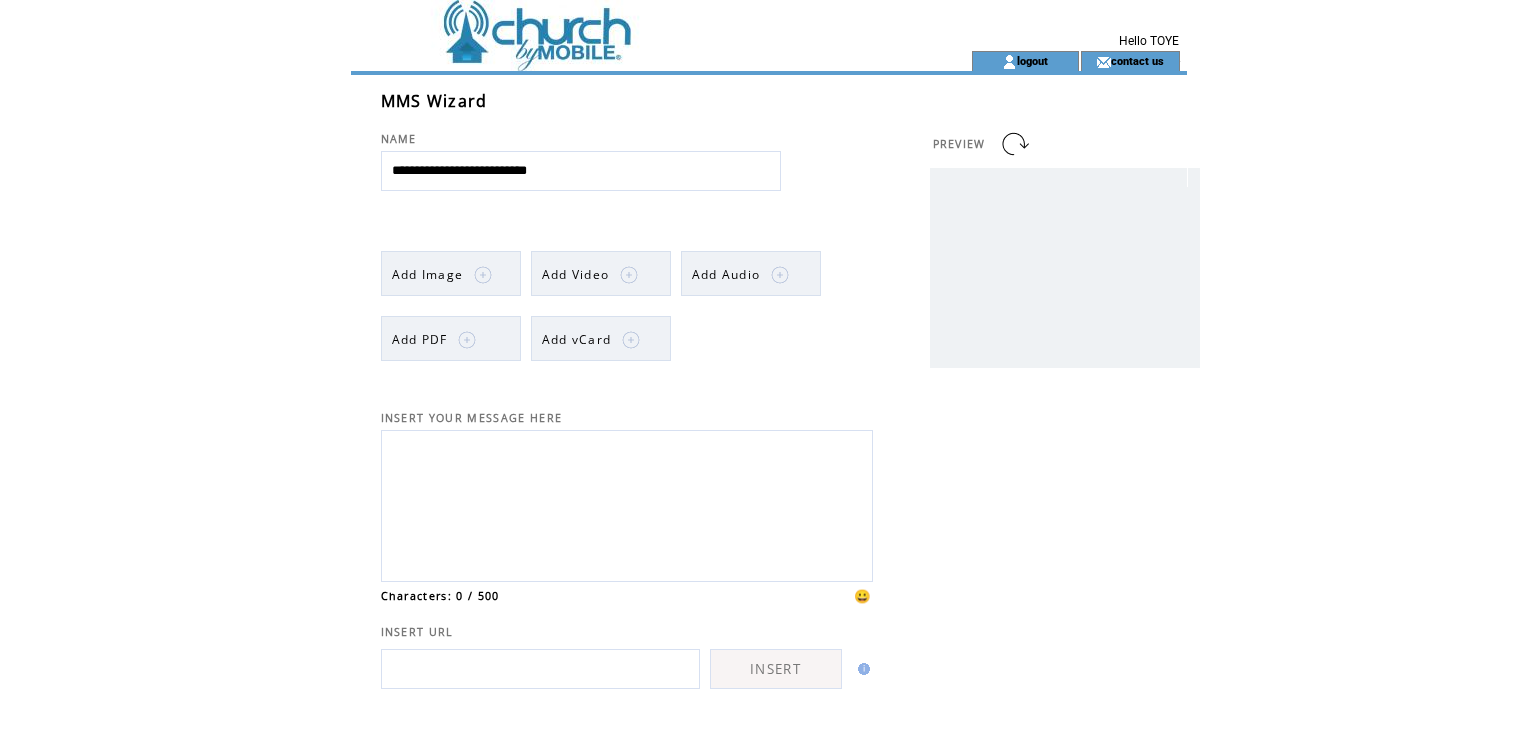 type on "**********" 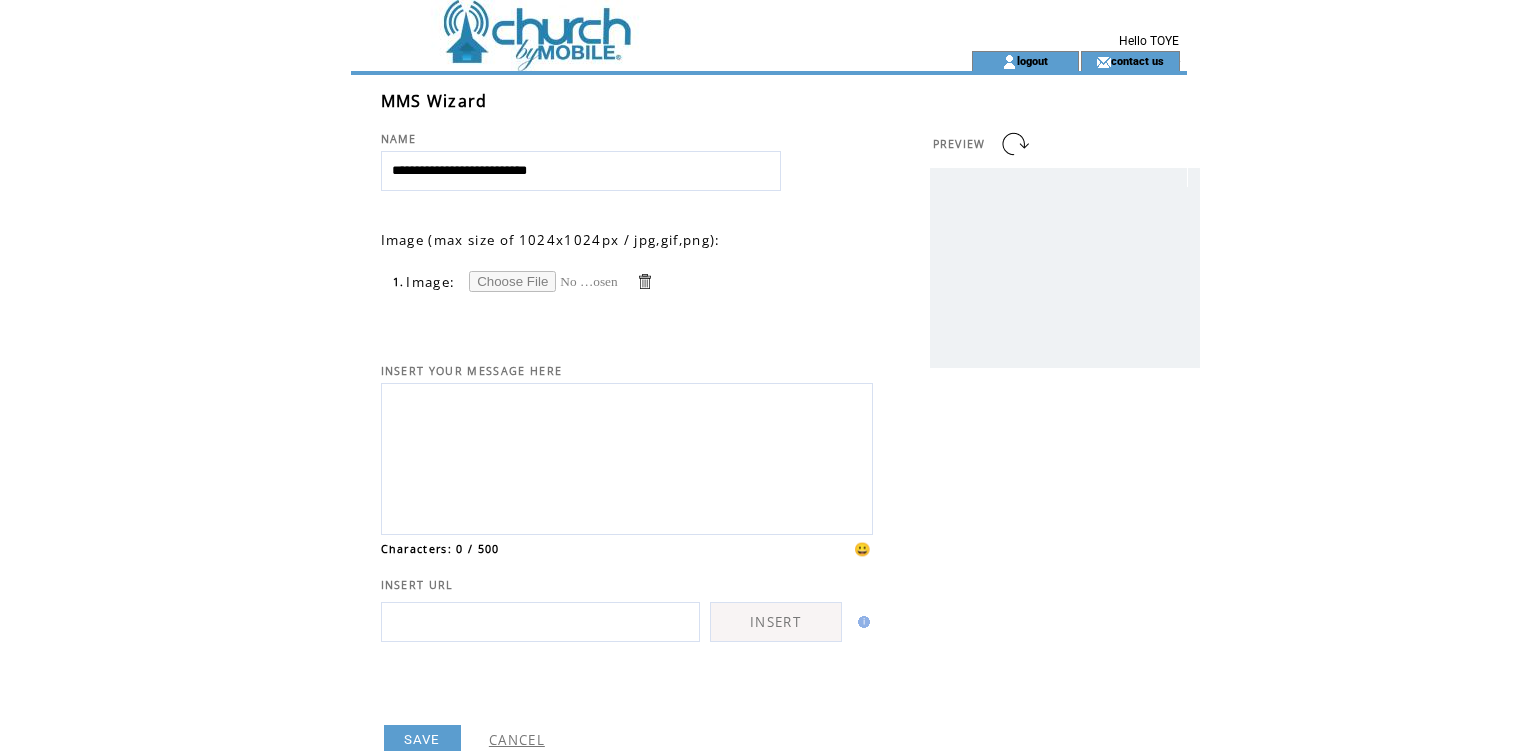 scroll, scrollTop: 0, scrollLeft: 0, axis: both 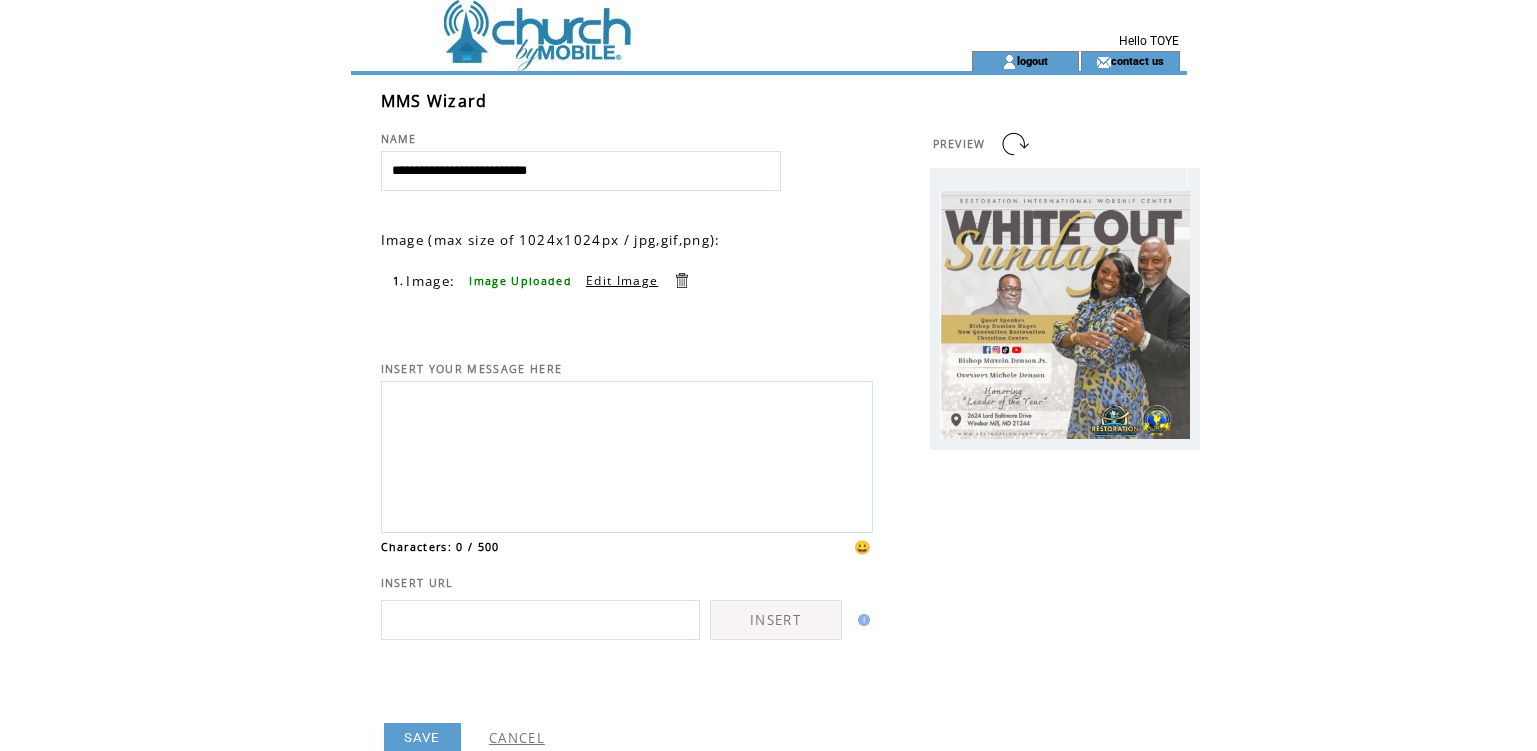 click at bounding box center (627, 454) 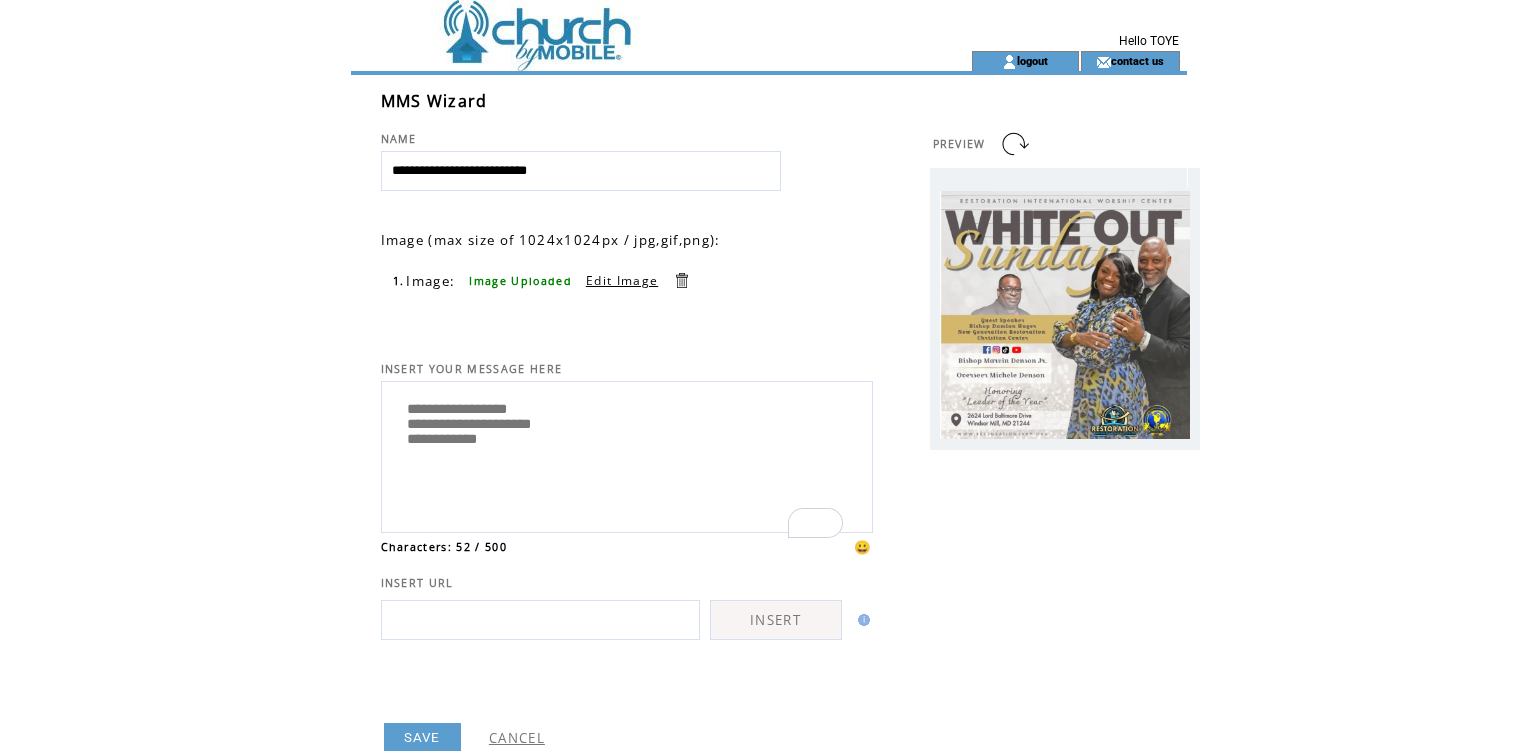 click on "**********" at bounding box center (627, 454) 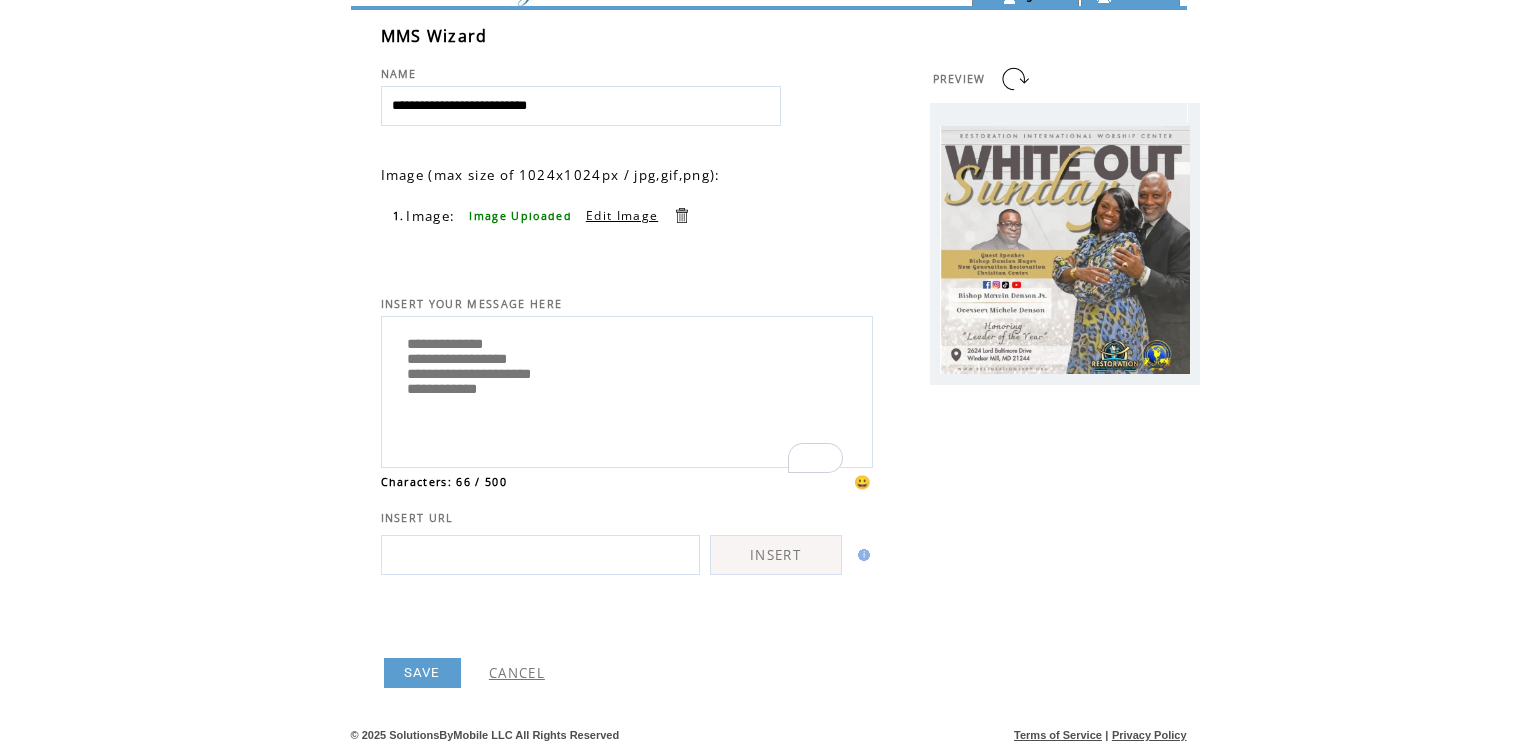 scroll, scrollTop: 100, scrollLeft: 0, axis: vertical 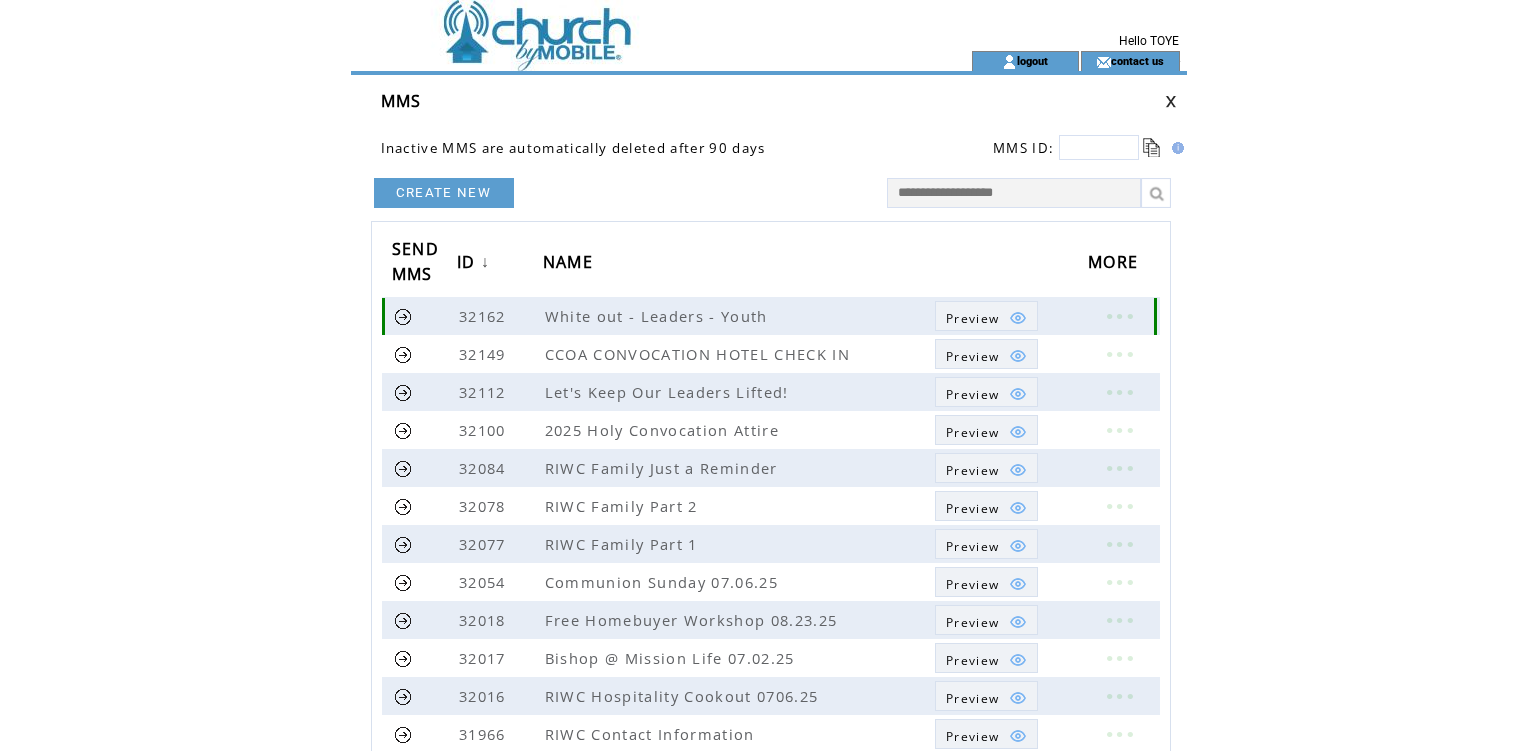 click at bounding box center [403, 316] 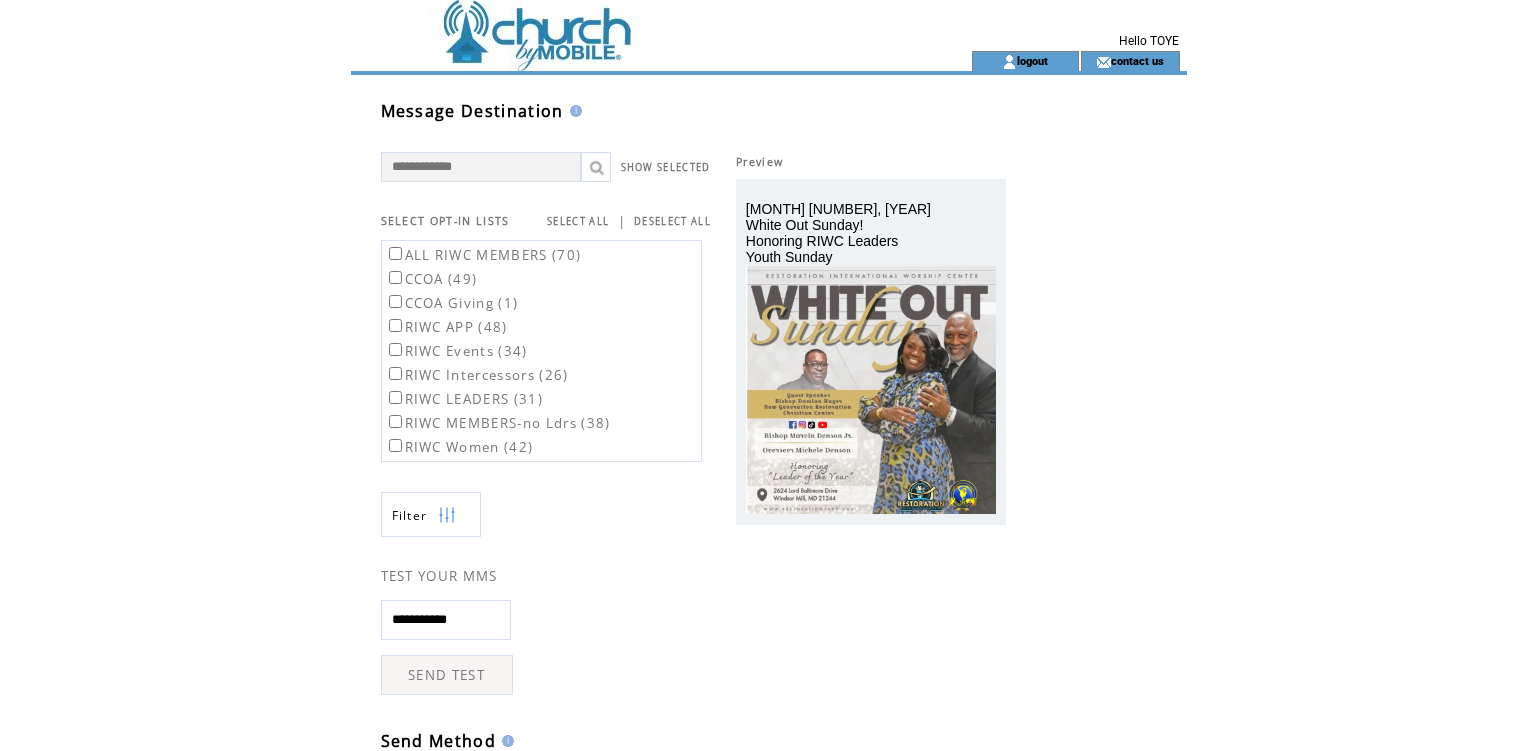 scroll, scrollTop: 0, scrollLeft: 0, axis: both 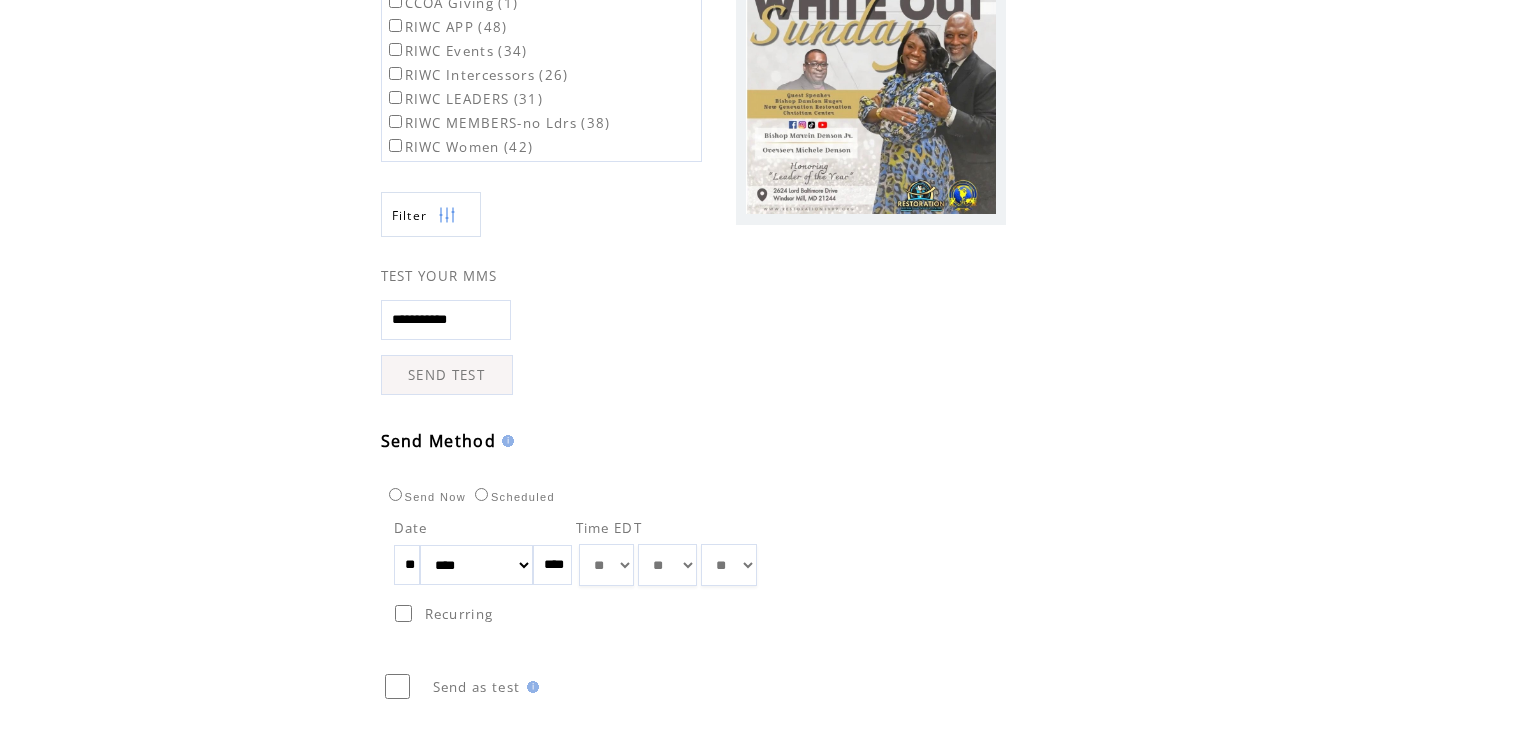 click on "** 	 ** 	 ** 	 ** 	 ** 	 ** 	 ** 	 ** 	 ** 	 ** 	 ** 	 ** 	 **" at bounding box center (606, 565) 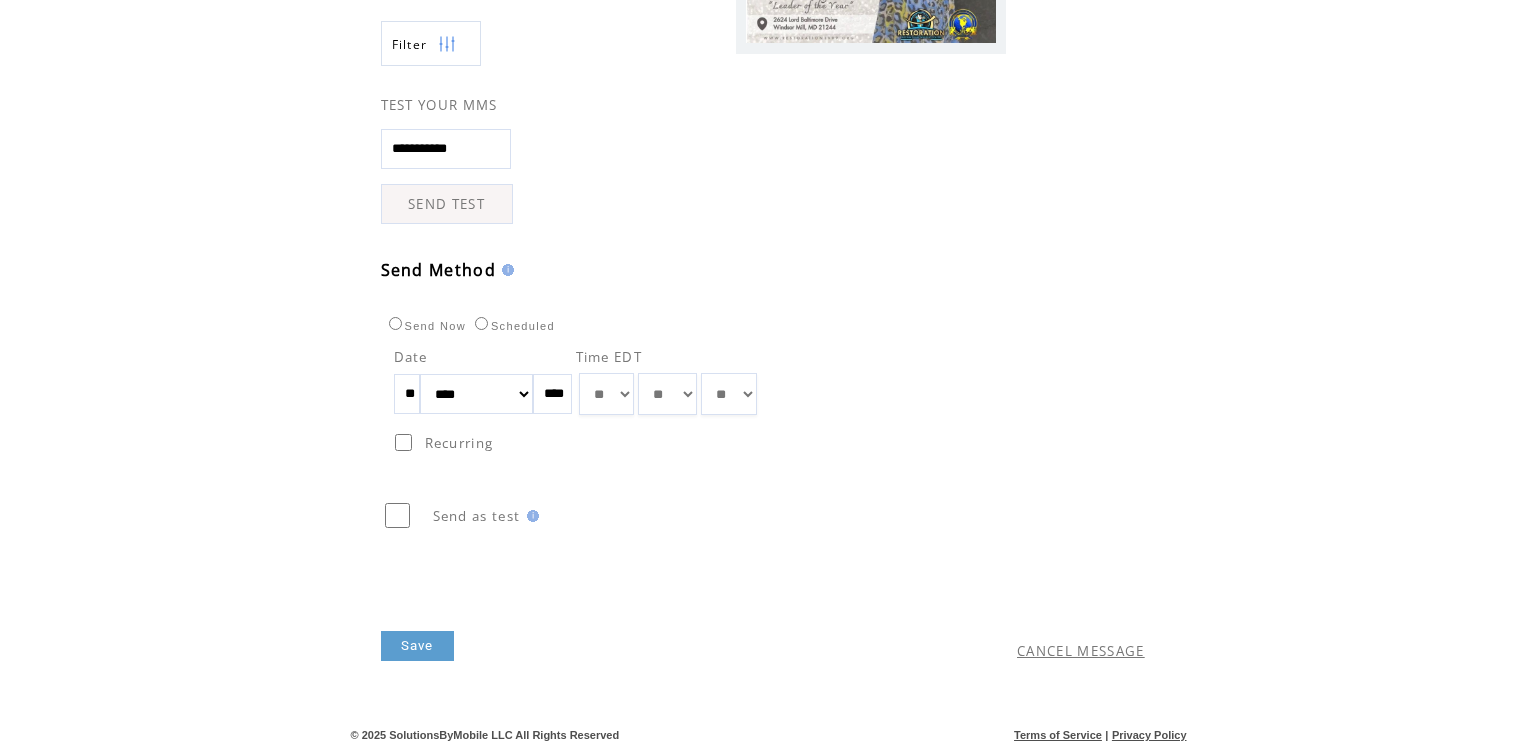 click on "Save" at bounding box center [417, 646] 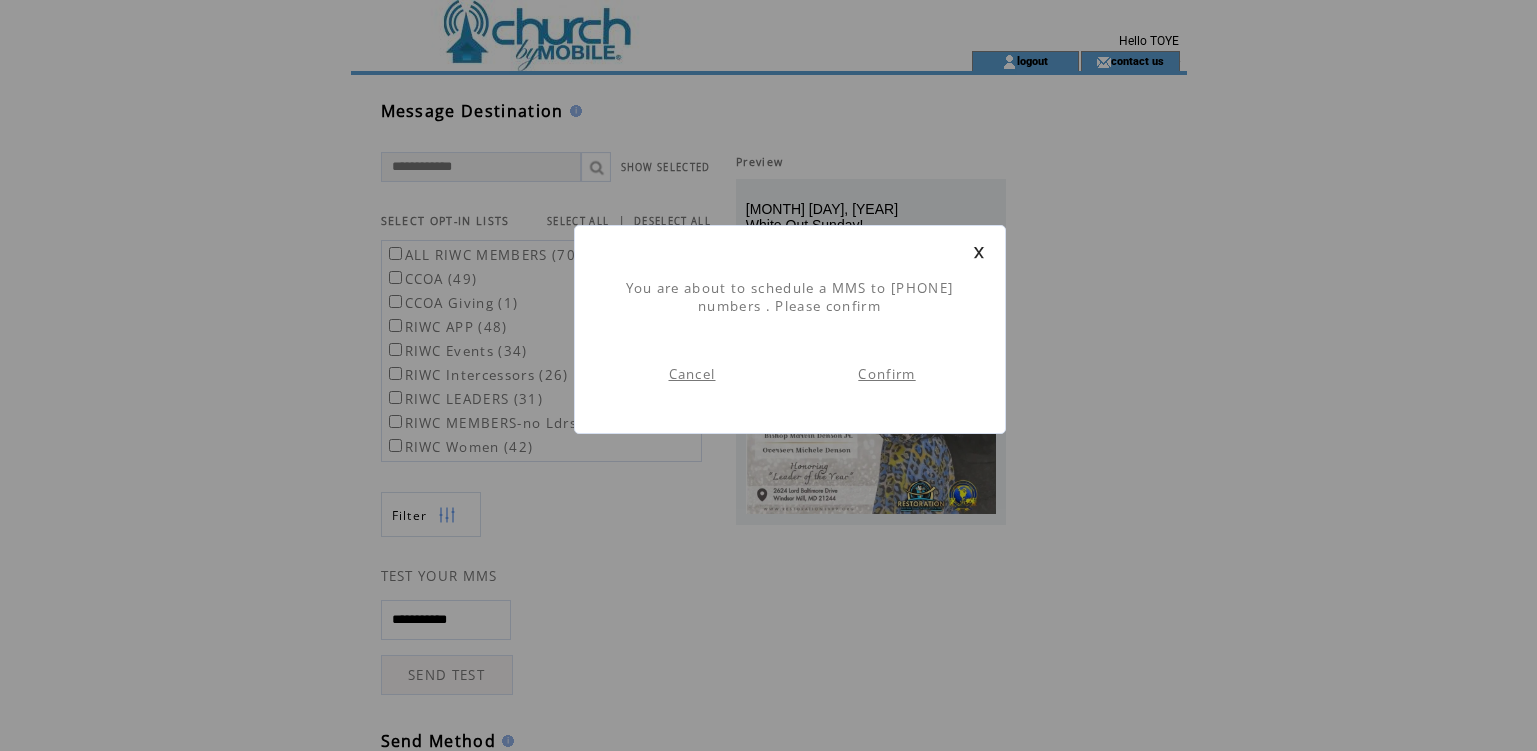 scroll, scrollTop: 1, scrollLeft: 0, axis: vertical 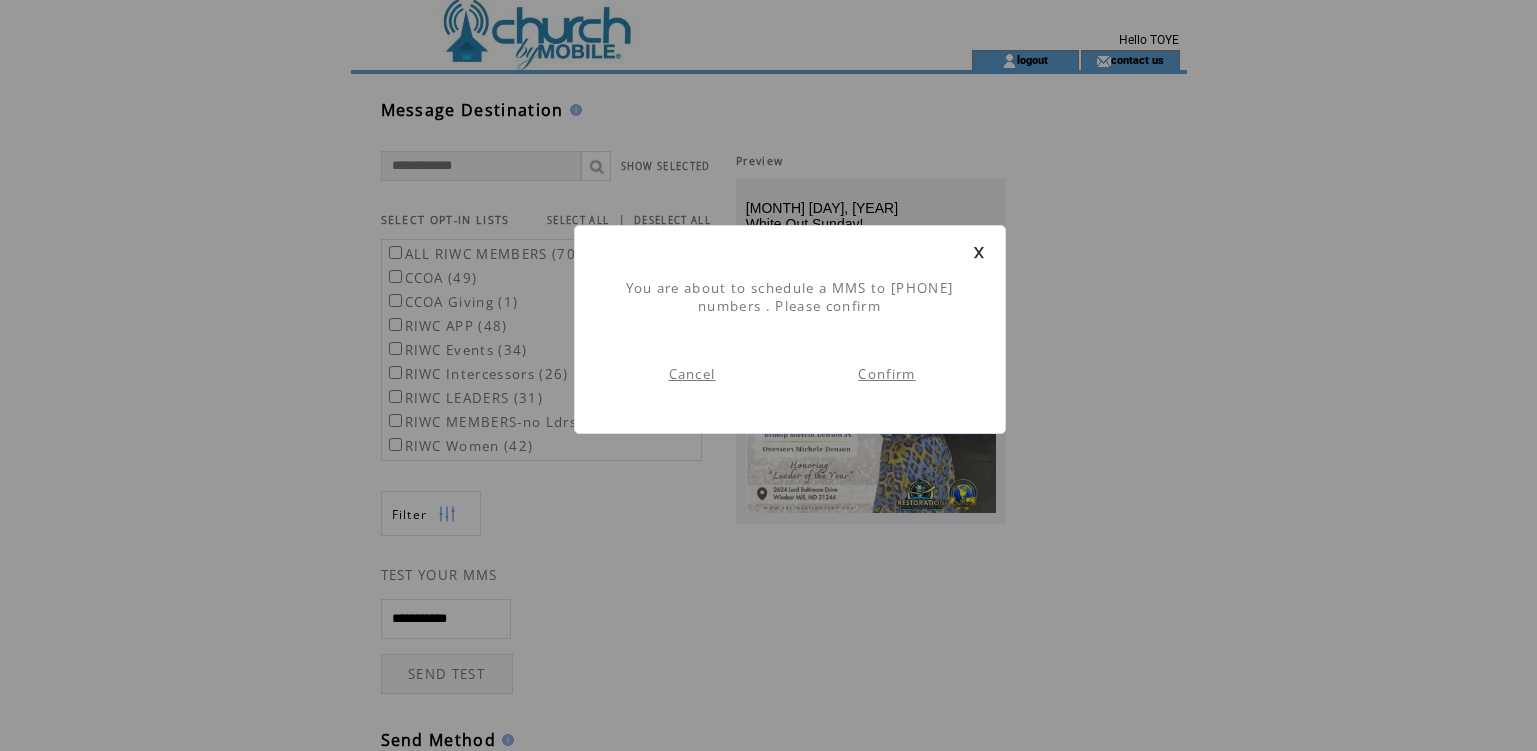 click on "Confirm" at bounding box center (886, 374) 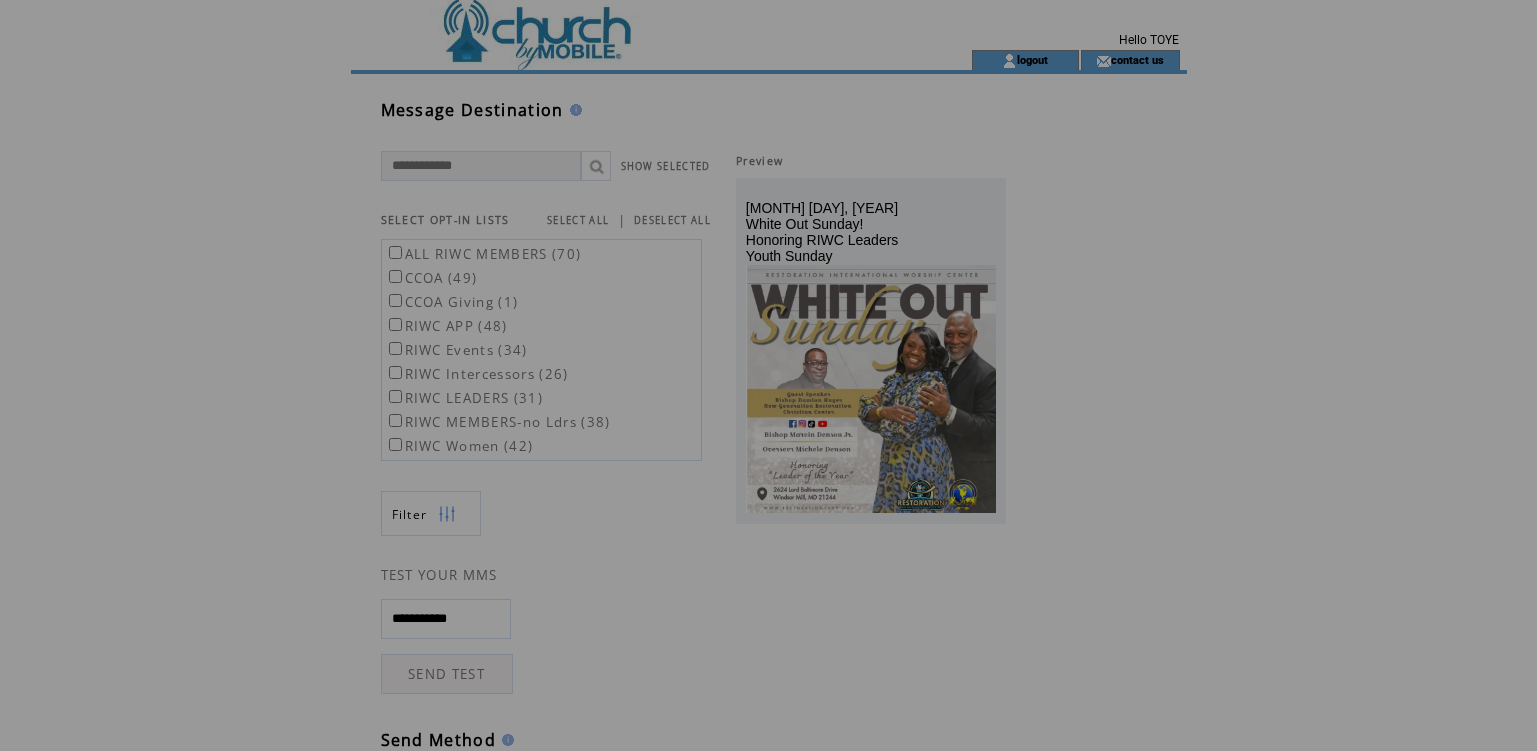 scroll, scrollTop: 0, scrollLeft: 0, axis: both 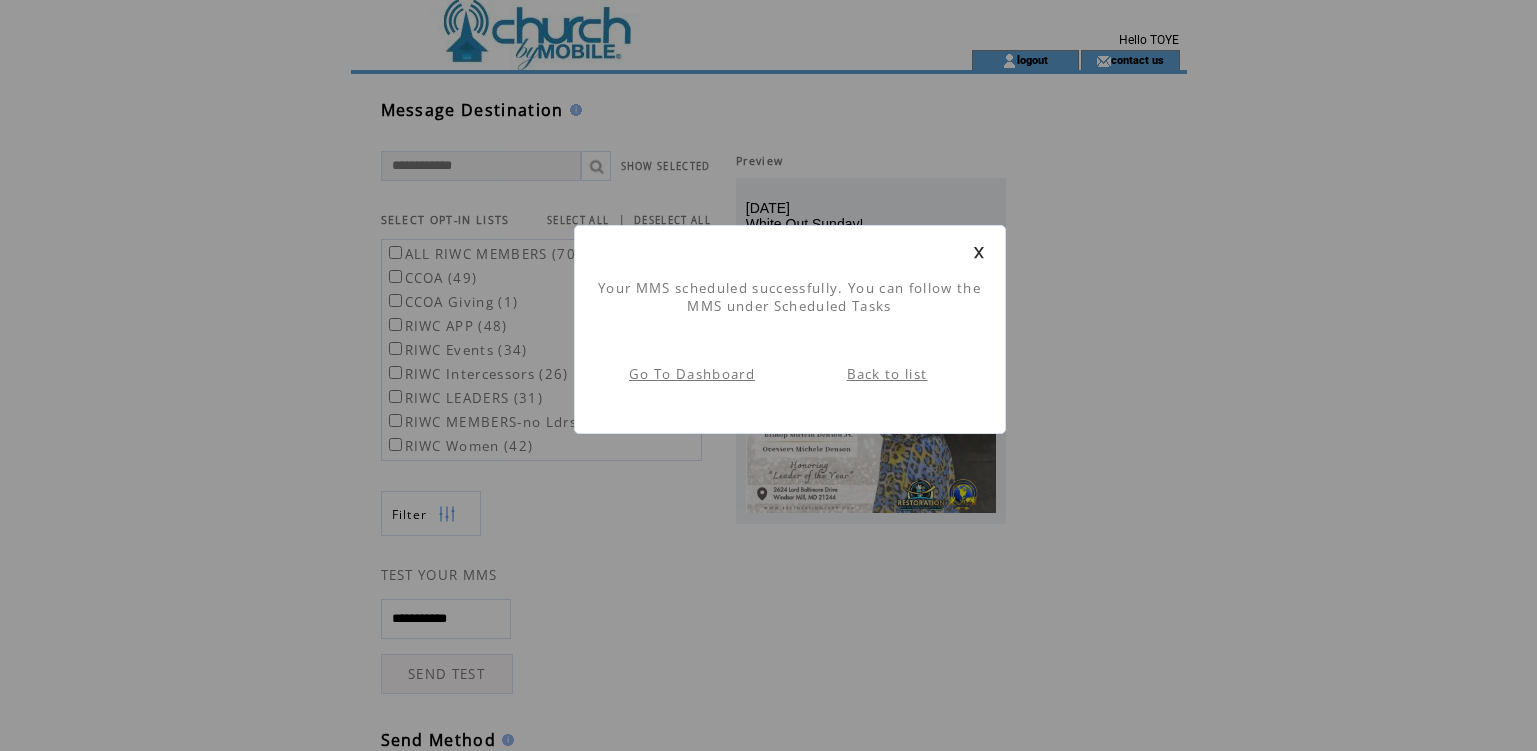 click on "Back to list" at bounding box center [887, 374] 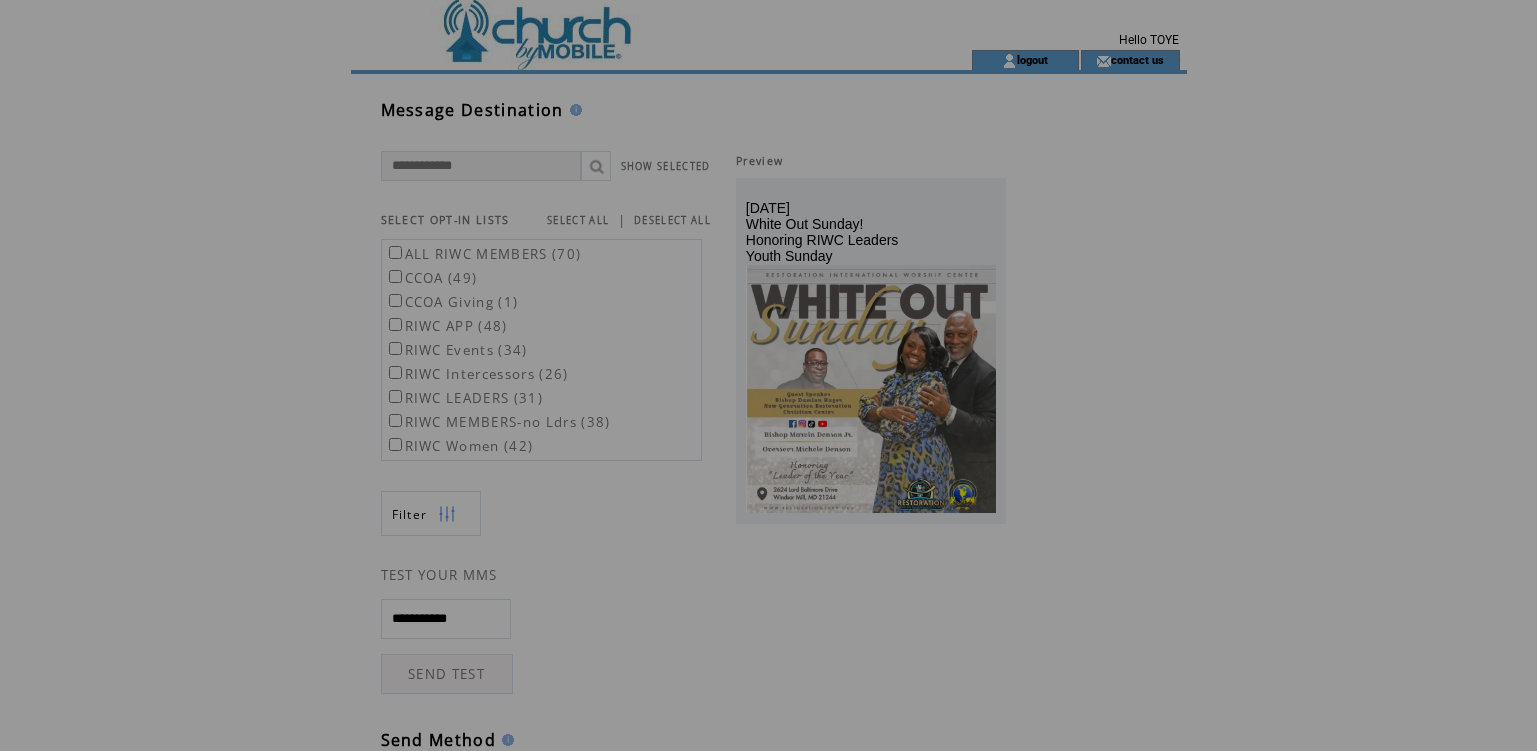 scroll, scrollTop: 0, scrollLeft: 0, axis: both 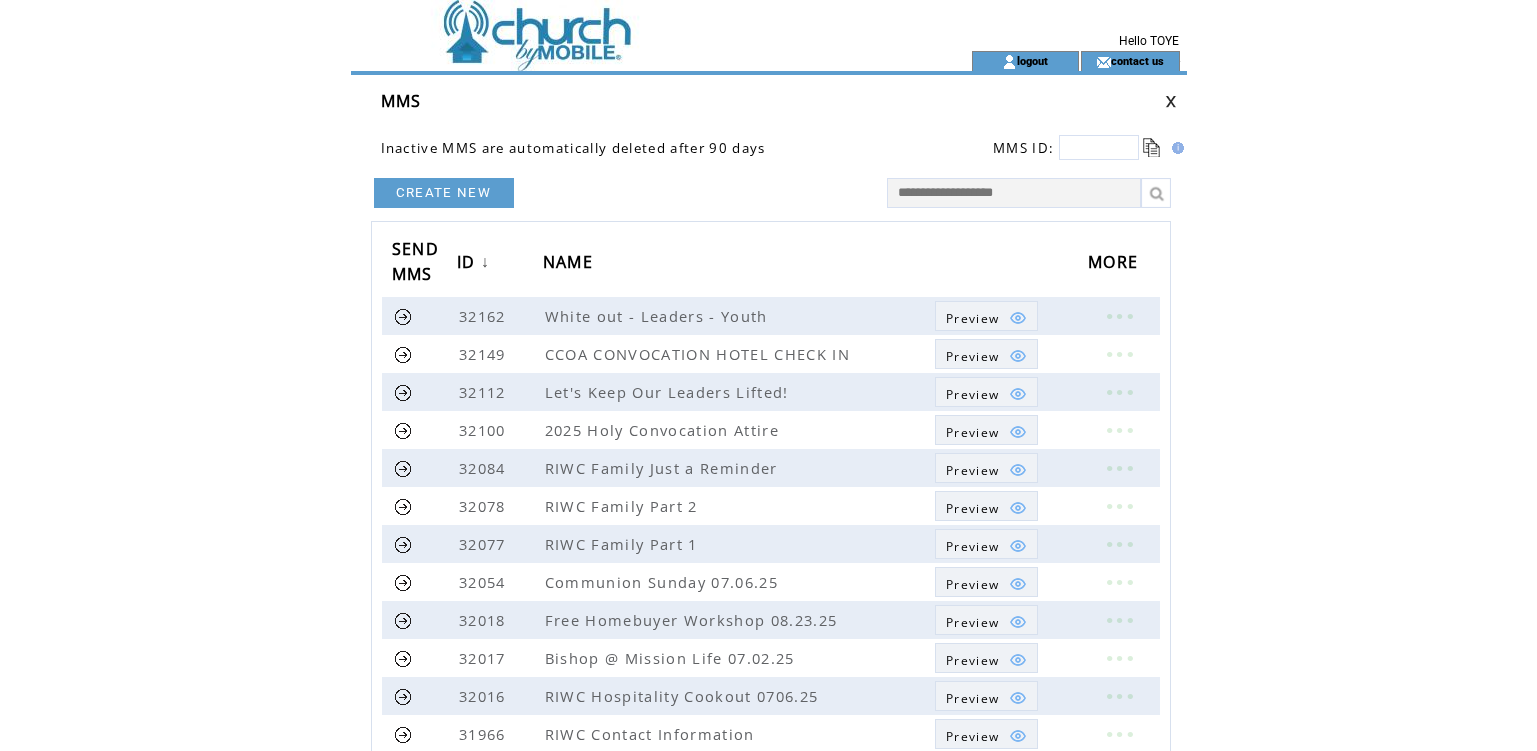 click at bounding box center (1171, 101) 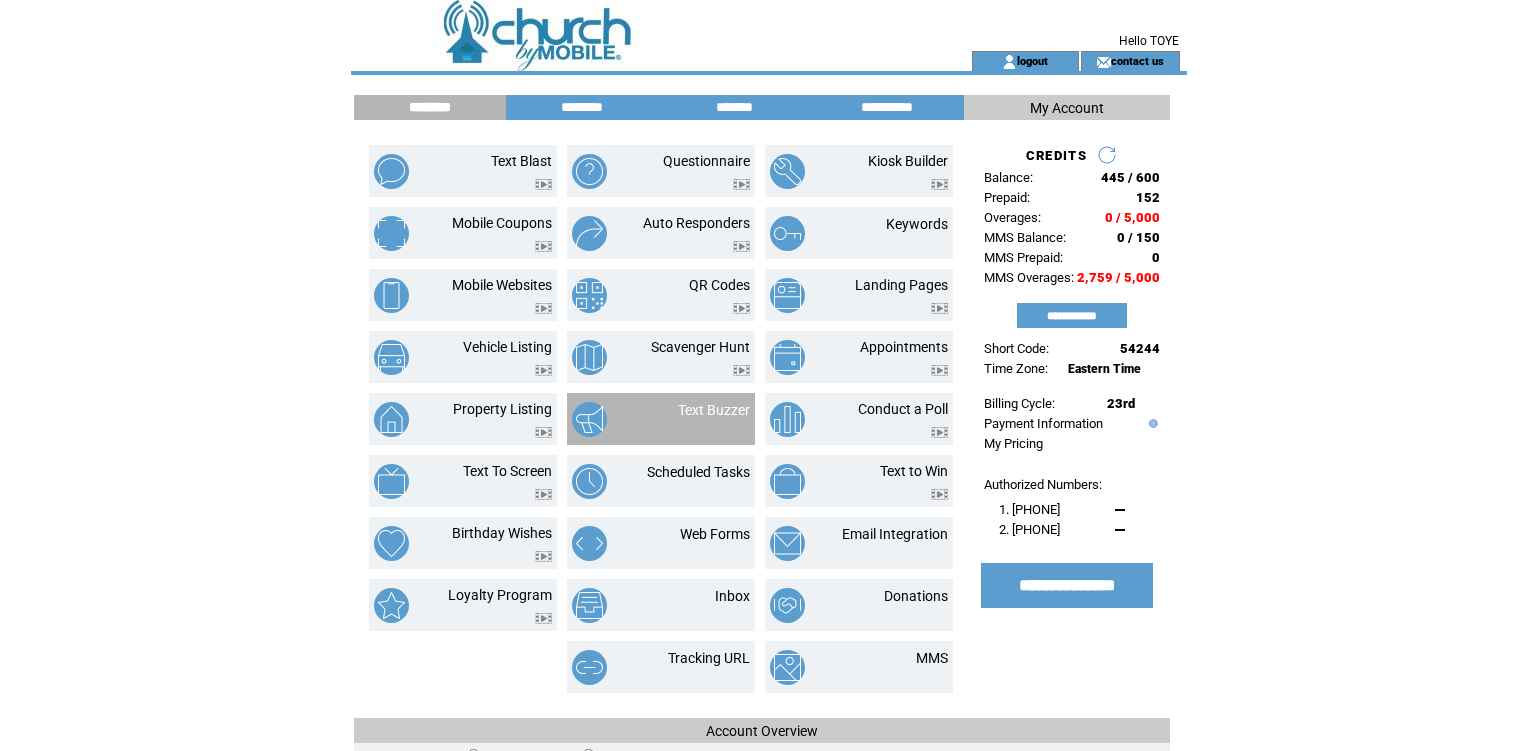 scroll, scrollTop: 0, scrollLeft: 0, axis: both 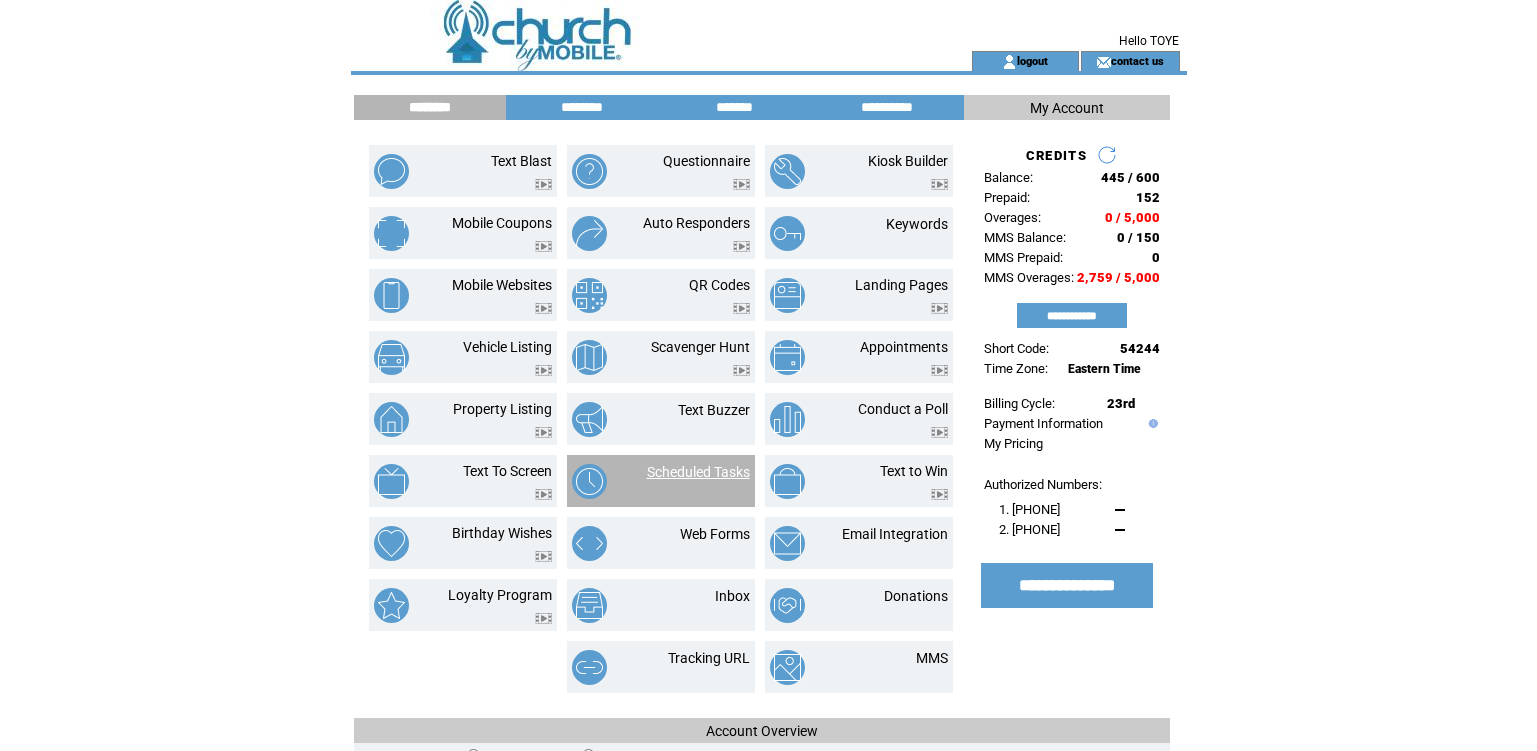 click on "Scheduled Tasks" at bounding box center [698, 472] 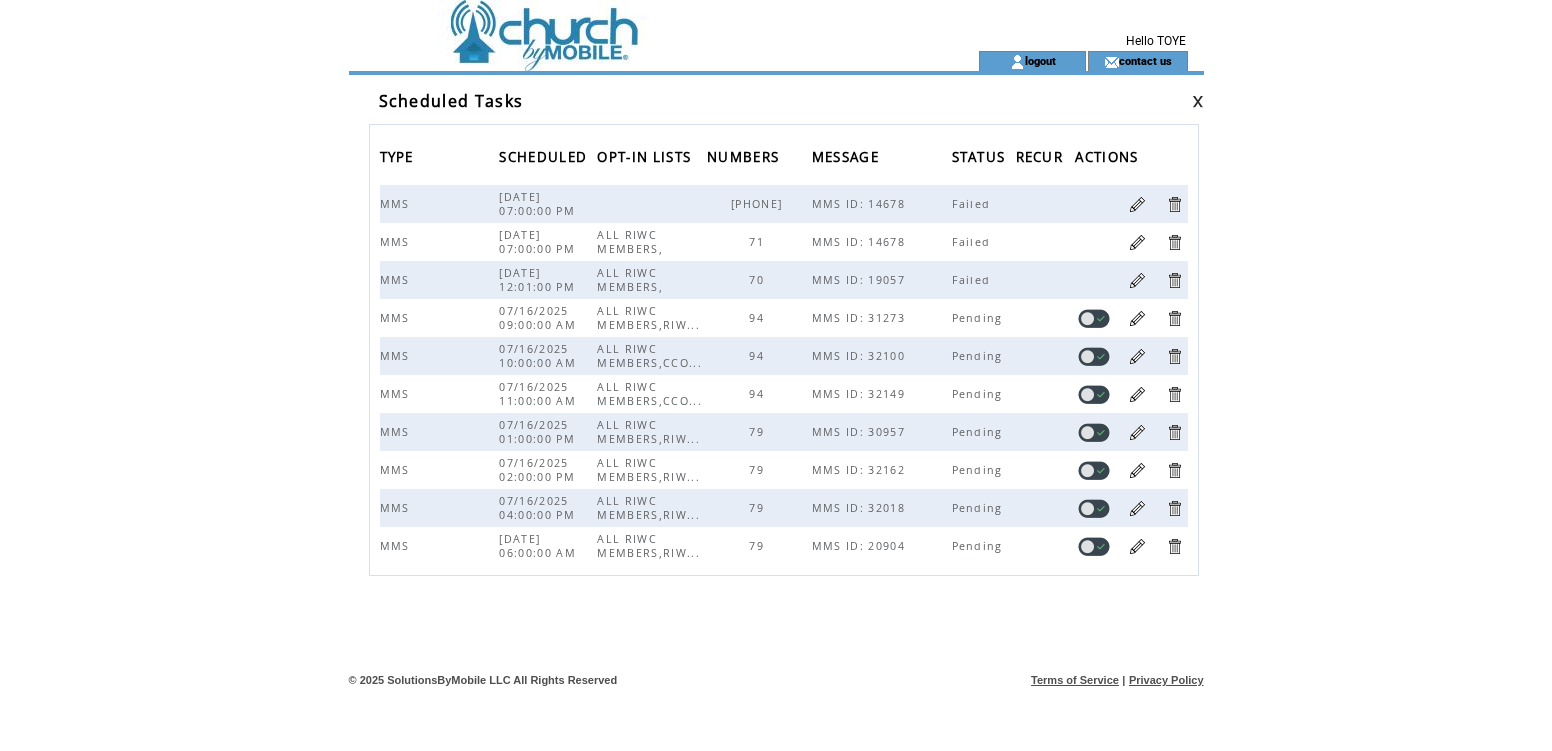 scroll, scrollTop: 0, scrollLeft: 0, axis: both 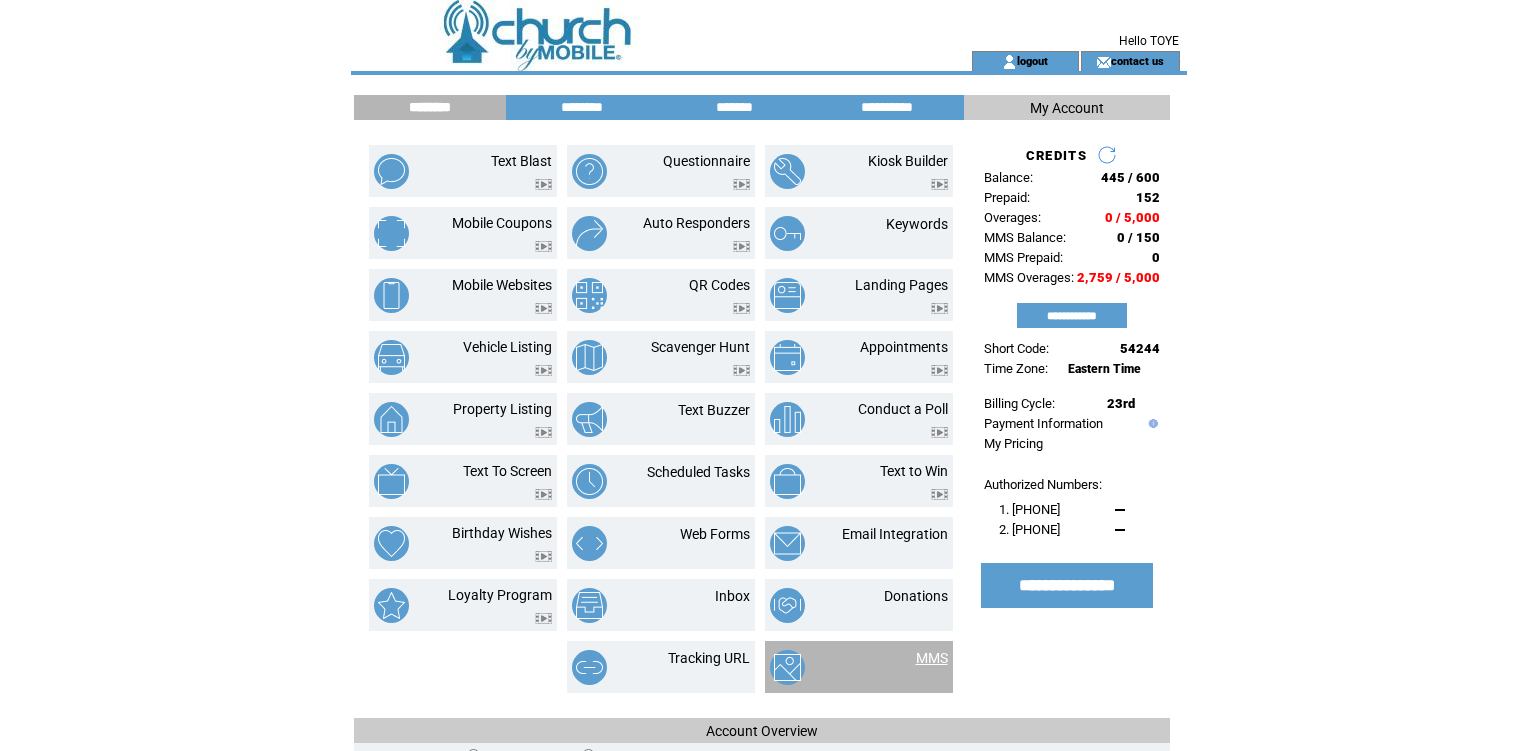 click on "MMS" at bounding box center (932, 658) 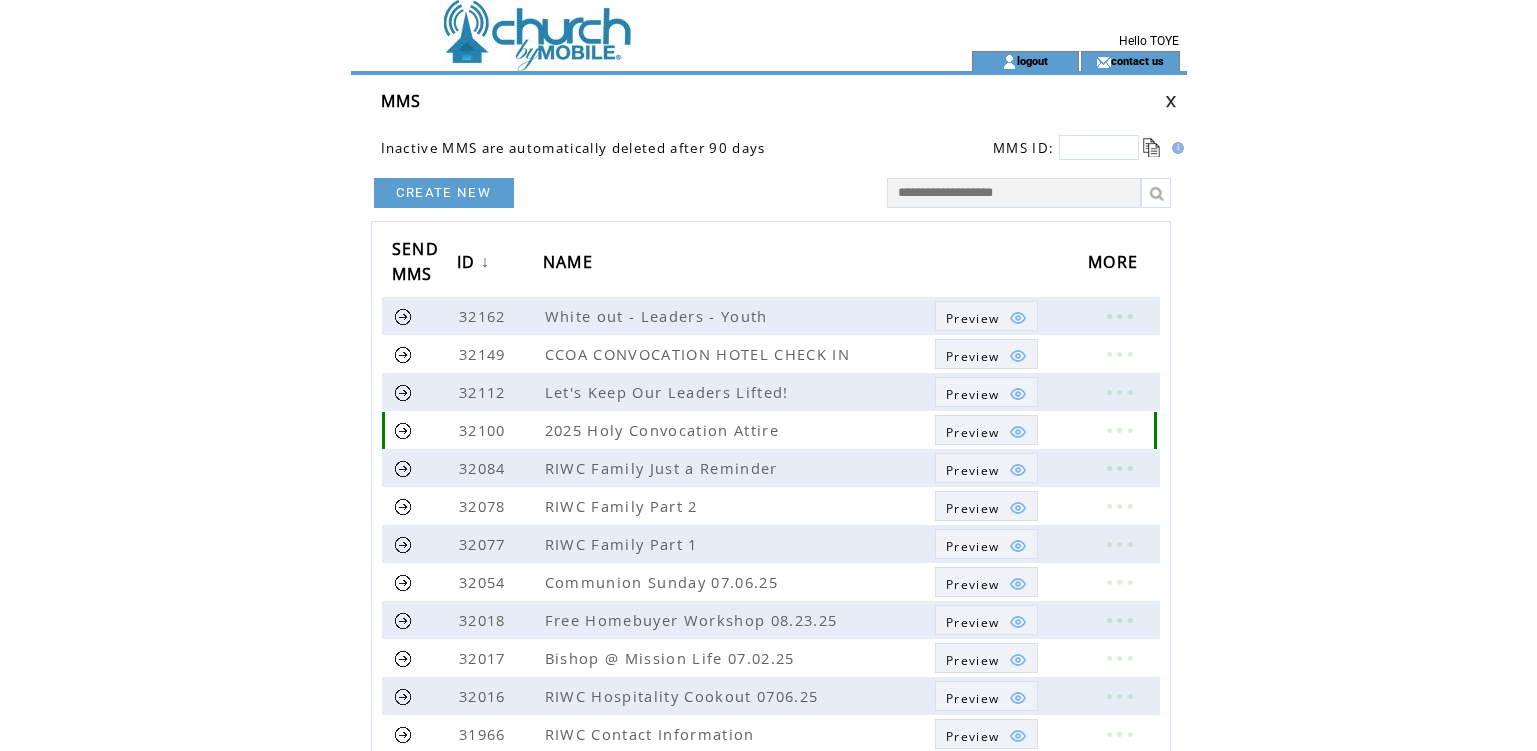 scroll, scrollTop: 0, scrollLeft: 0, axis: both 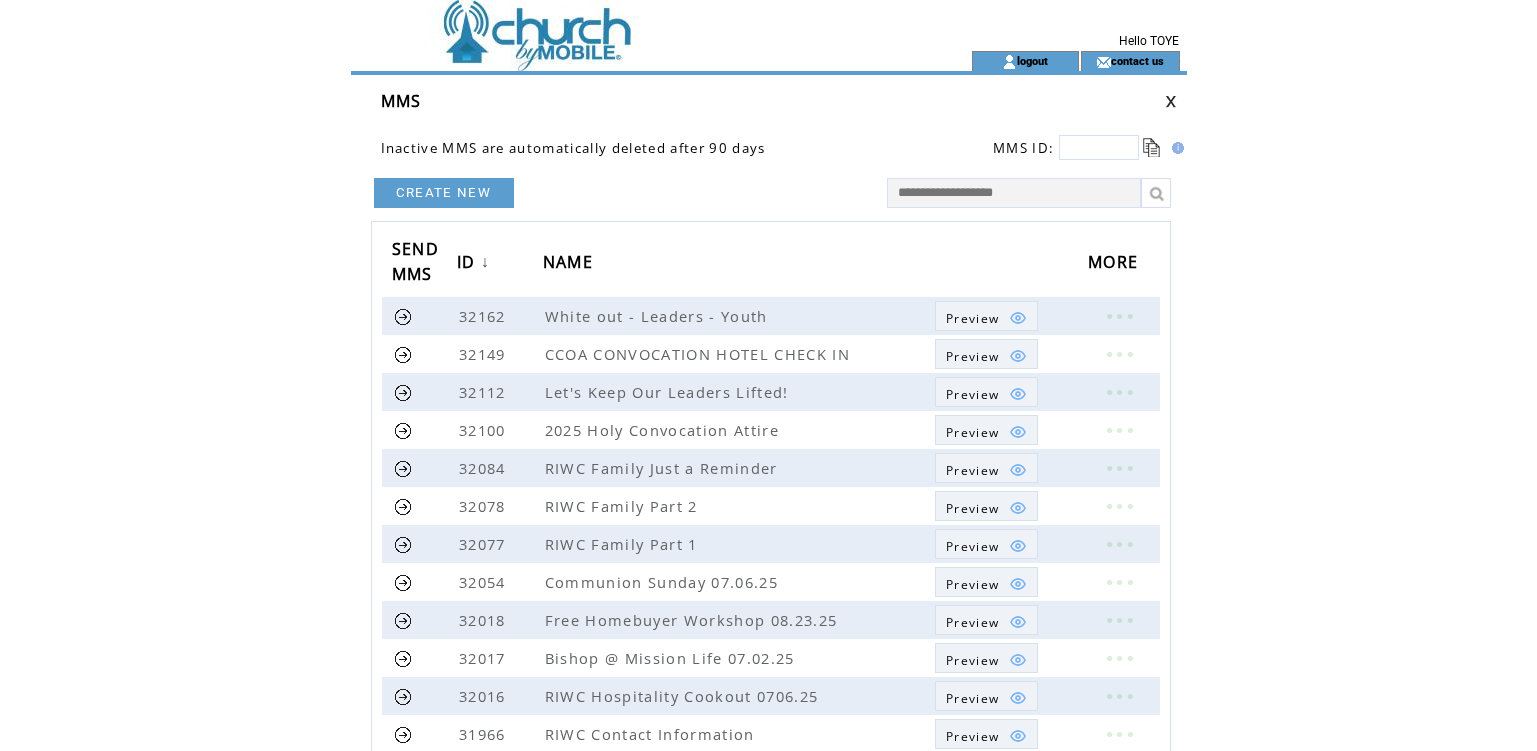 click on "CREATE NEW" at bounding box center [444, 193] 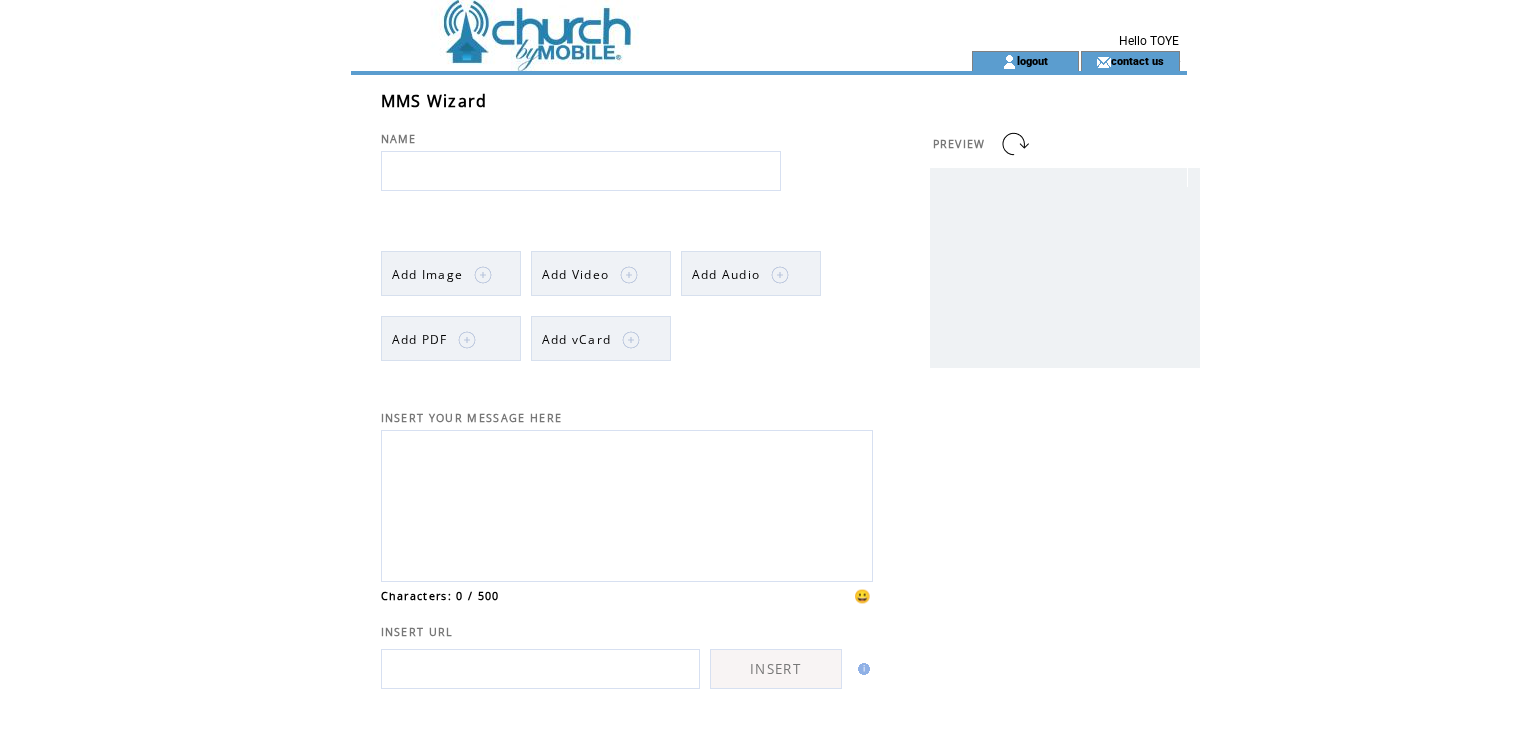 scroll, scrollTop: 0, scrollLeft: 0, axis: both 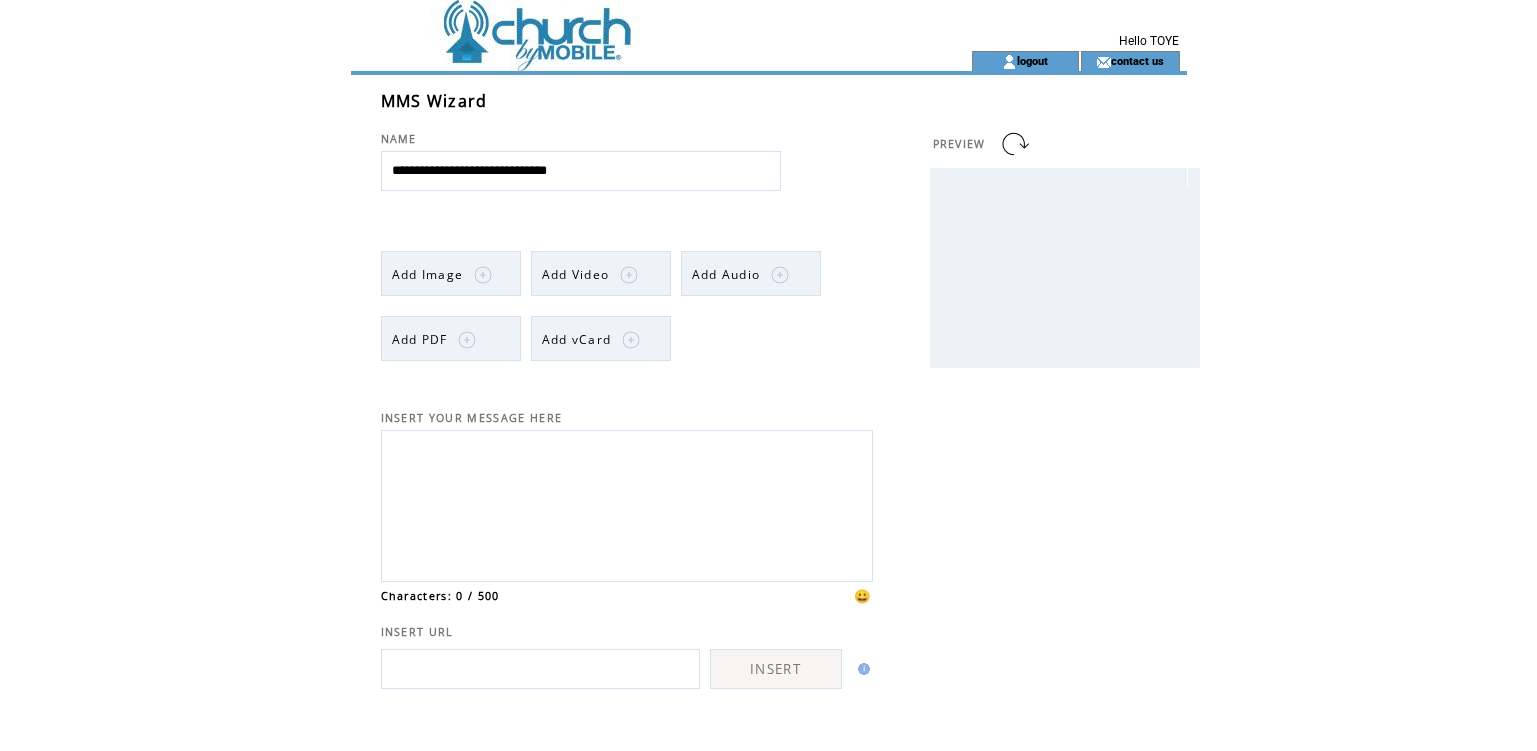 type on "**********" 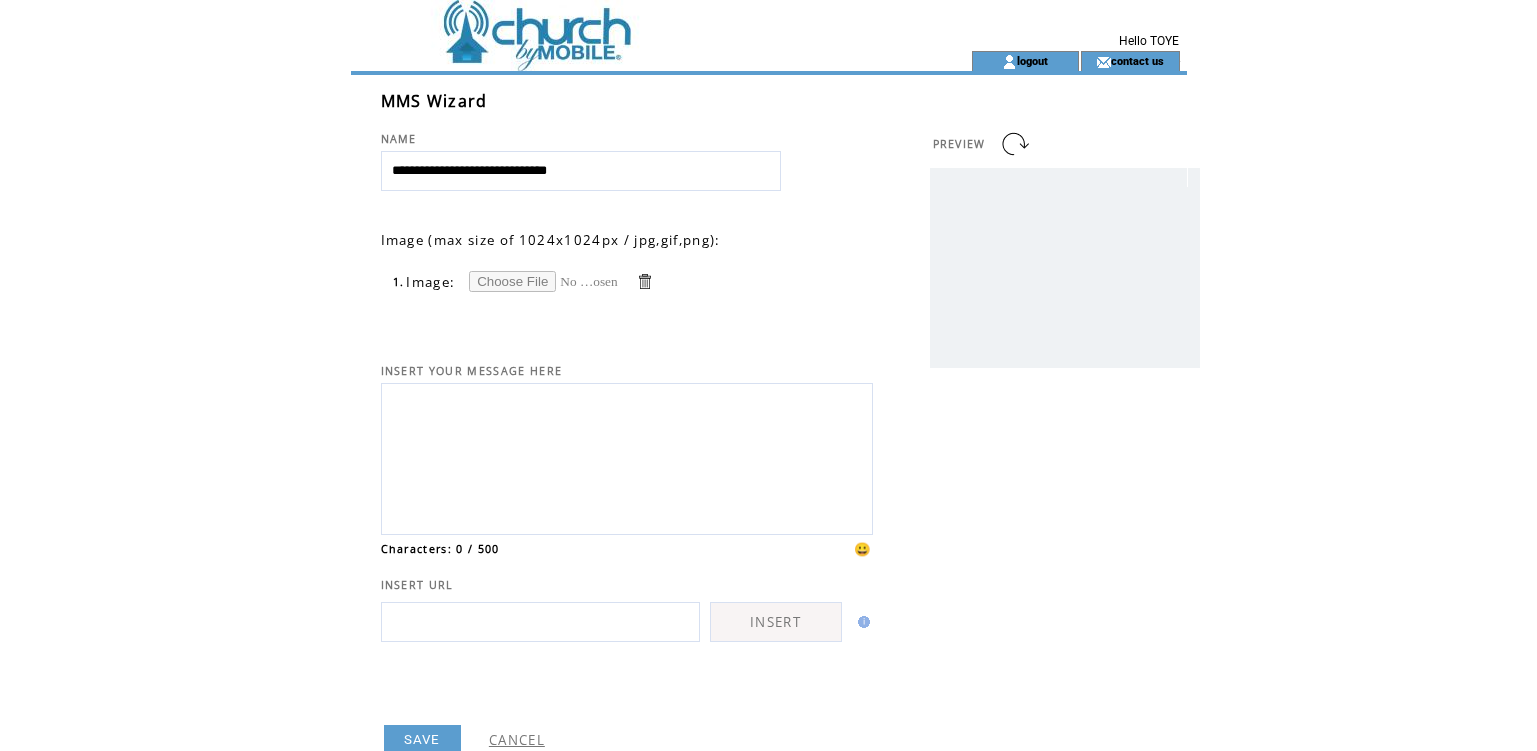 scroll, scrollTop: 0, scrollLeft: 0, axis: both 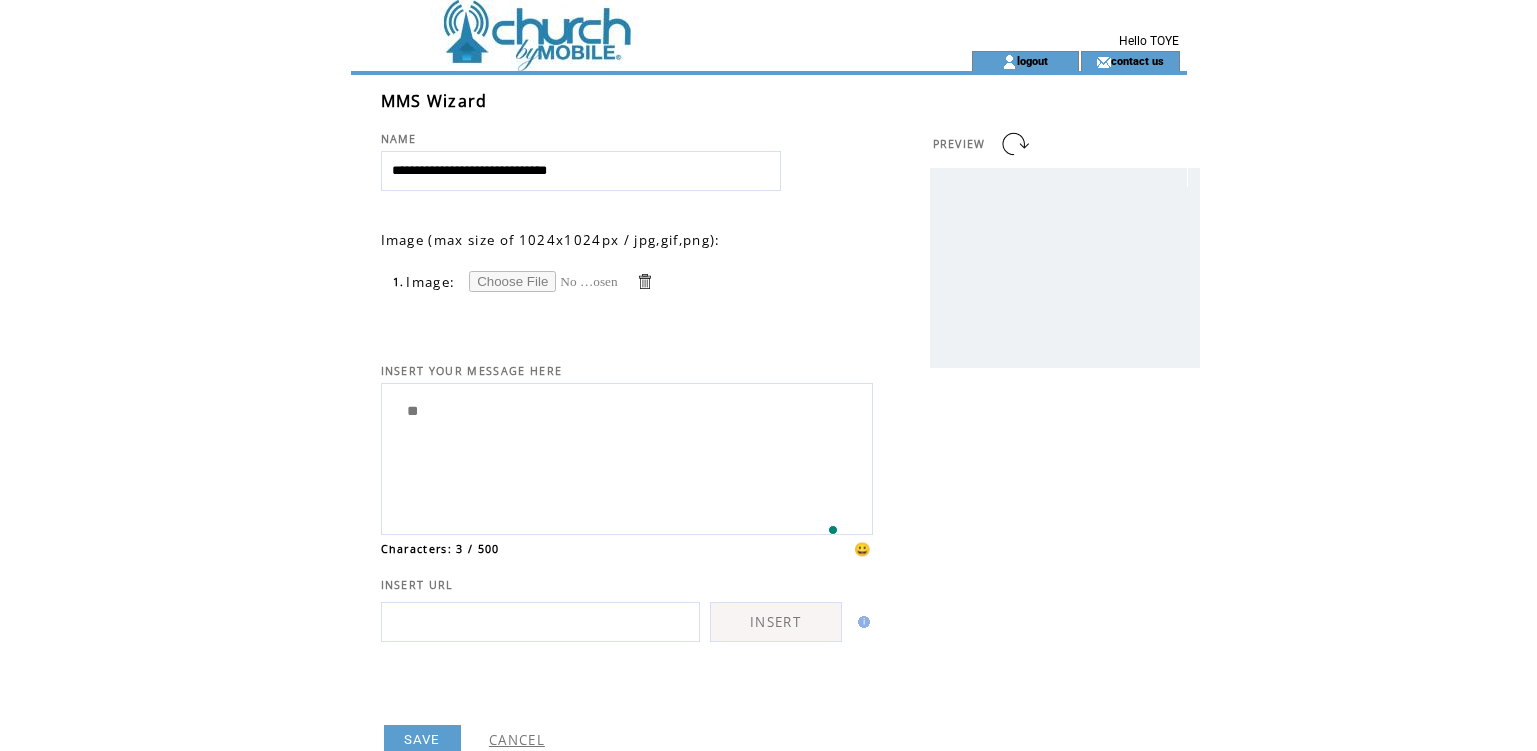 type on "*" 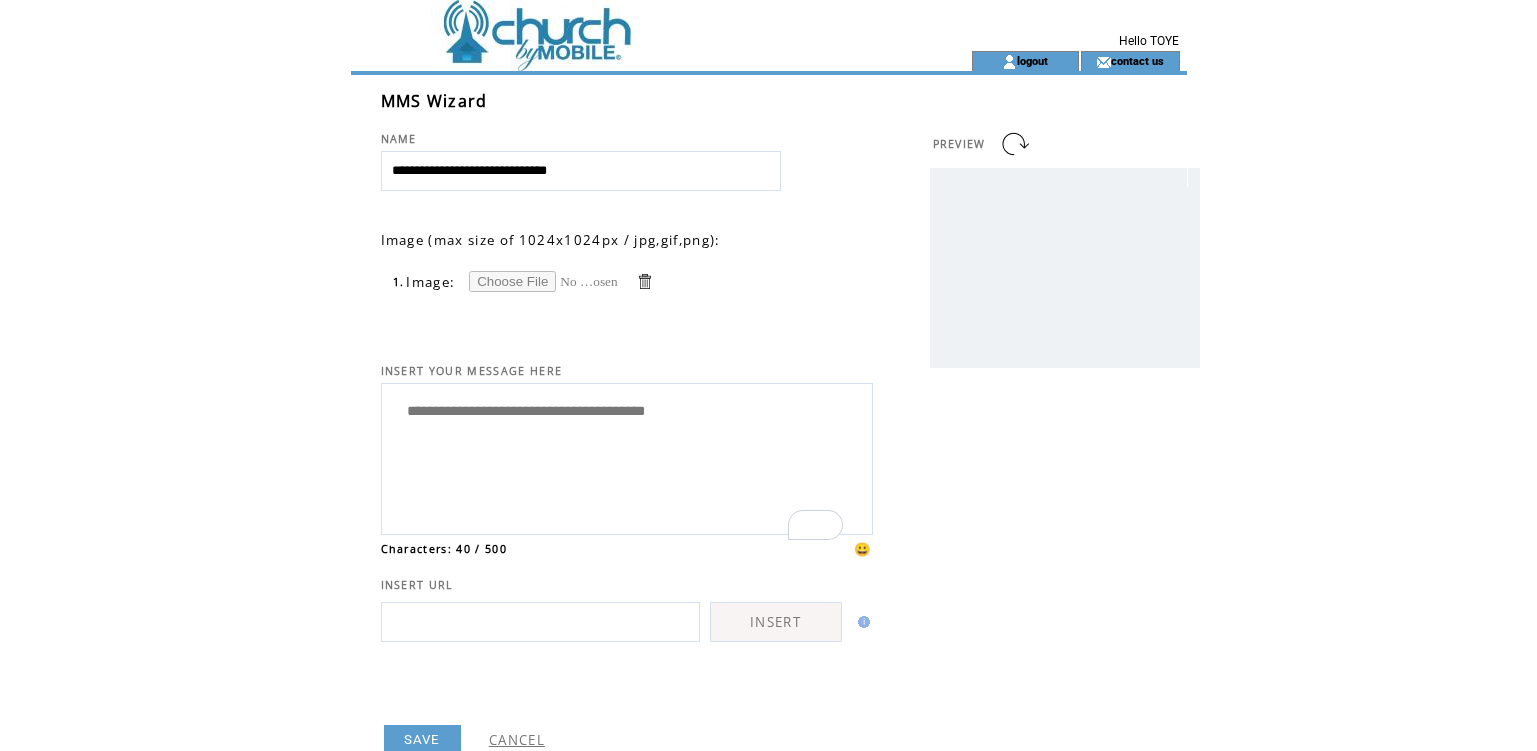 type on "**********" 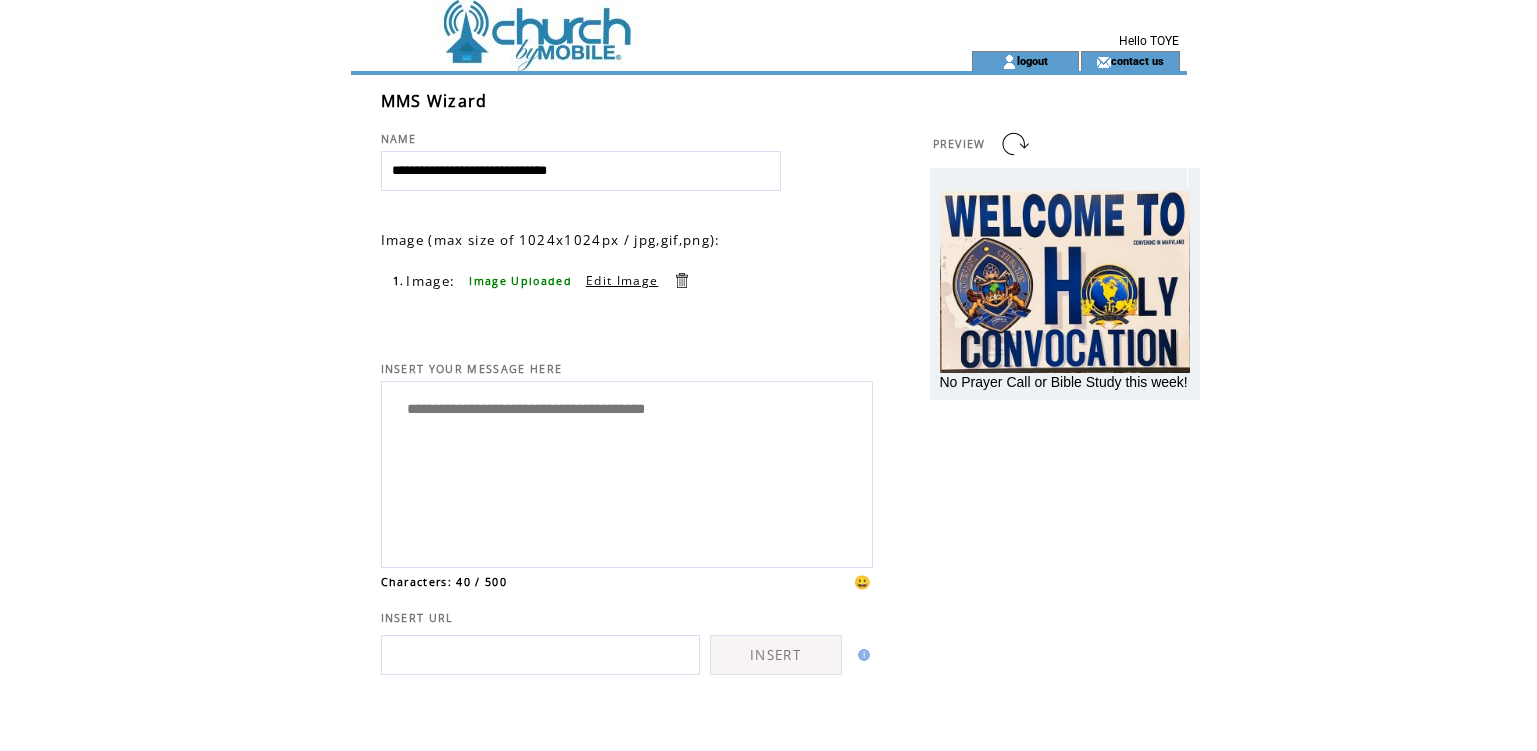 scroll, scrollTop: 0, scrollLeft: 0, axis: both 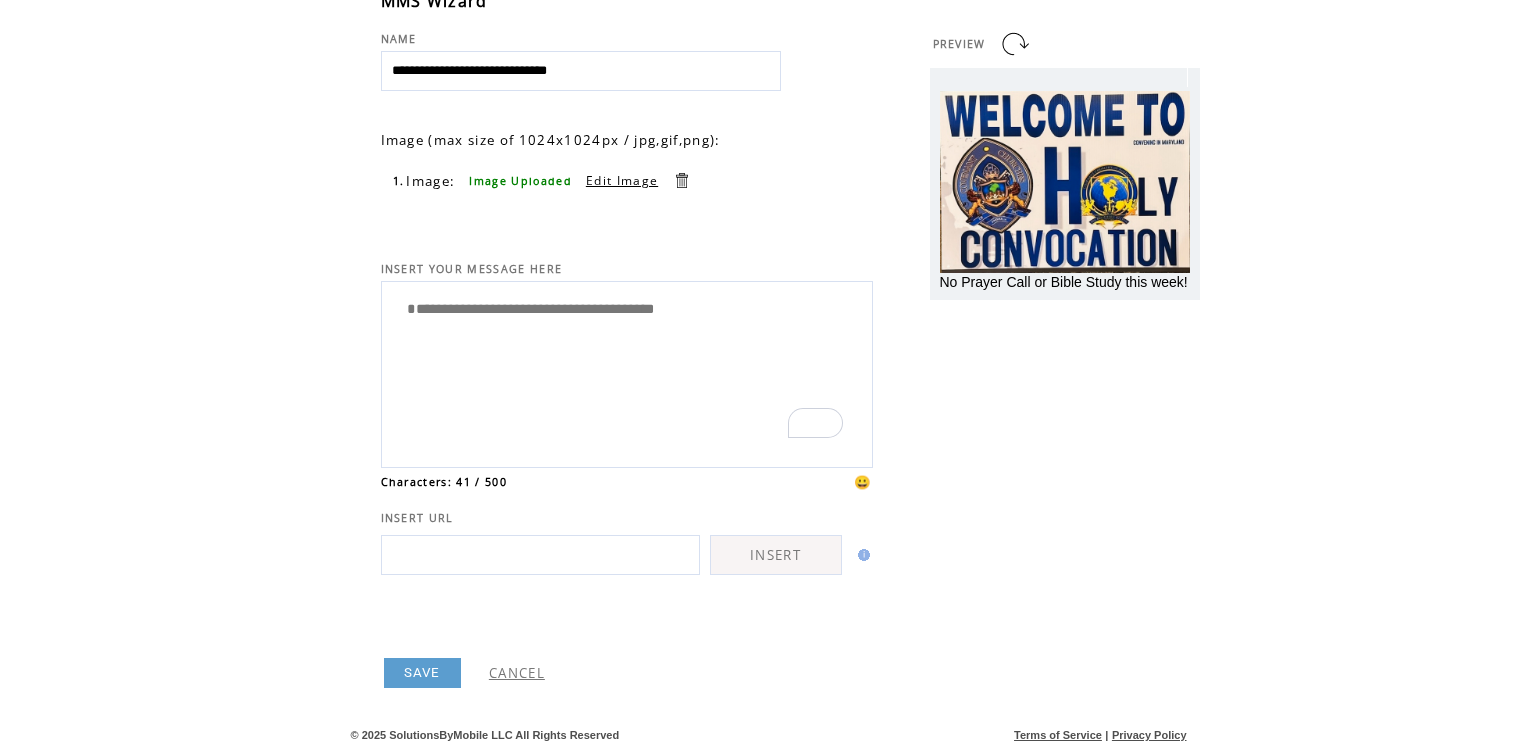 type on "**********" 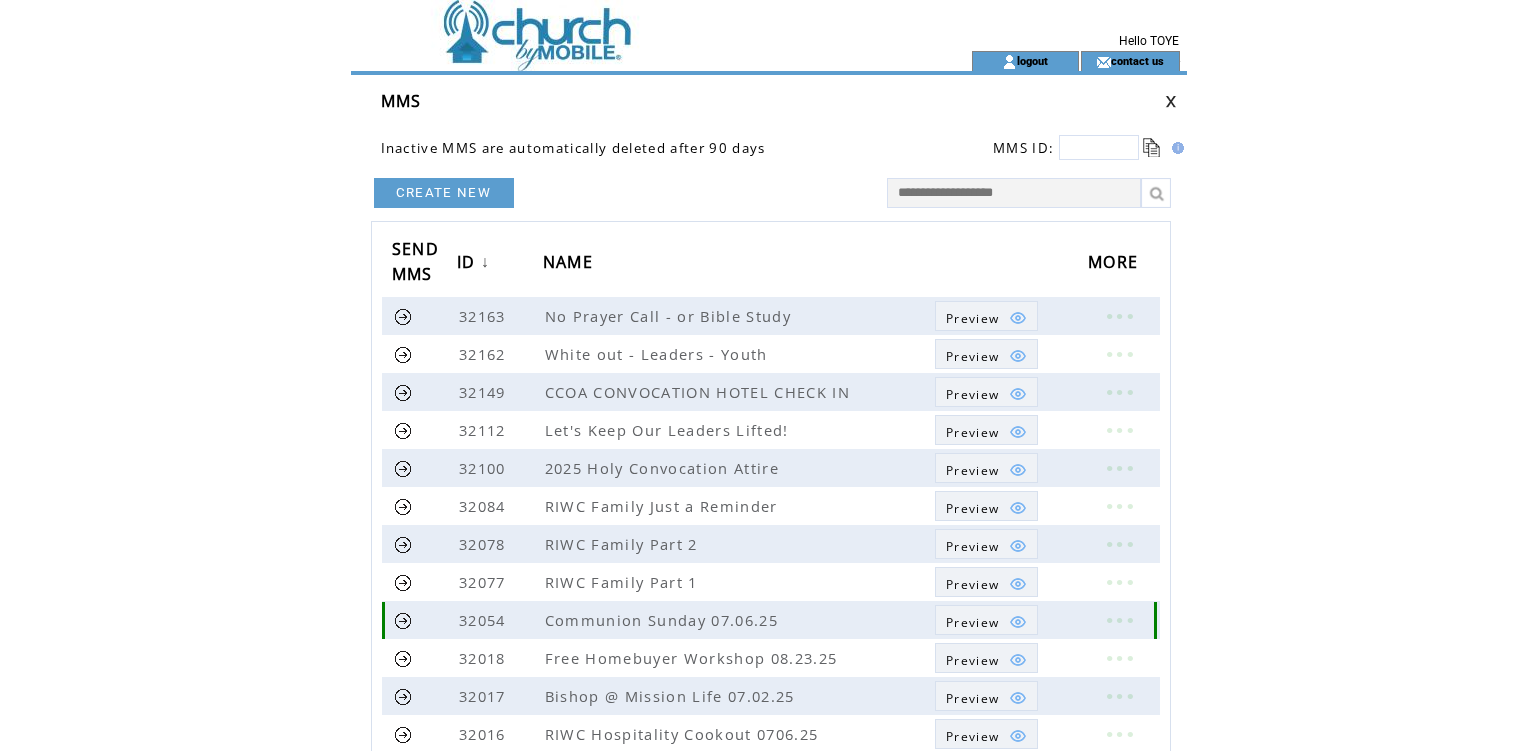 scroll, scrollTop: 0, scrollLeft: 0, axis: both 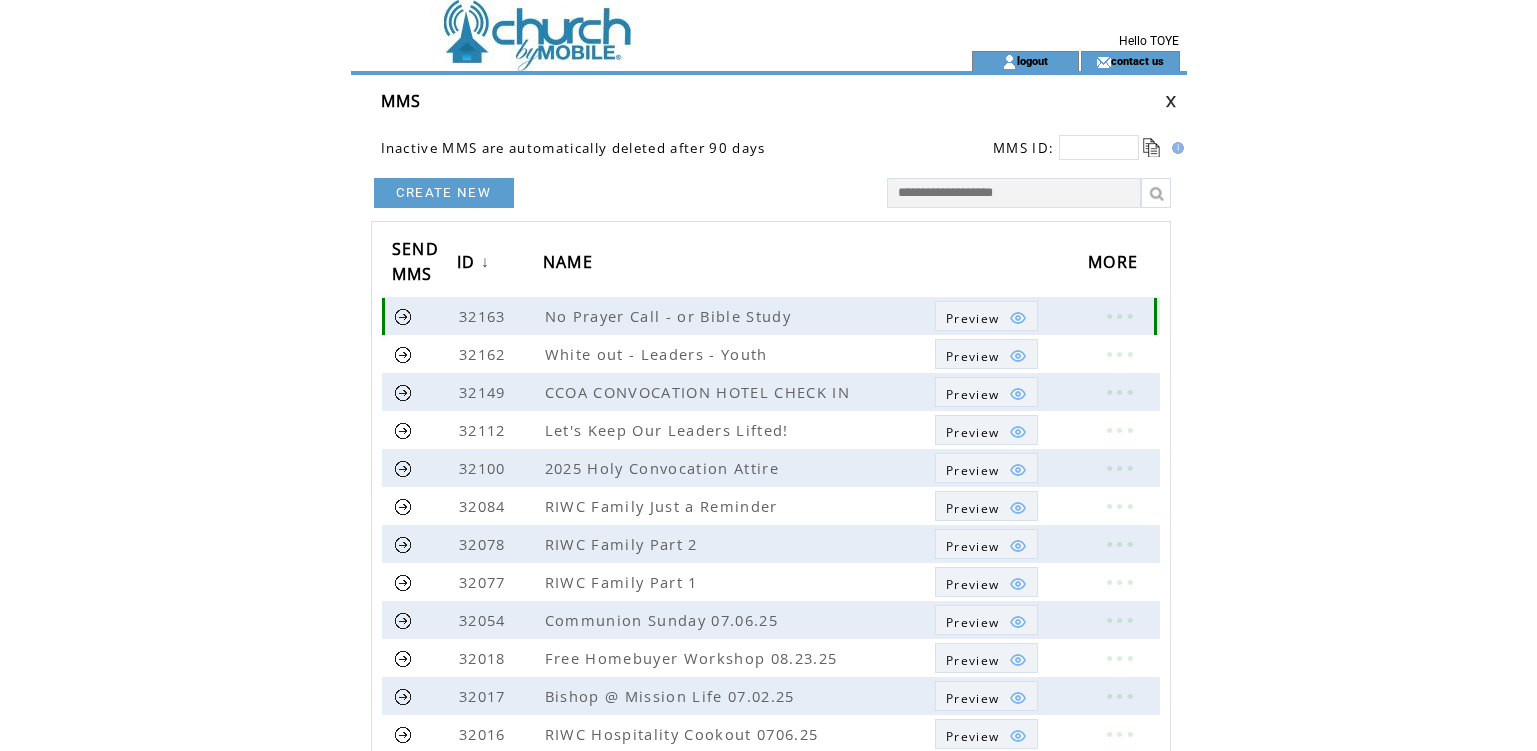 click at bounding box center [403, 316] 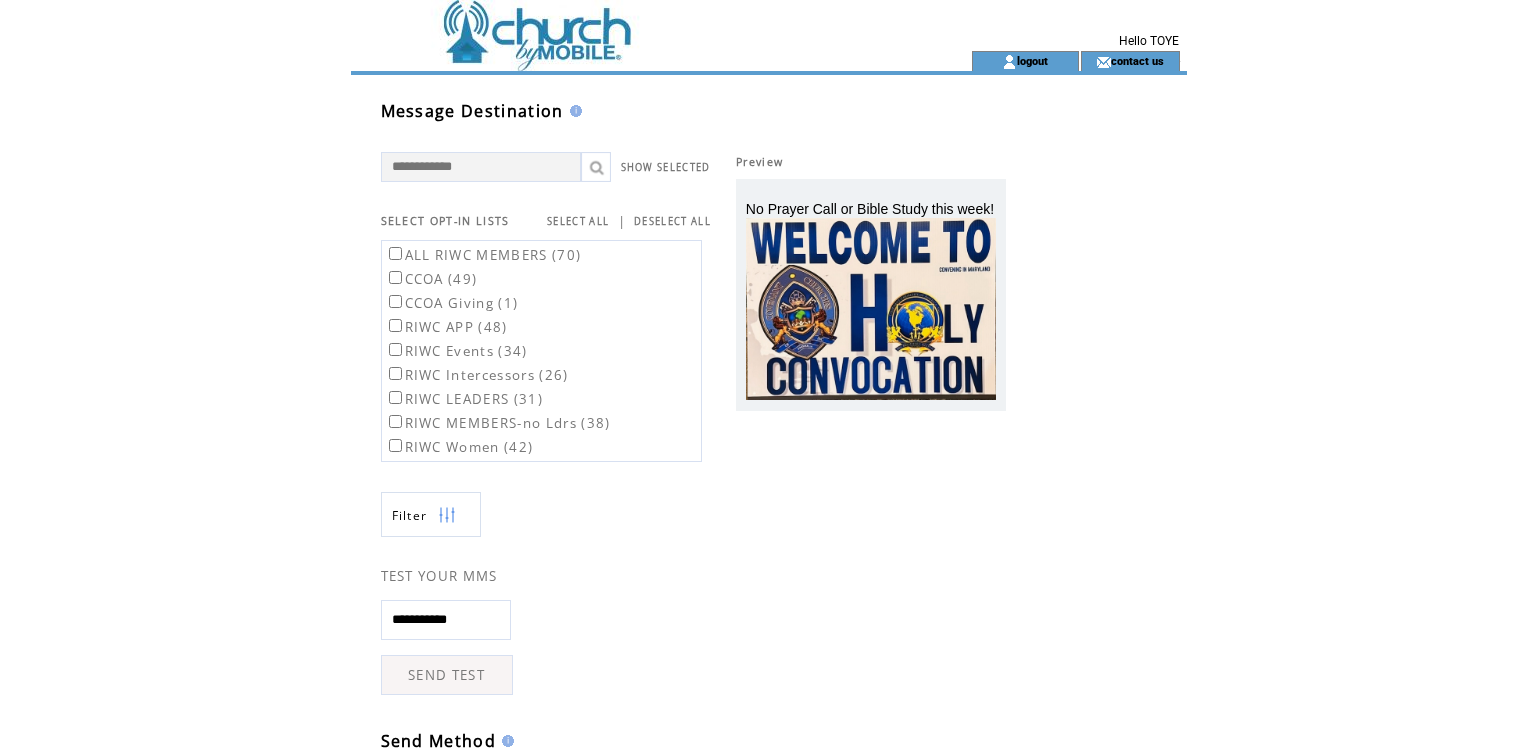 scroll, scrollTop: 0, scrollLeft: 0, axis: both 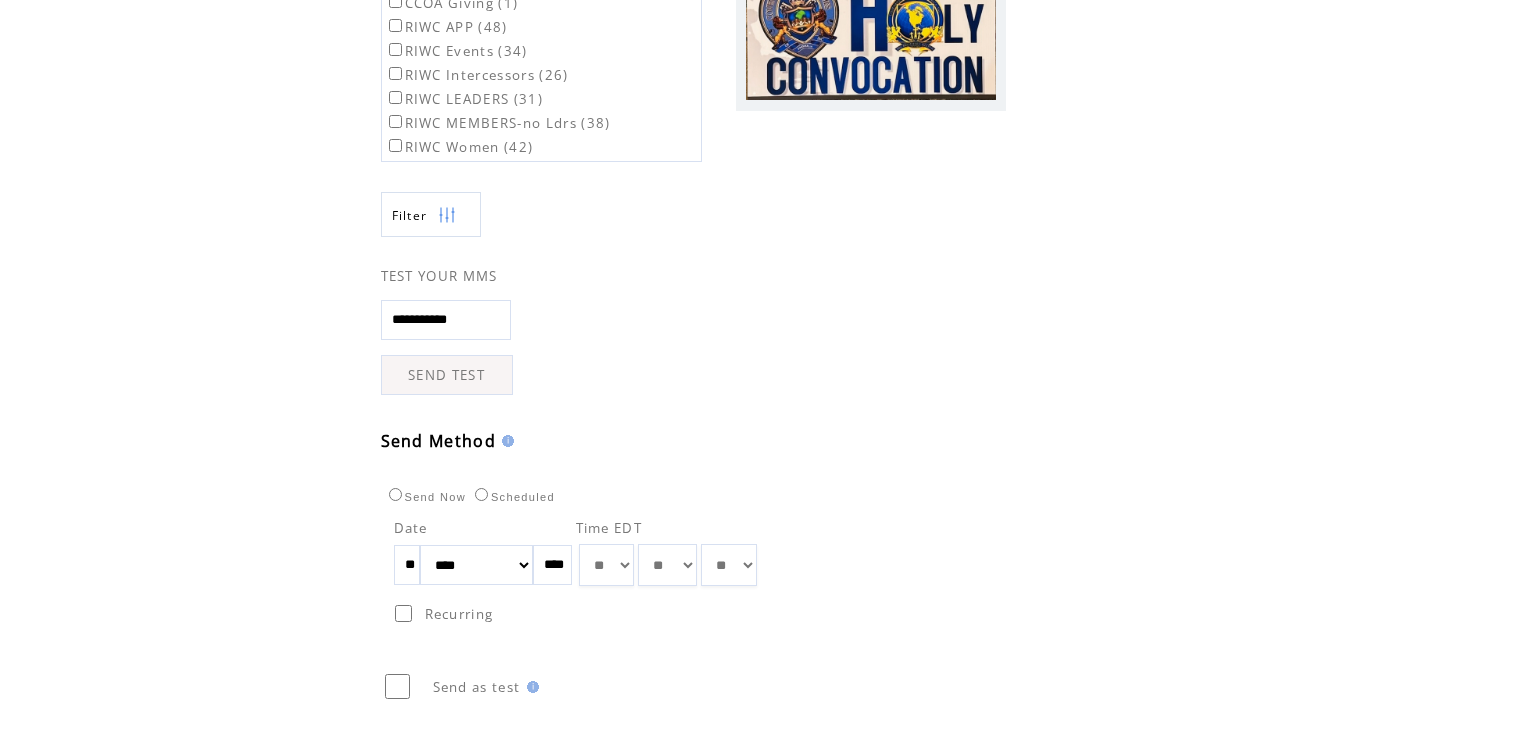 click on "** 	 ** 	 ** 	 ** 	 ** 	 ** 	 ** 	 ** 	 ** 	 ** 	 ** 	 ** 	 **" at bounding box center (606, 565) 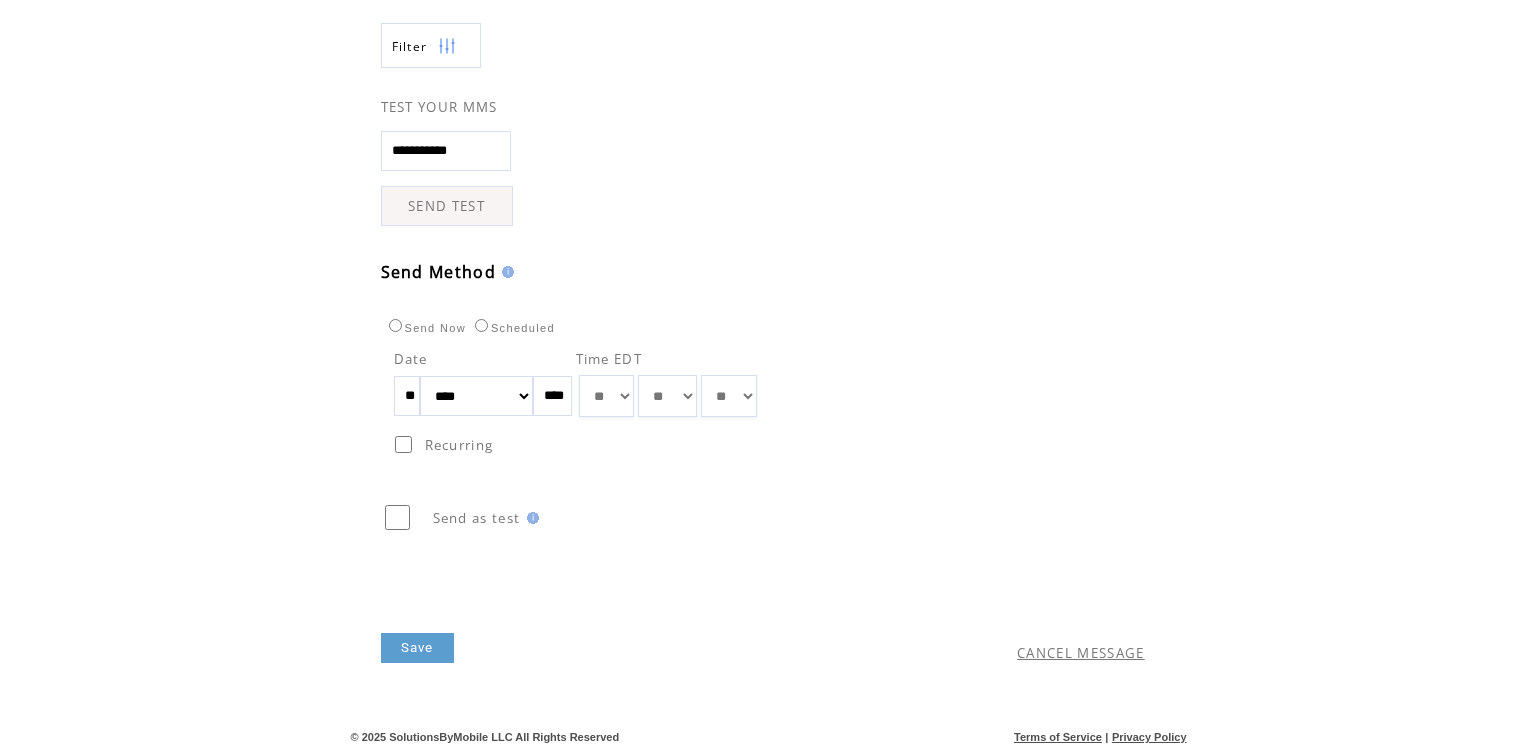 scroll, scrollTop: 471, scrollLeft: 0, axis: vertical 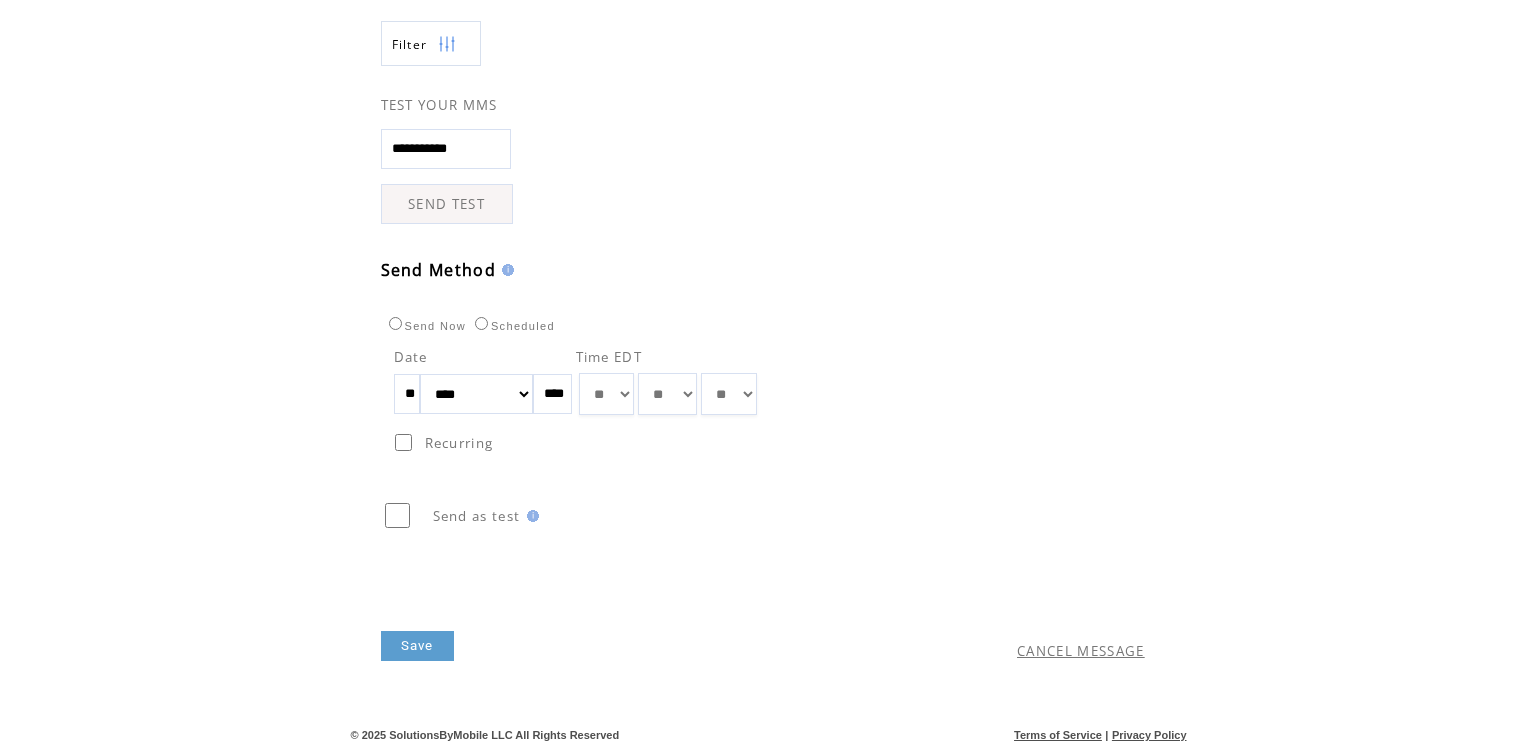 click on "Save" at bounding box center [417, 646] 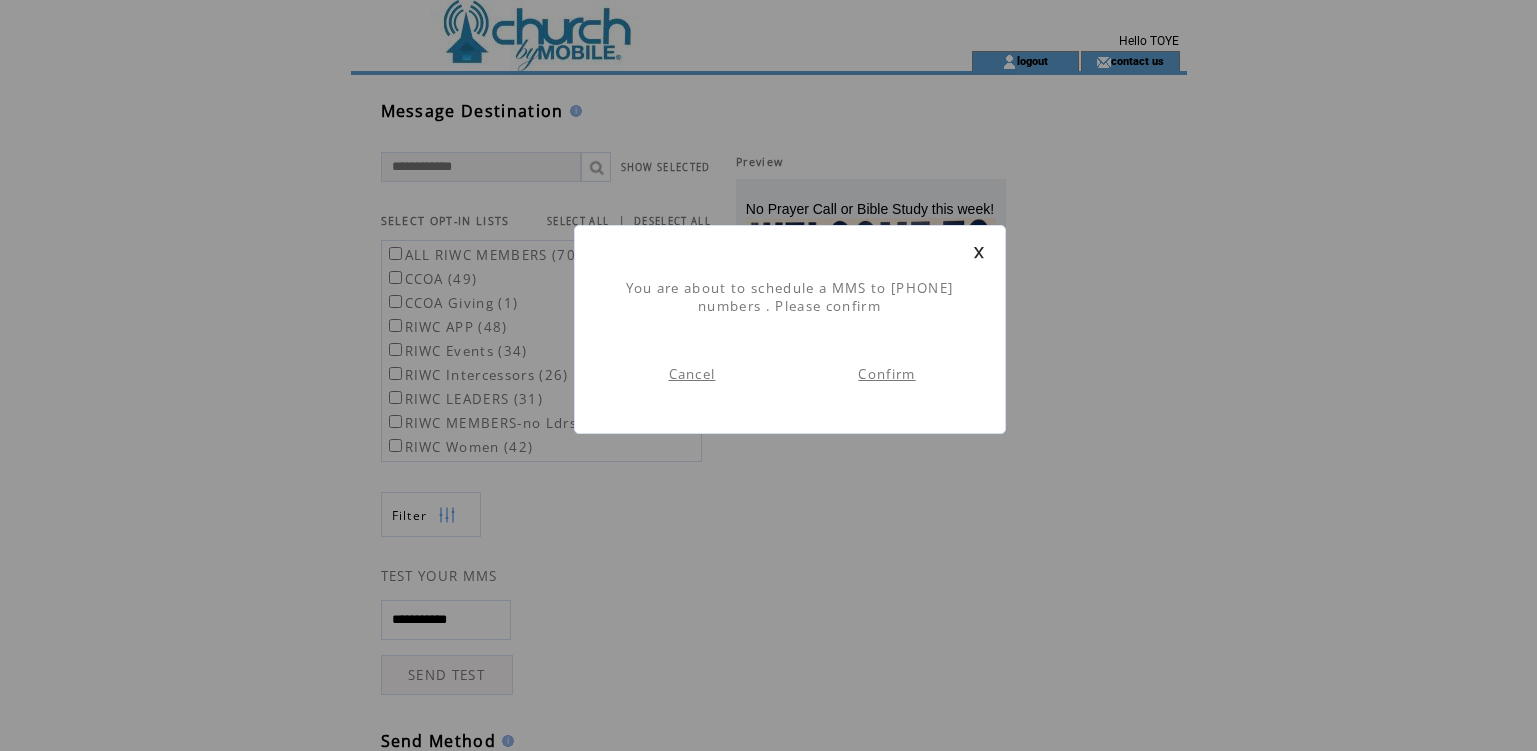 scroll, scrollTop: 1, scrollLeft: 0, axis: vertical 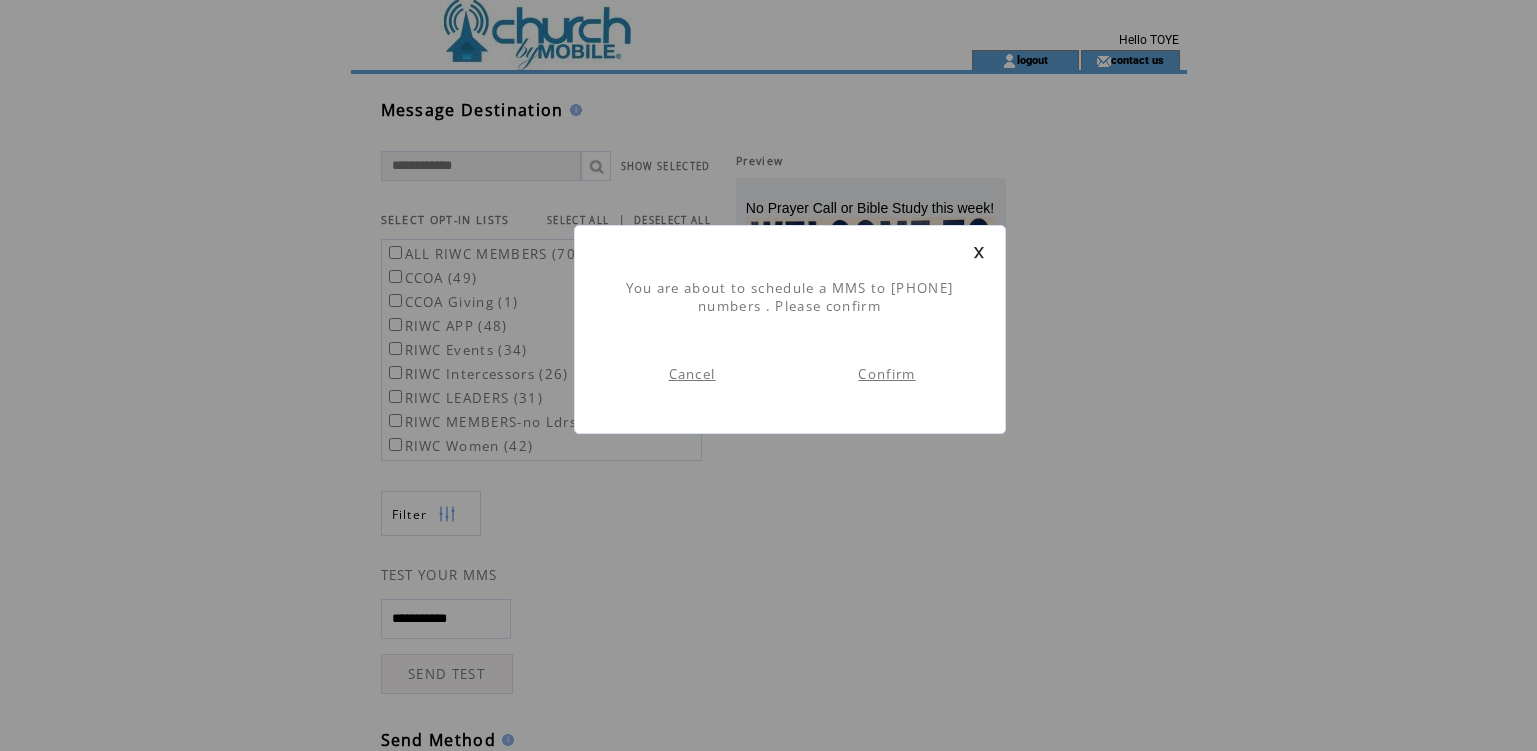 click on "Confirm" at bounding box center (886, 374) 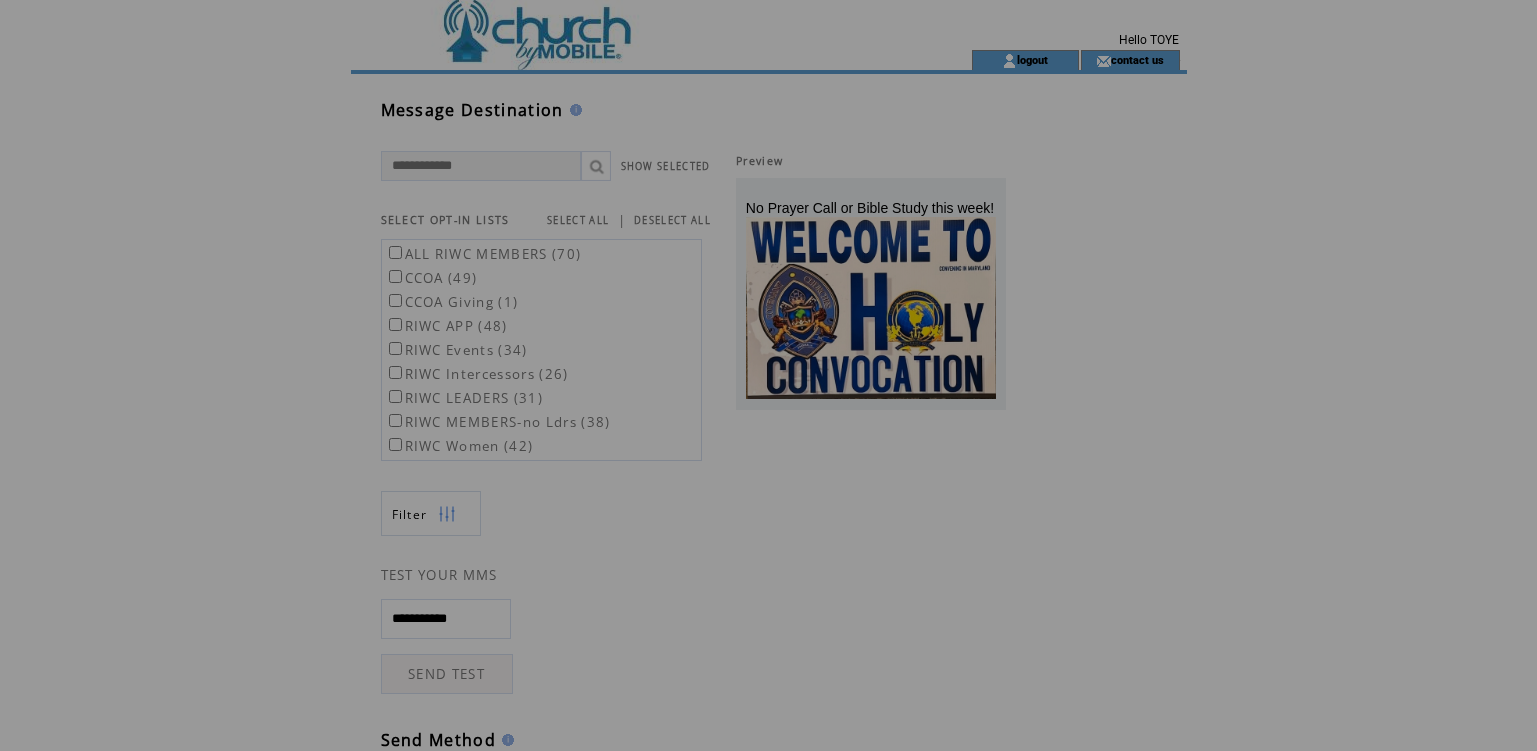 scroll, scrollTop: 0, scrollLeft: 0, axis: both 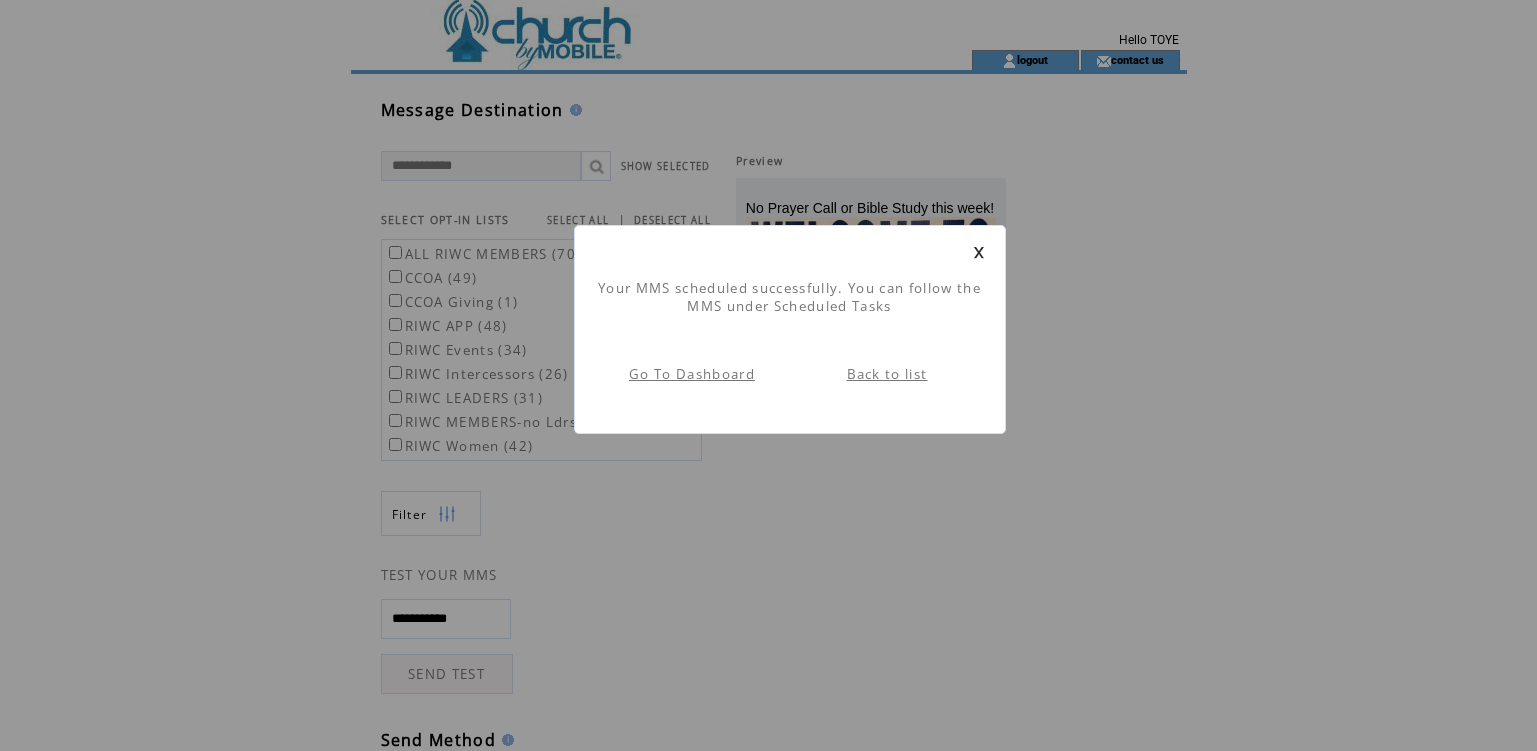 click on "Back to list" at bounding box center (887, 374) 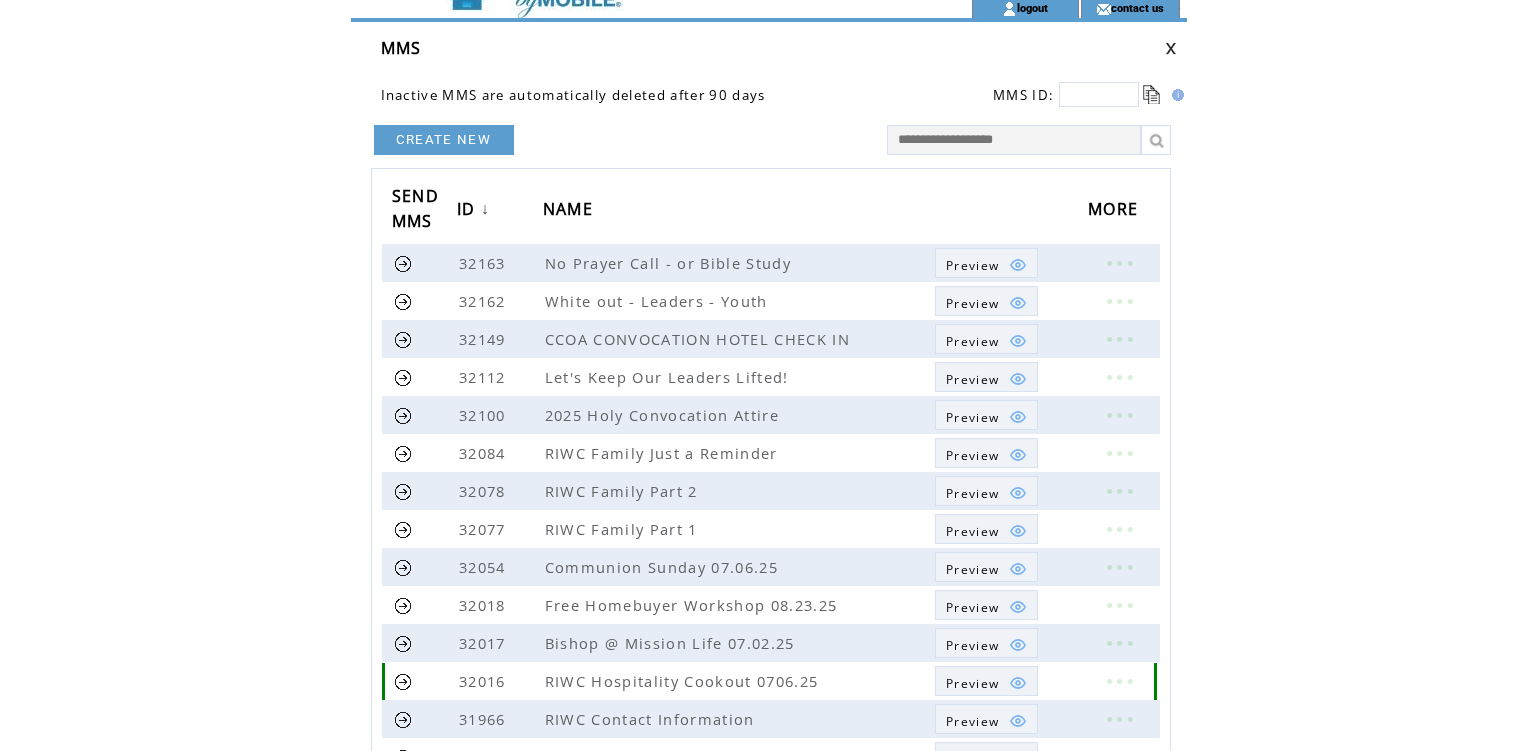 scroll, scrollTop: 0, scrollLeft: 0, axis: both 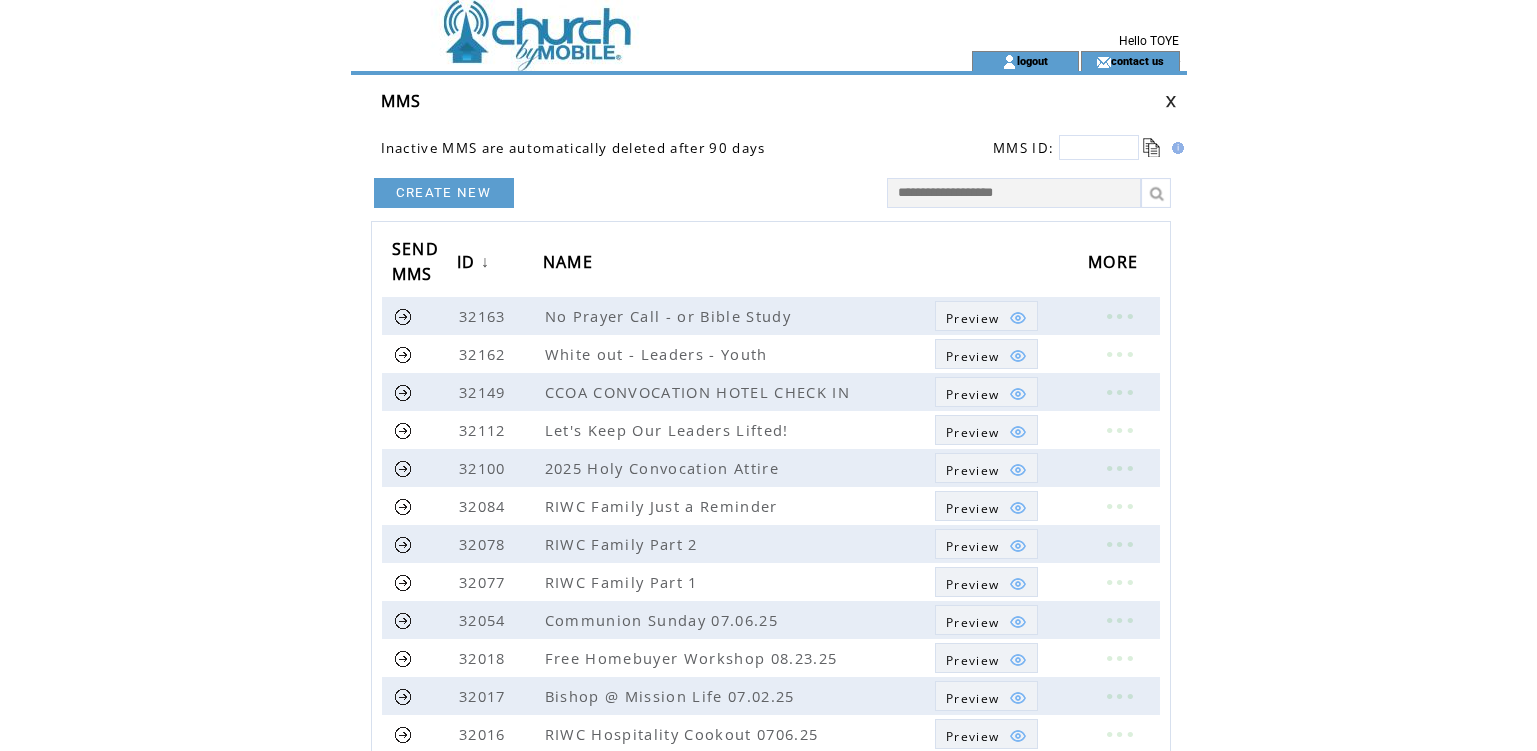 click at bounding box center [1023, 101] 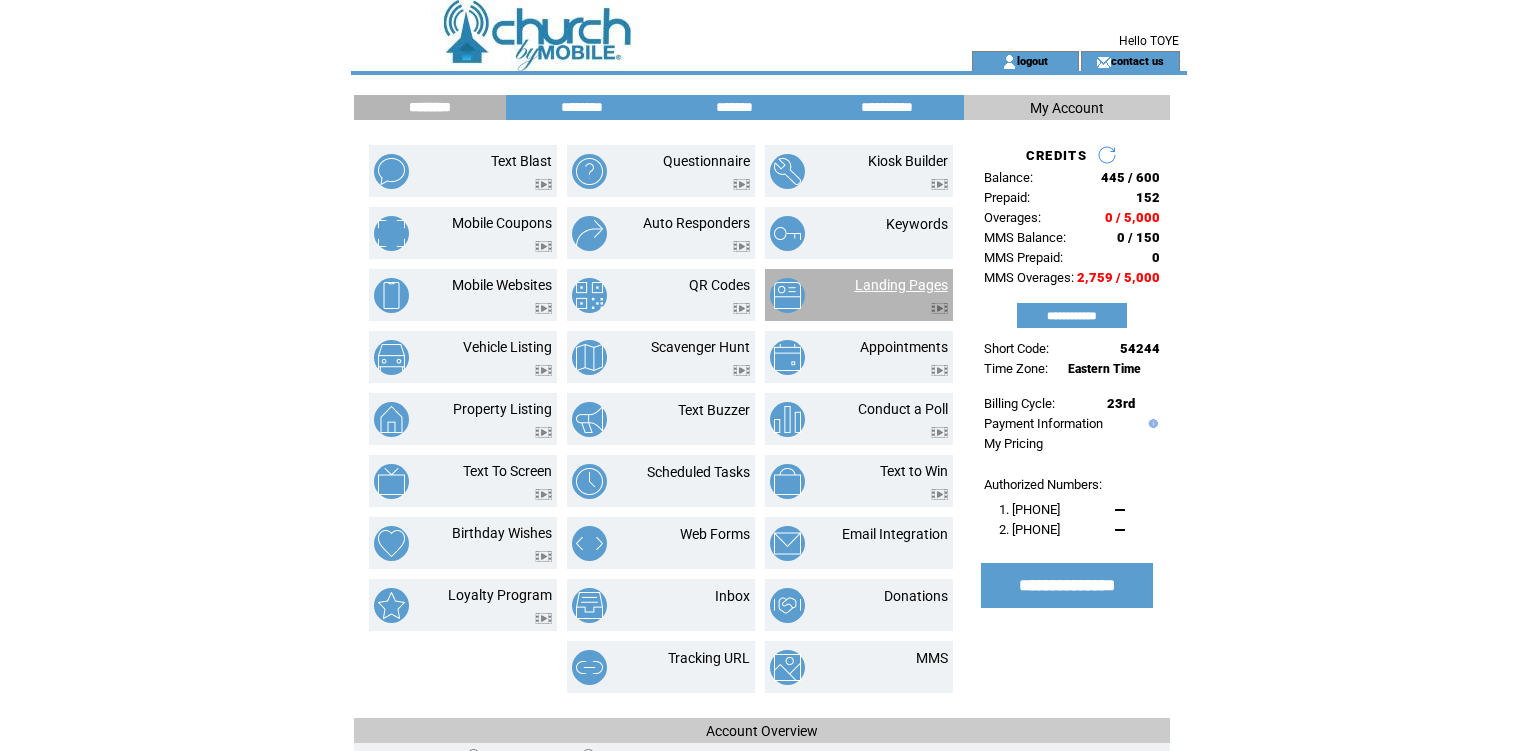 scroll, scrollTop: 0, scrollLeft: 0, axis: both 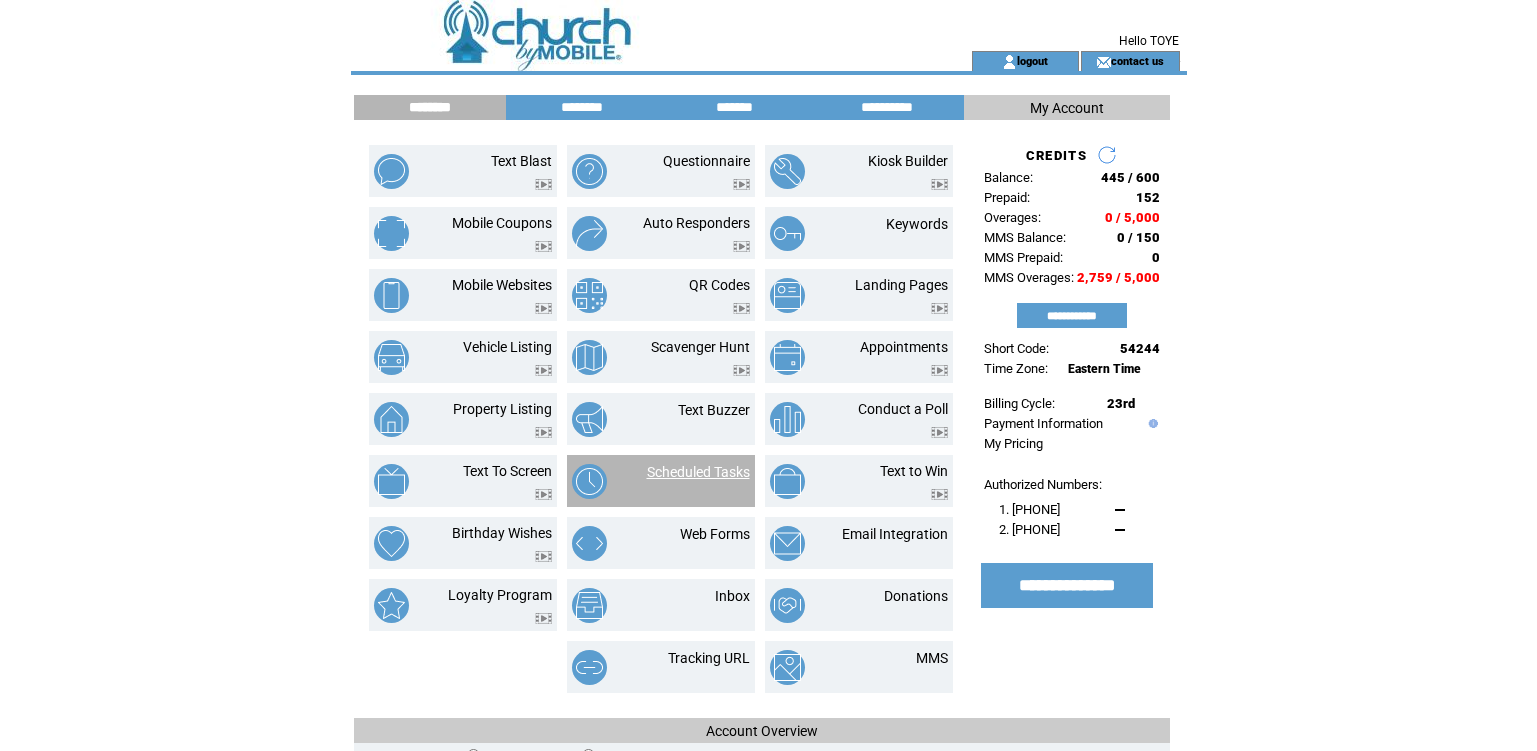 click on "Scheduled Tasks" at bounding box center [698, 472] 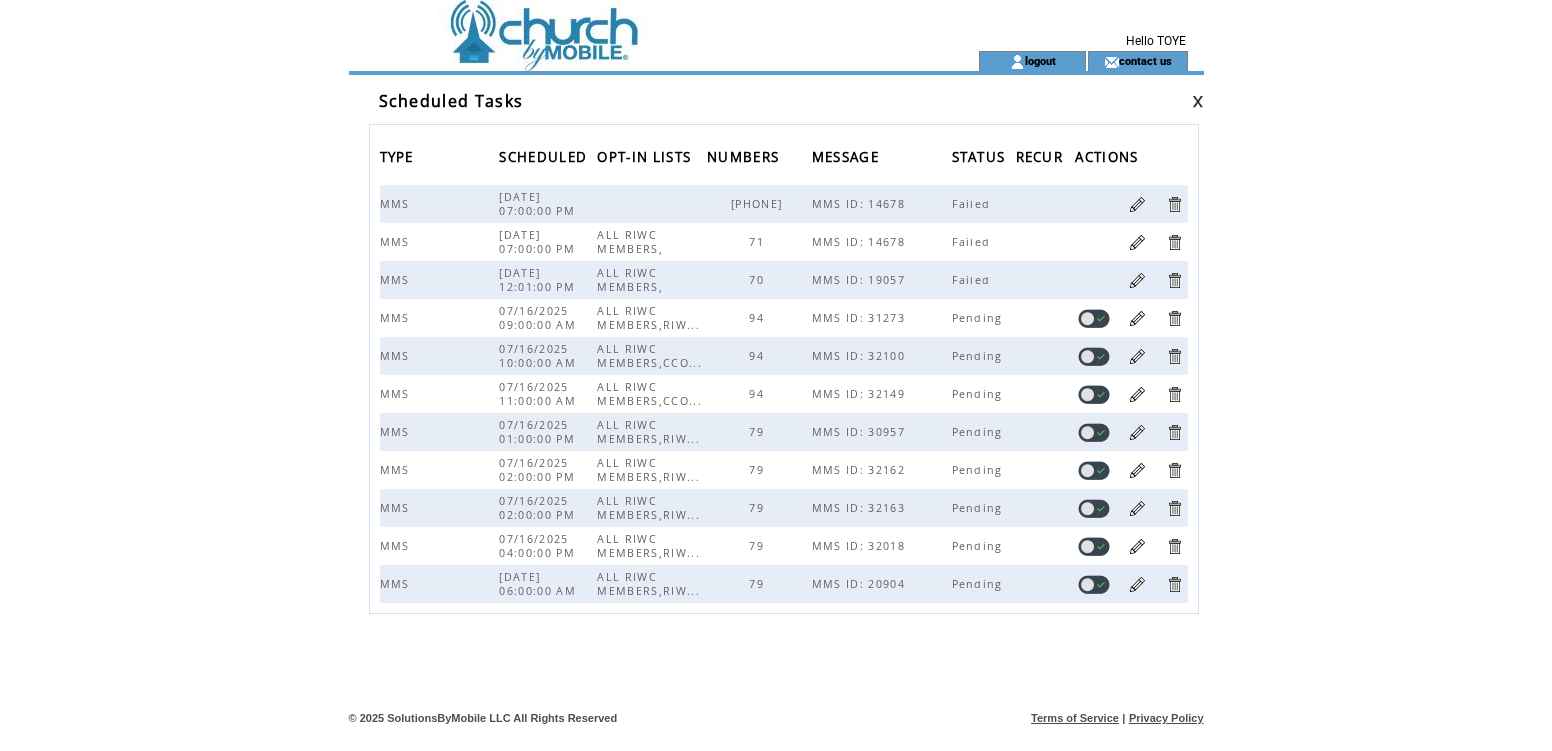 scroll, scrollTop: 0, scrollLeft: 0, axis: both 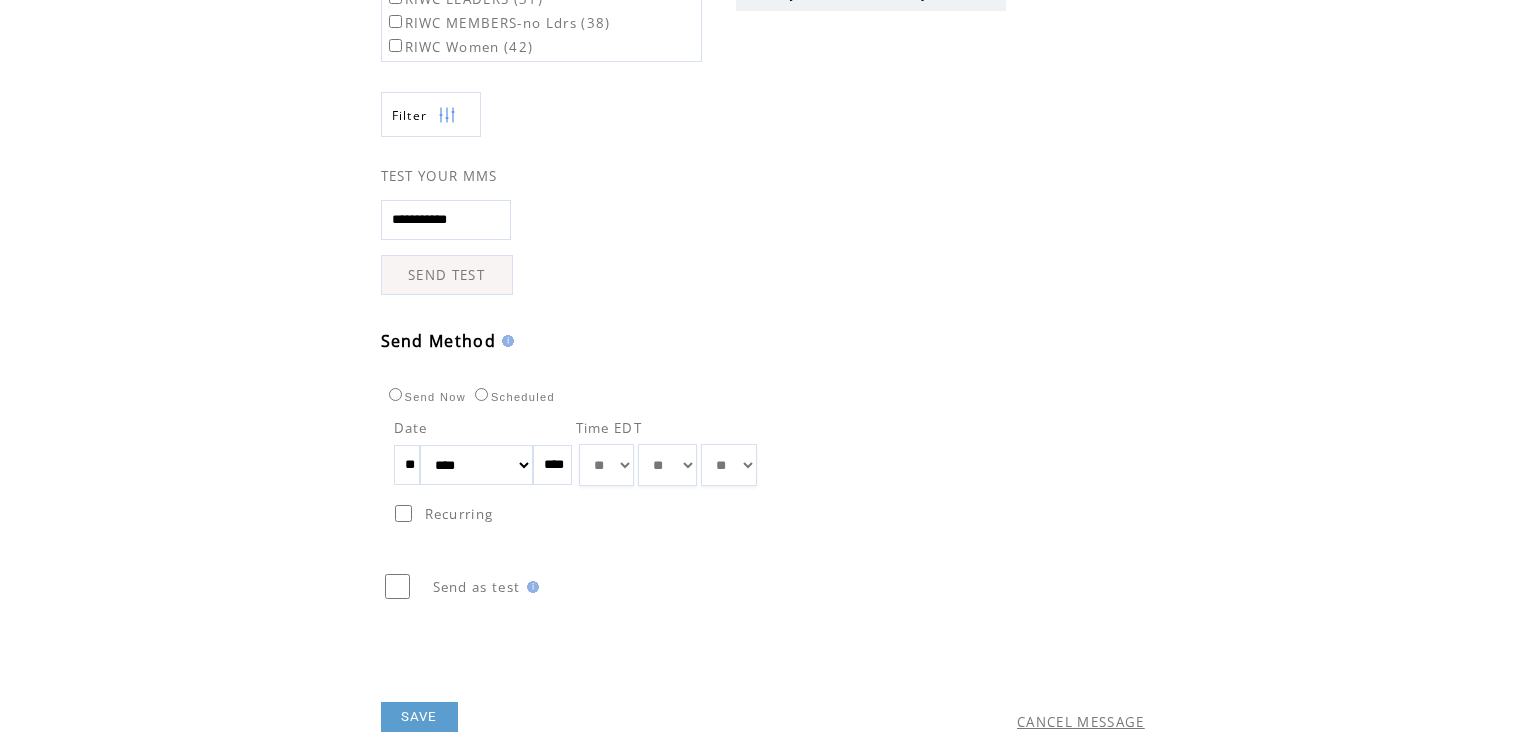 click on "** 	 ** 	 ** 	 ** 	 ** 	 ** 	 ** 	 ** 	 ** 	 ** 	 ** 	 ** 	 **" at bounding box center [606, 465] 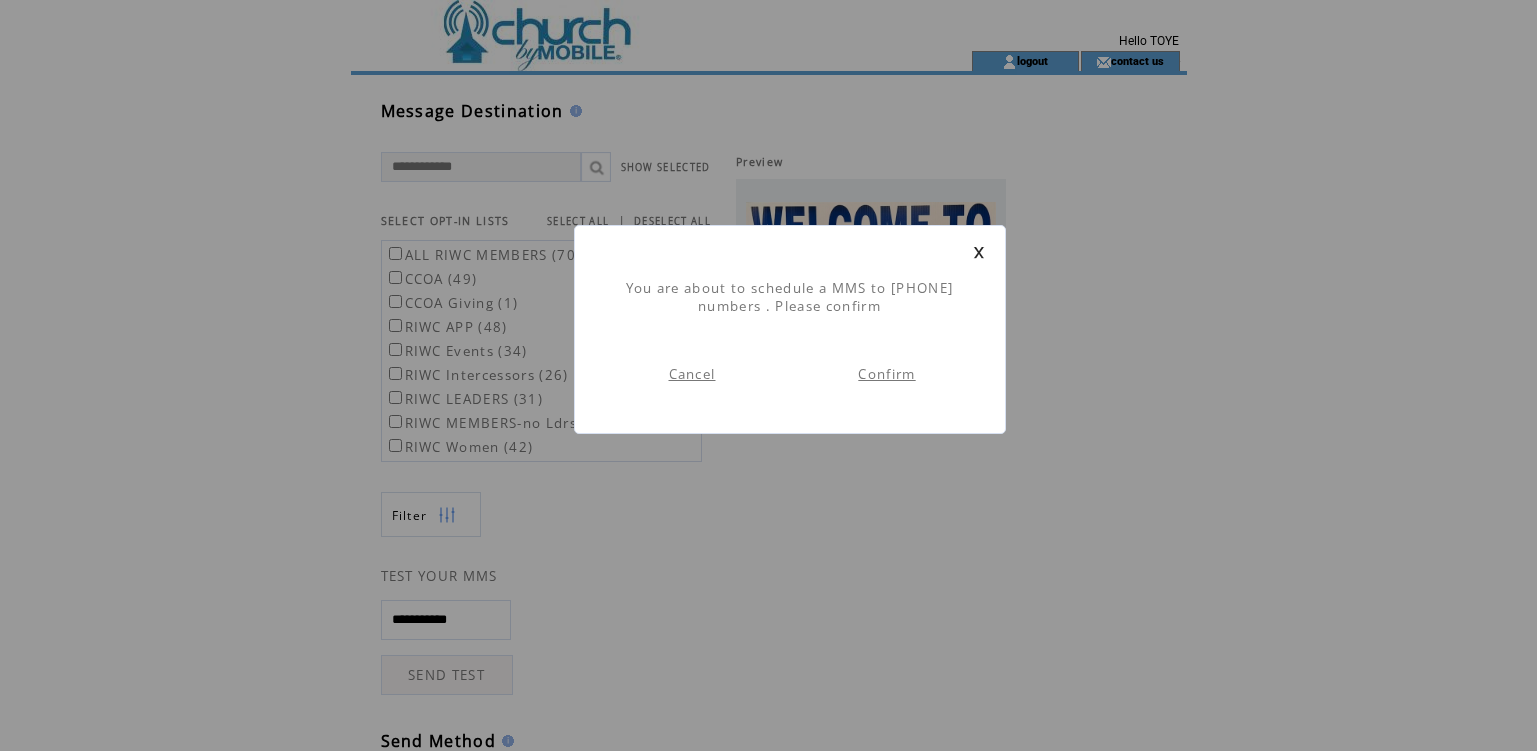 scroll, scrollTop: 1, scrollLeft: 0, axis: vertical 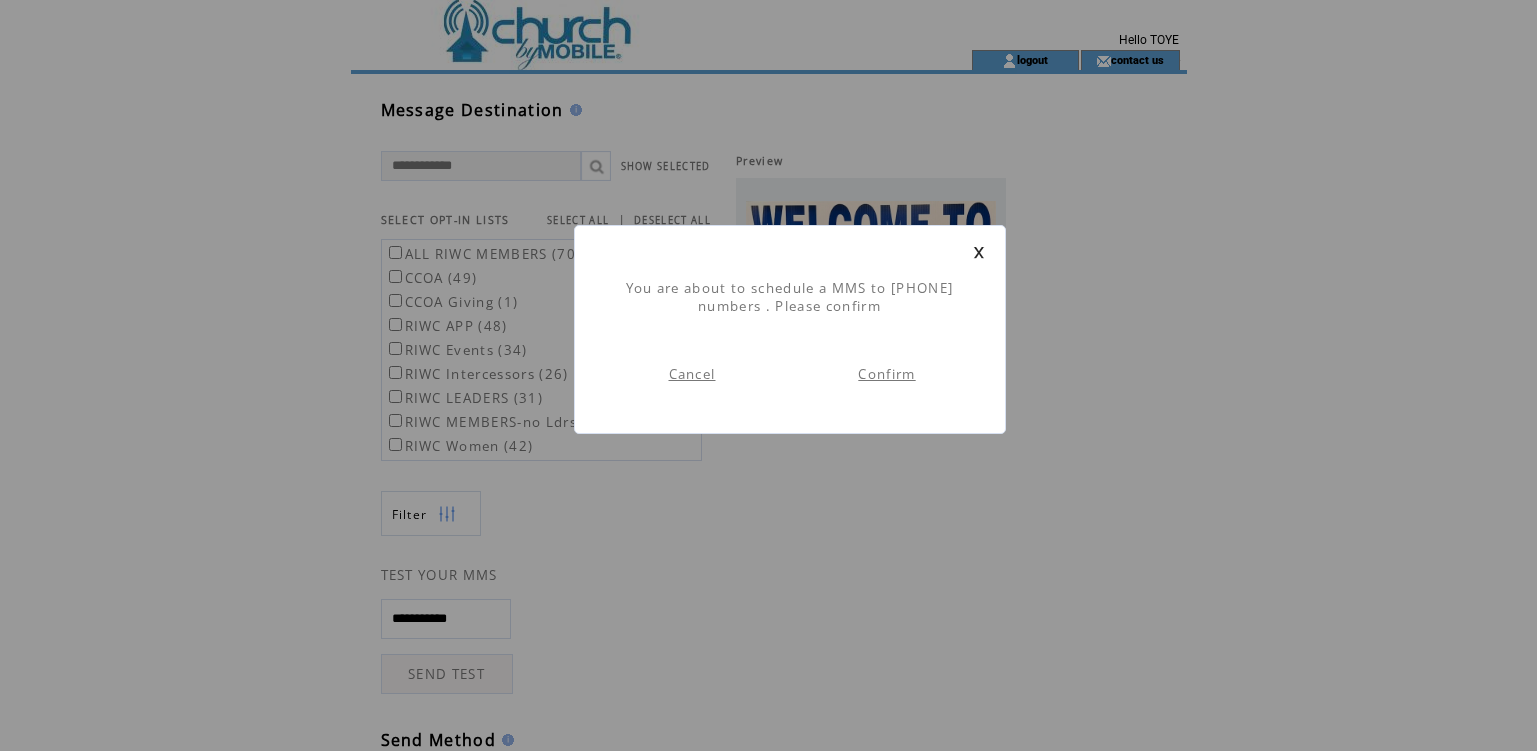 click on "Confirm" at bounding box center (886, 374) 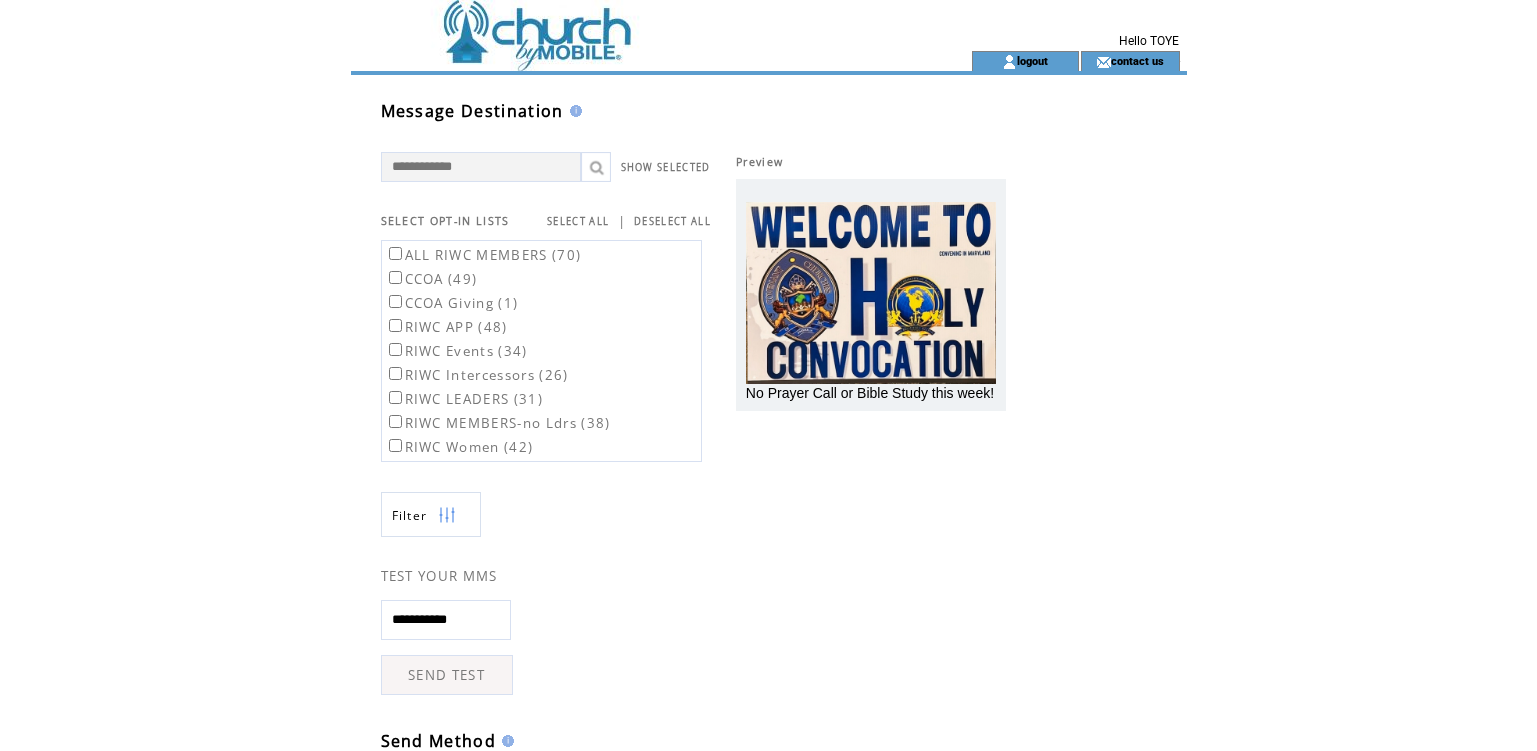 scroll, scrollTop: 1, scrollLeft: 0, axis: vertical 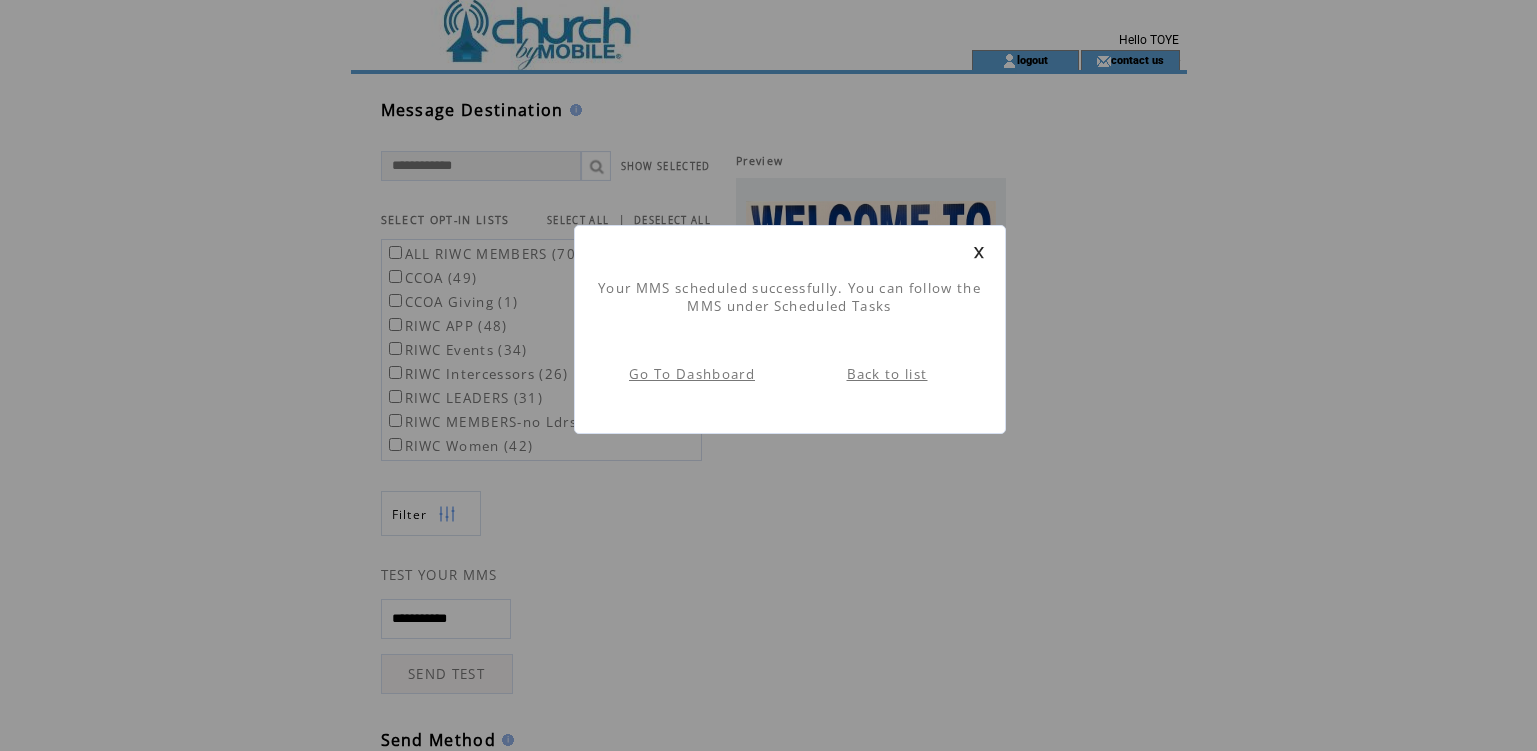 click on "Back to list" at bounding box center [887, 374] 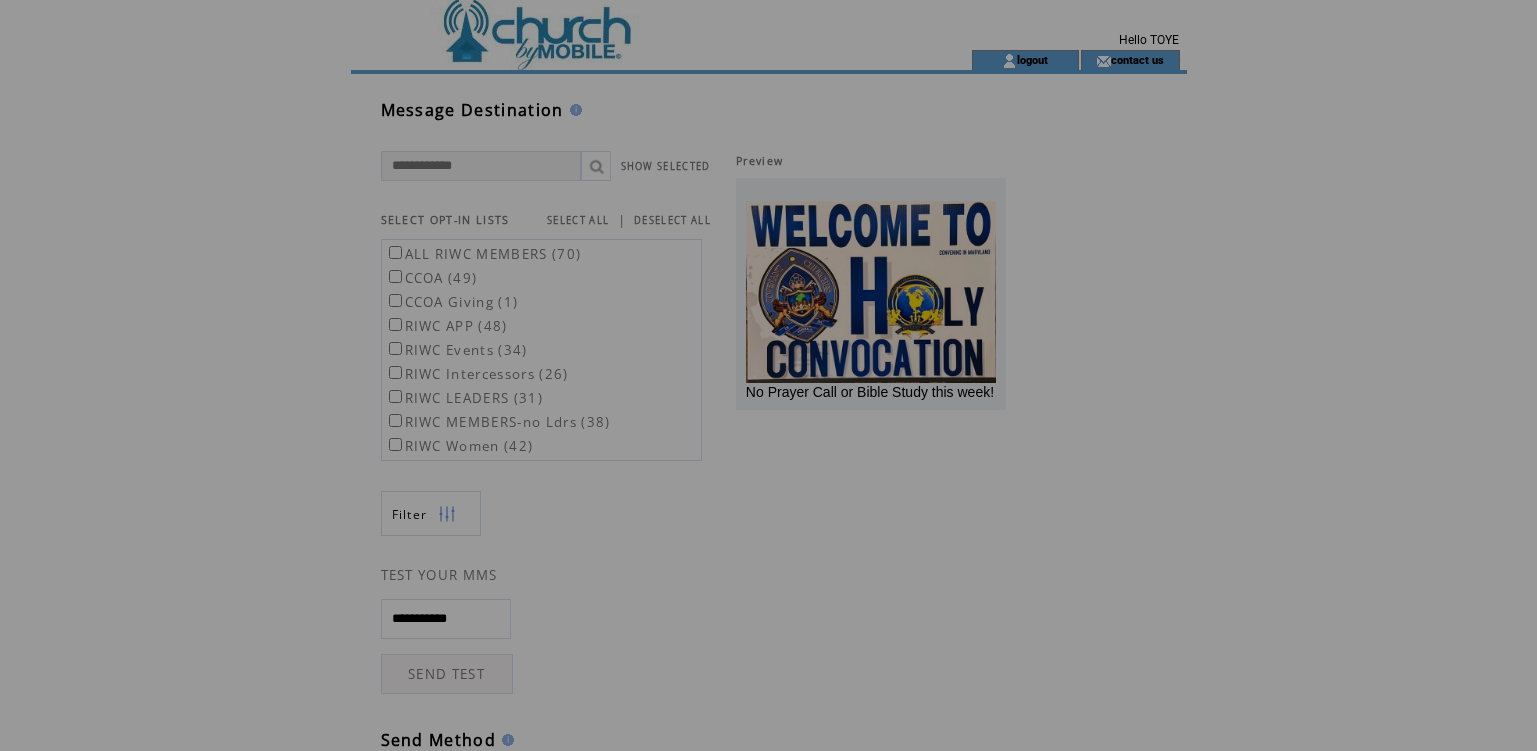 scroll, scrollTop: 0, scrollLeft: 0, axis: both 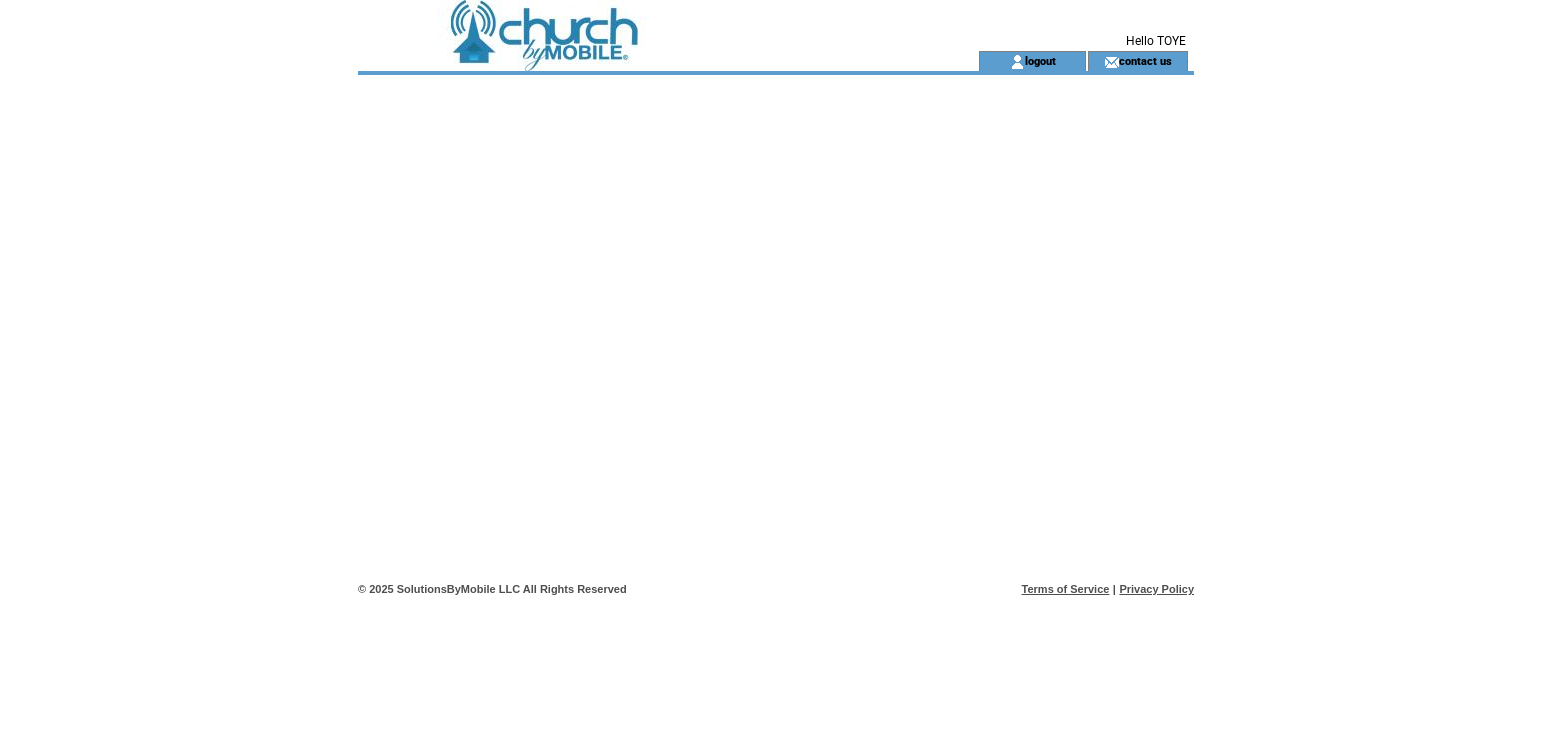 click on "logout" at bounding box center (1032, 61) 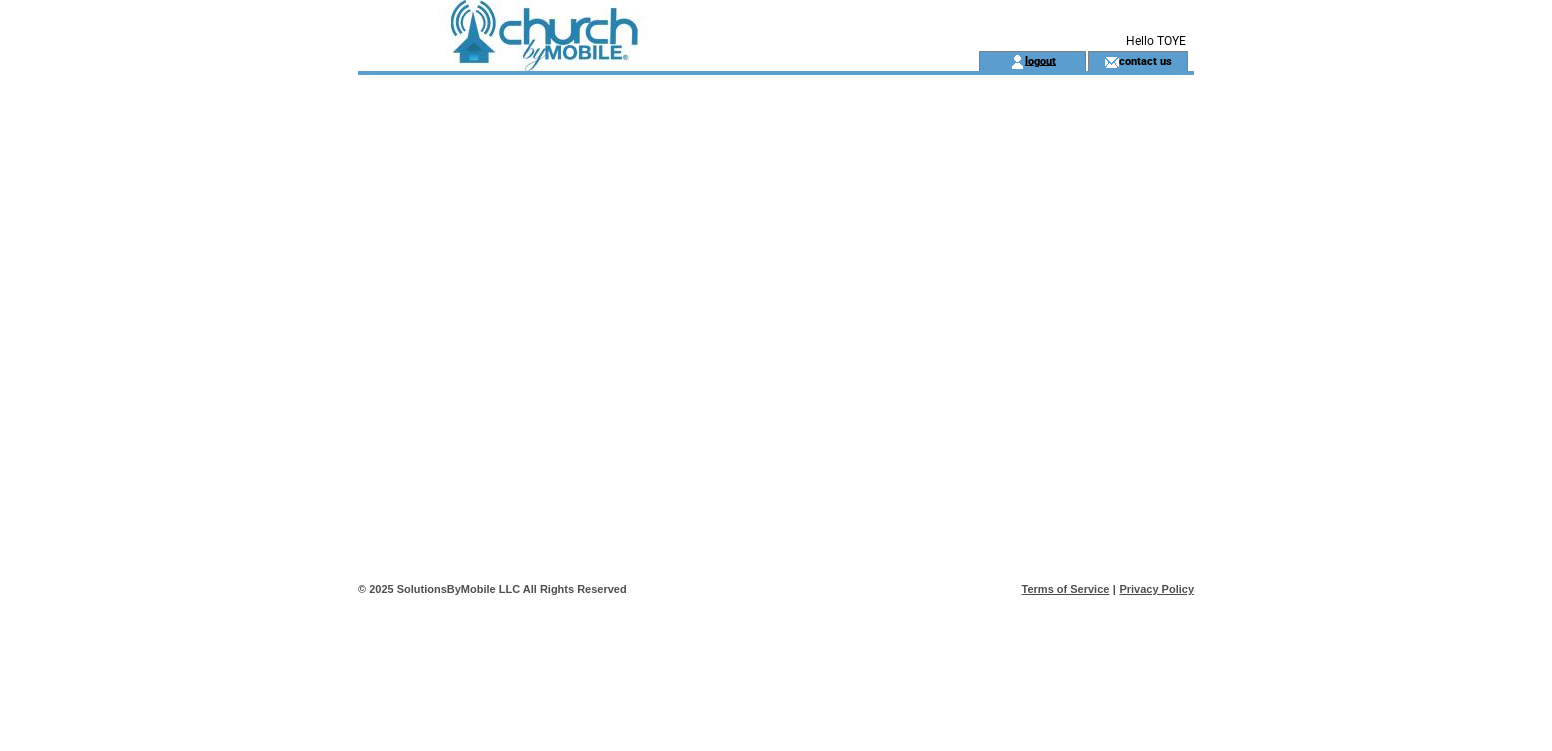 click on "logout" at bounding box center (1040, 60) 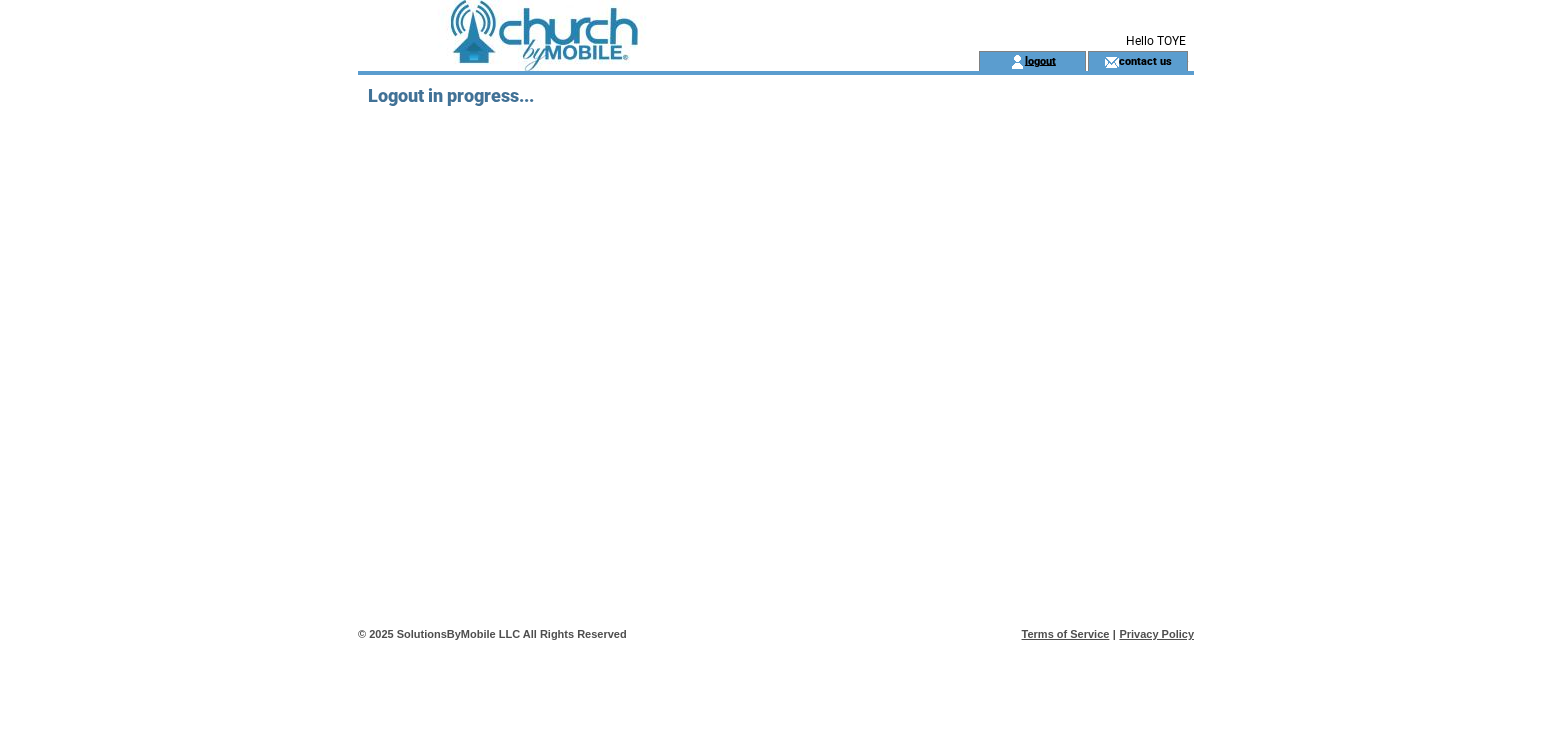 scroll, scrollTop: 0, scrollLeft: 0, axis: both 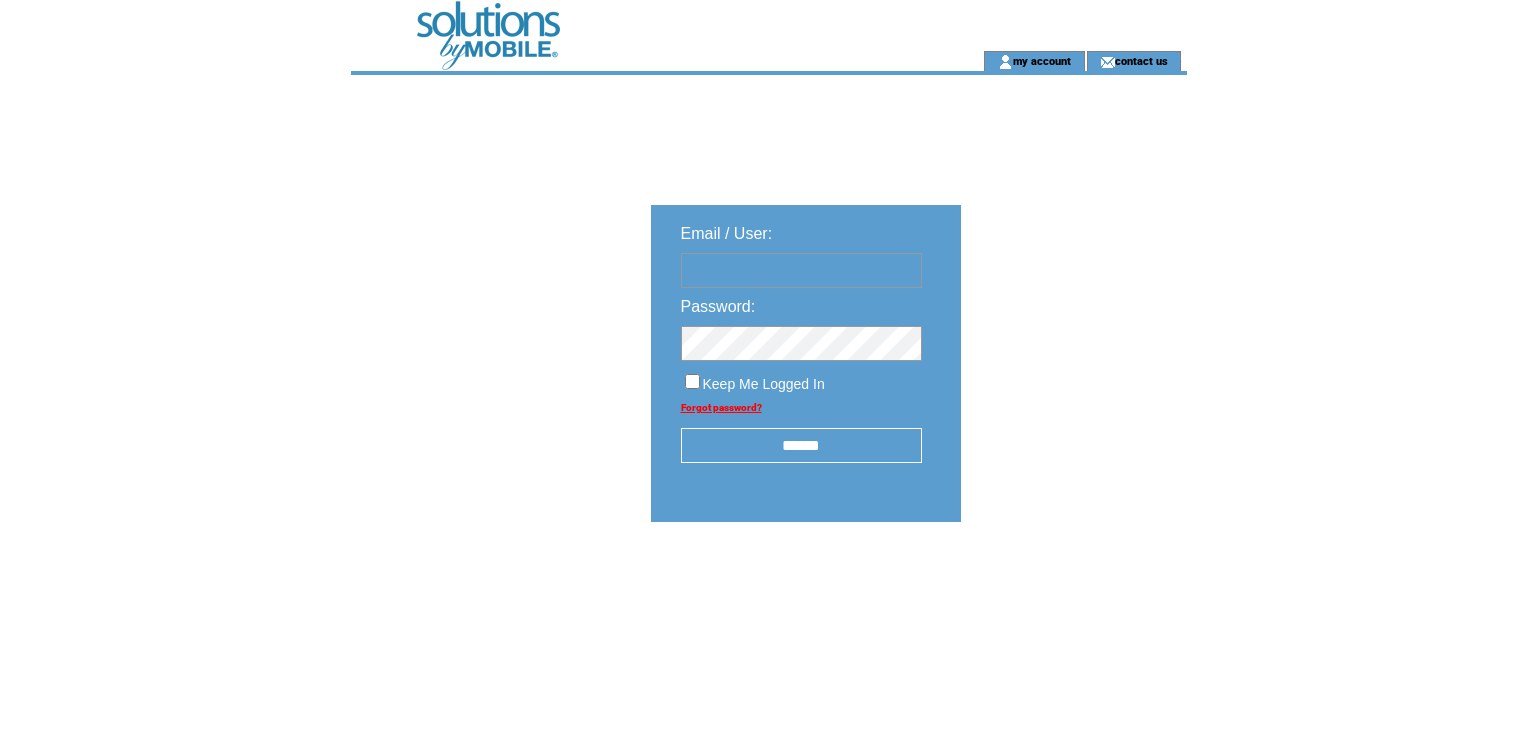 type on "**********" 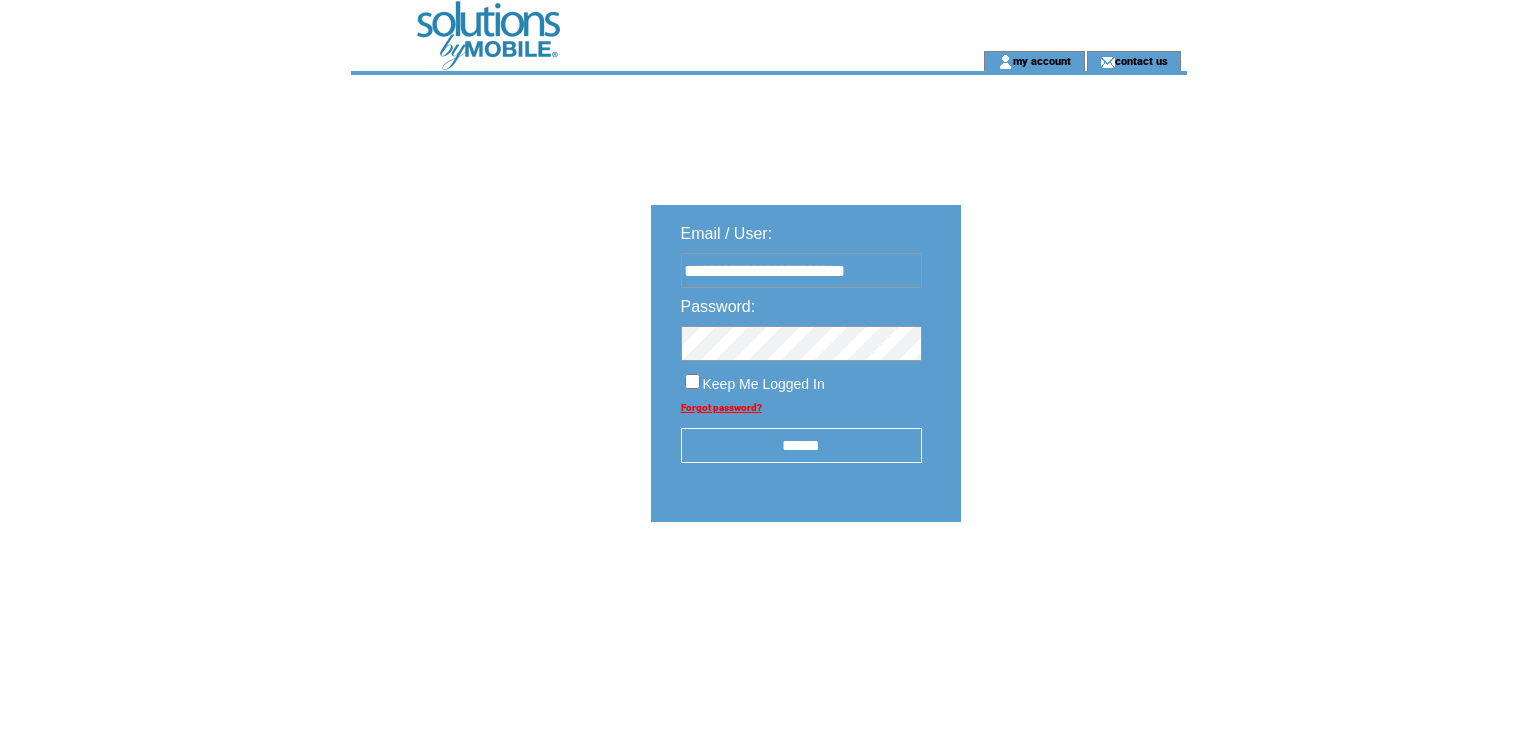 click on "******" at bounding box center [801, 445] 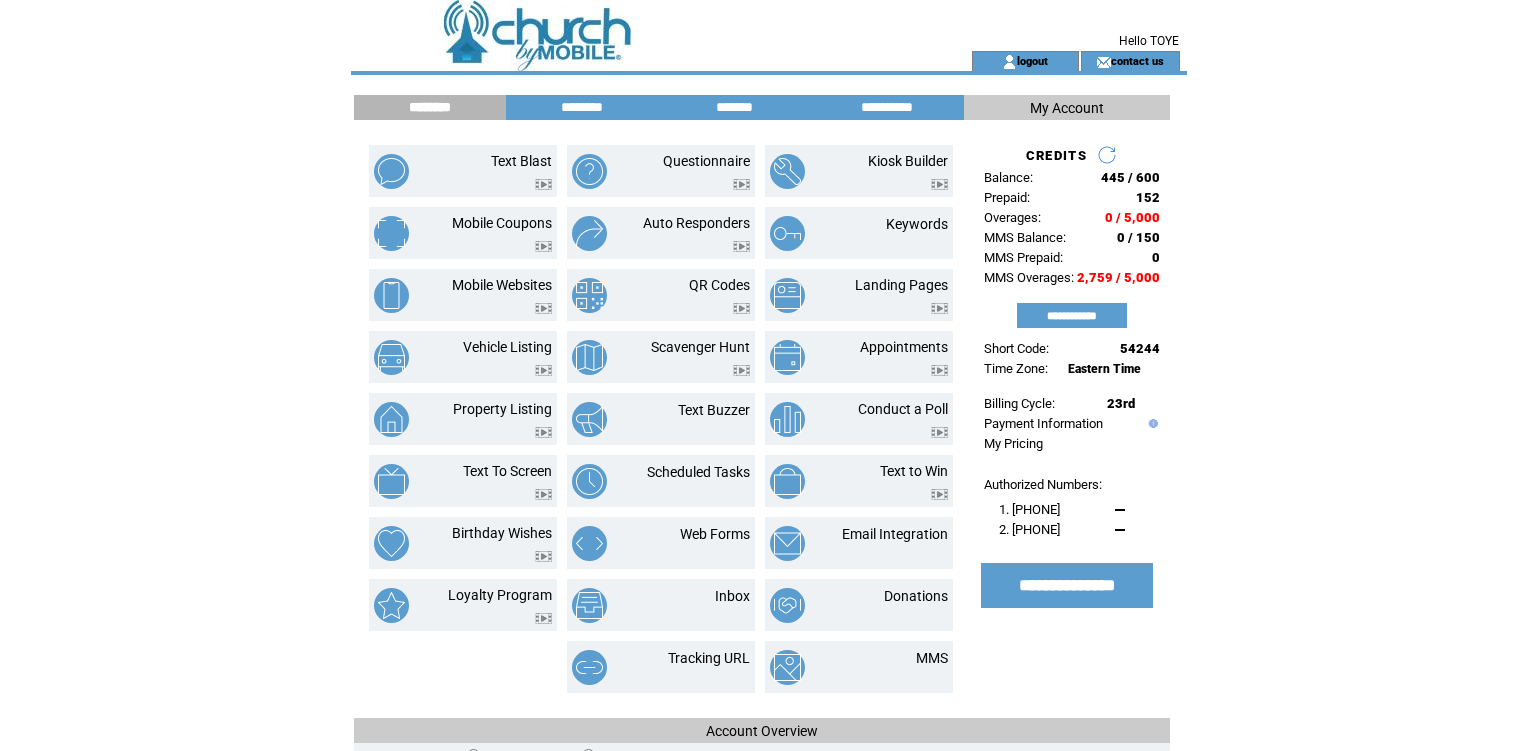 scroll, scrollTop: 0, scrollLeft: 0, axis: both 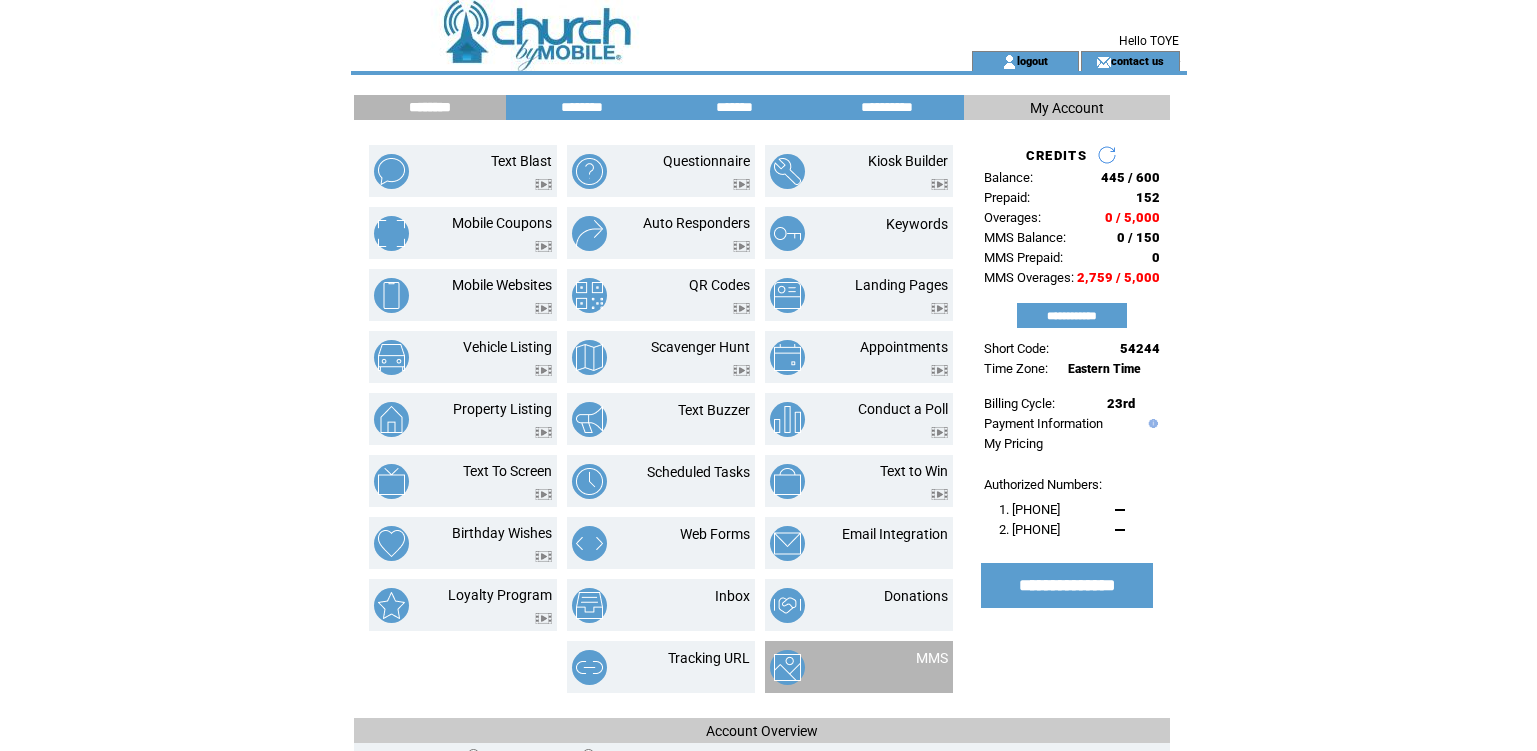 click at bounding box center [932, 669] 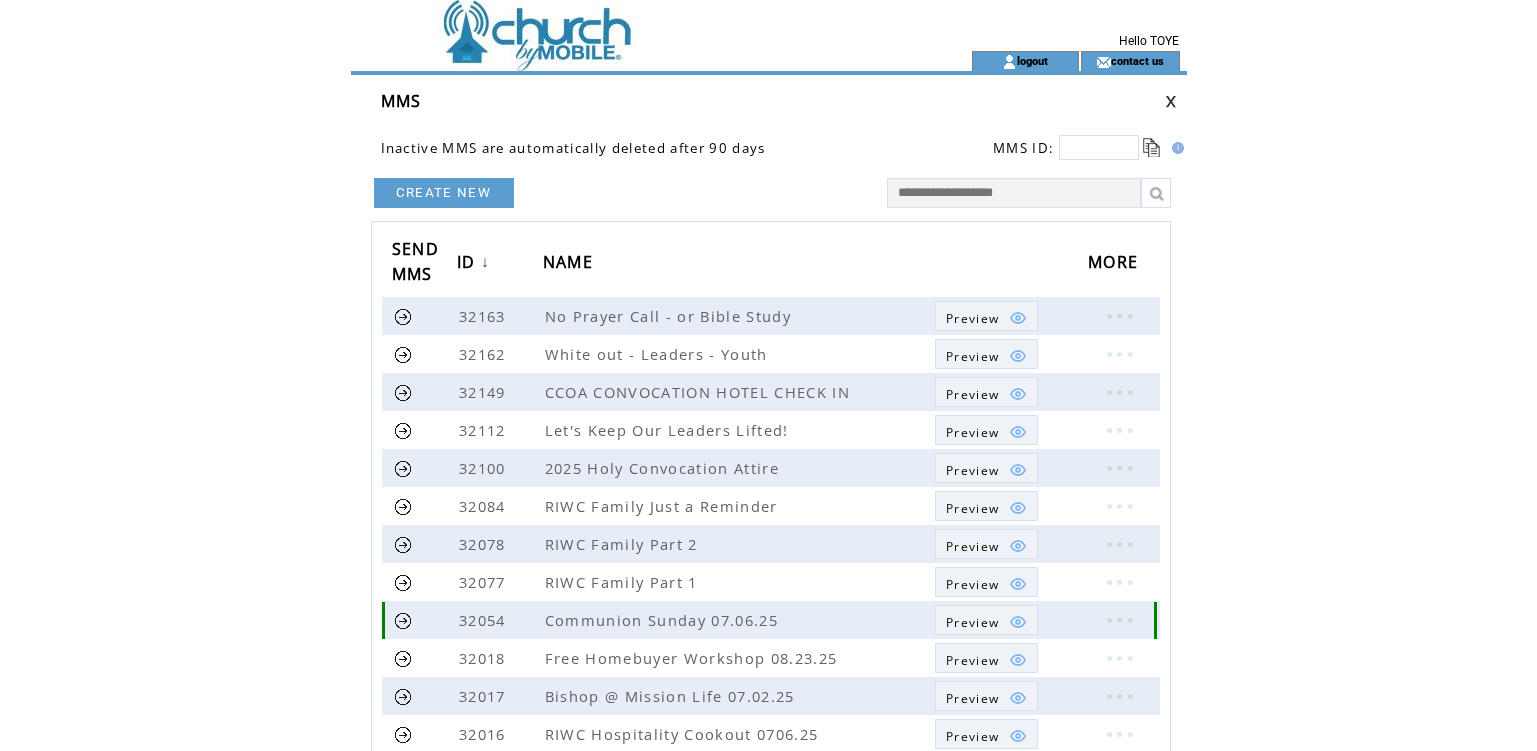 scroll, scrollTop: 0, scrollLeft: 0, axis: both 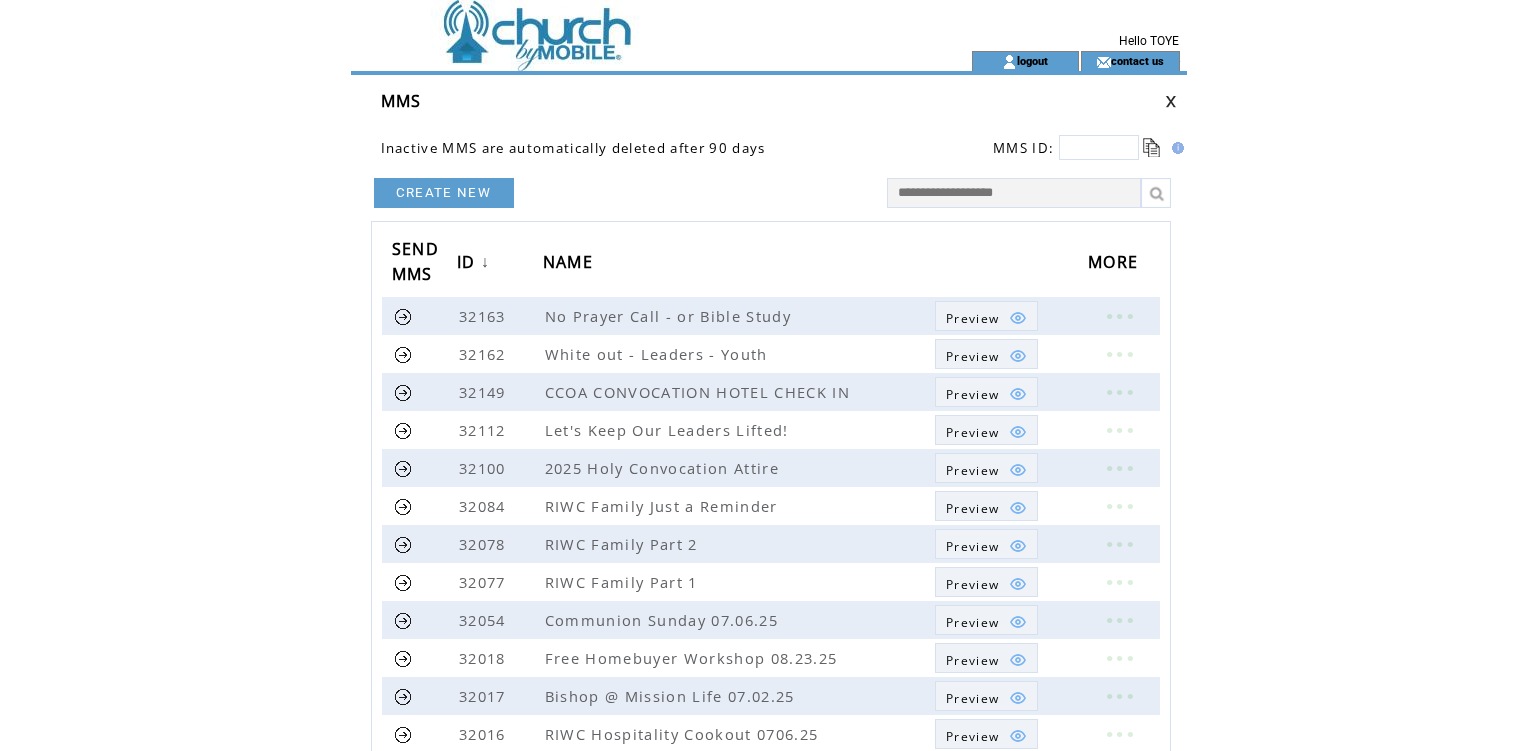 click at bounding box center (1171, 101) 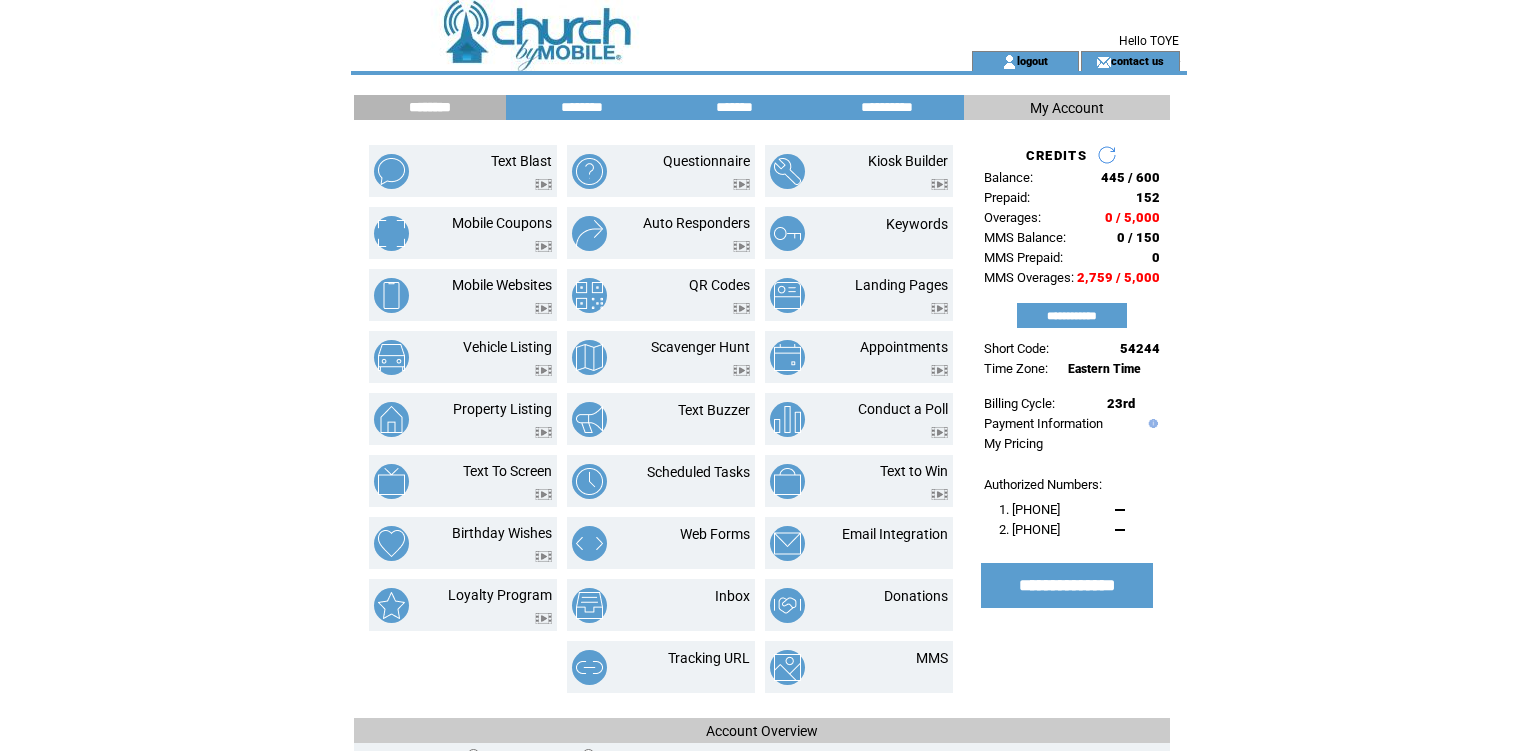 scroll, scrollTop: 0, scrollLeft: 0, axis: both 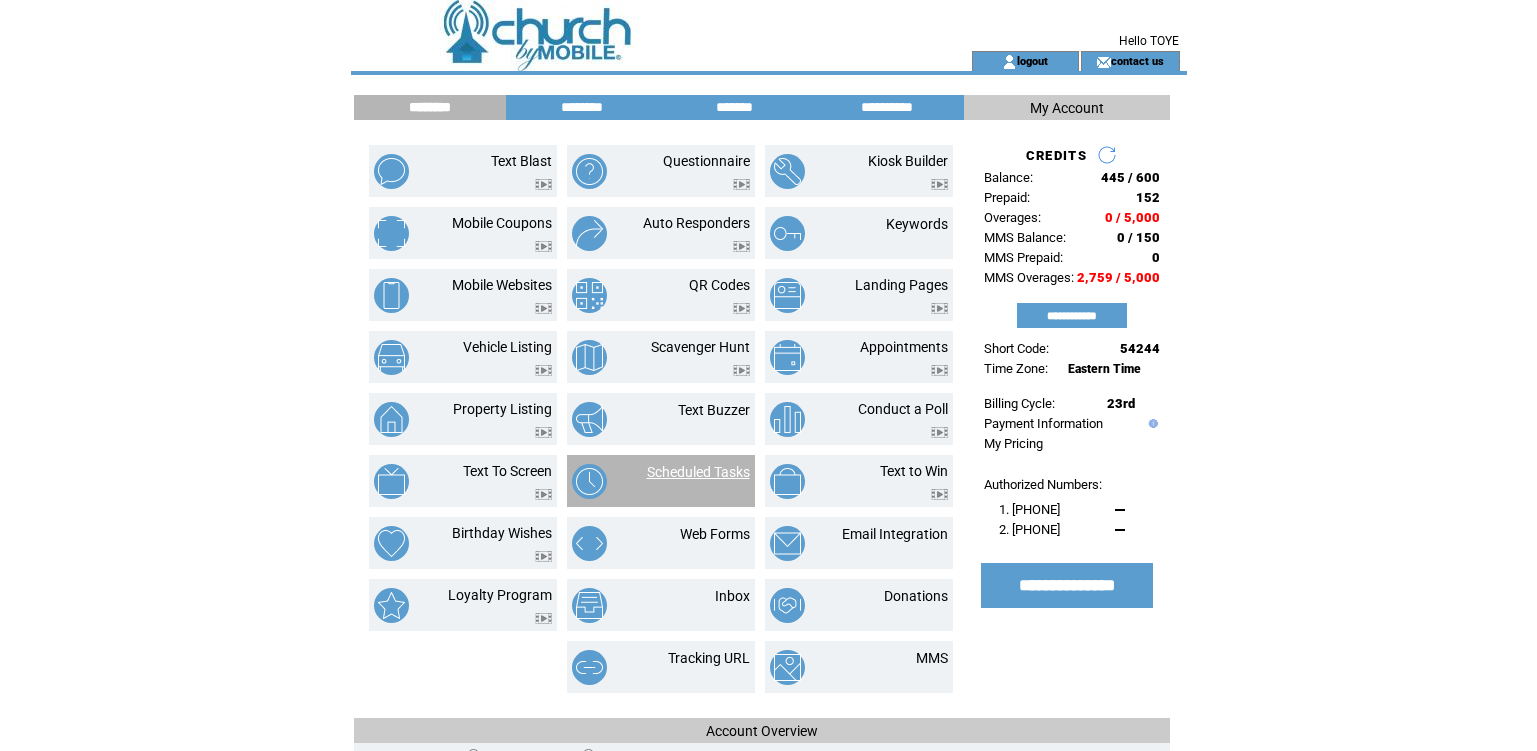 click on "Scheduled Tasks" at bounding box center (698, 472) 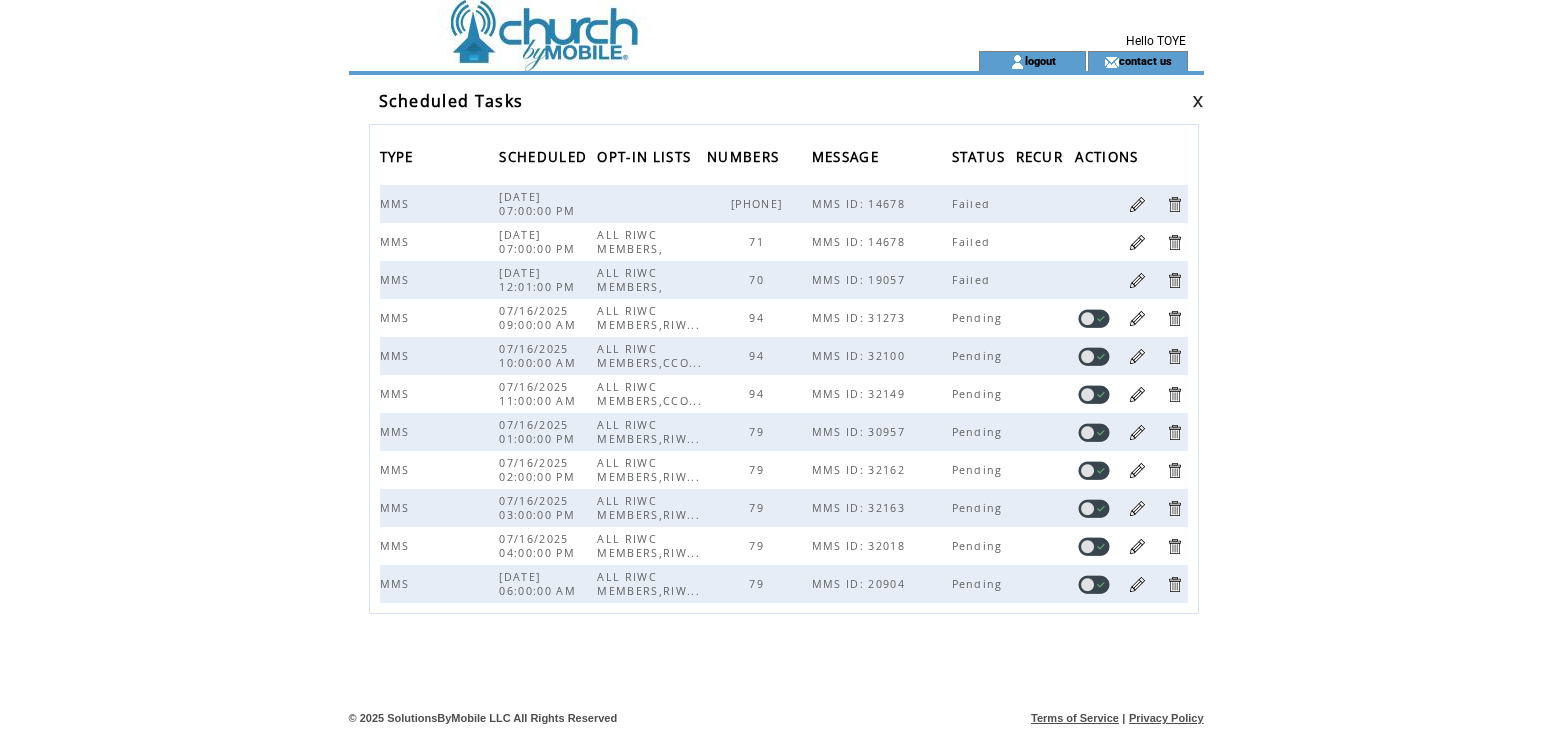 scroll, scrollTop: 0, scrollLeft: 0, axis: both 